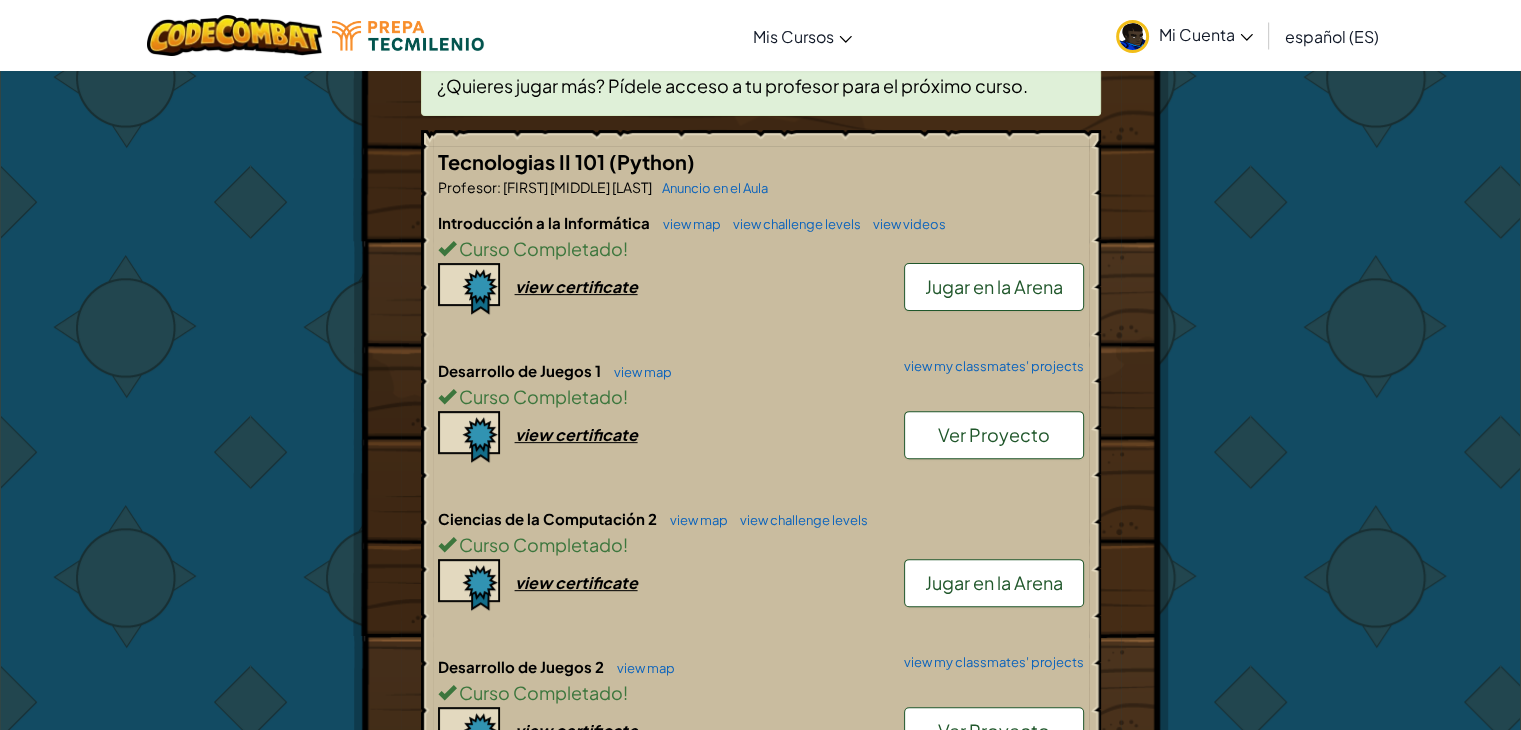 scroll, scrollTop: 648, scrollLeft: 0, axis: vertical 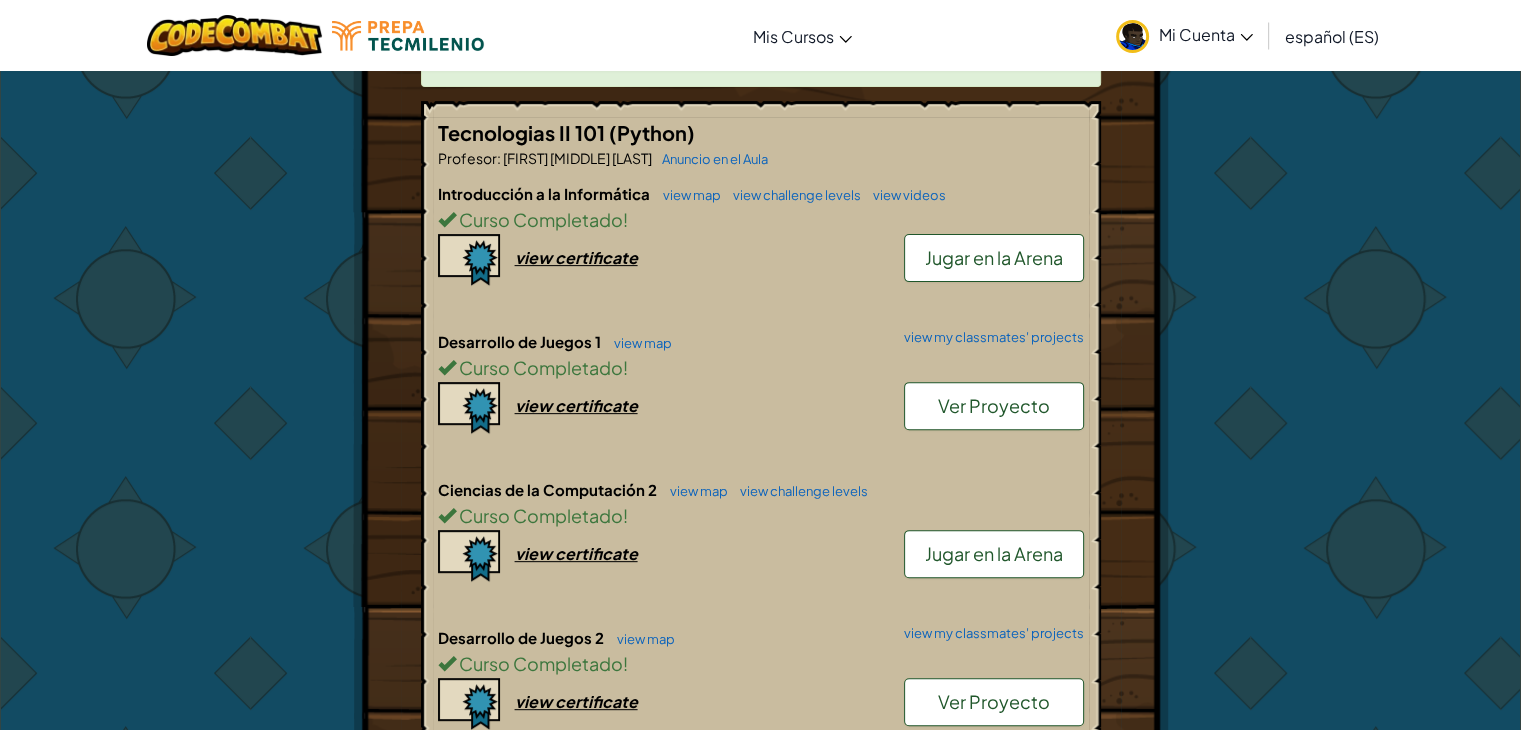 click on "Jugar en la Arena" at bounding box center [994, 553] 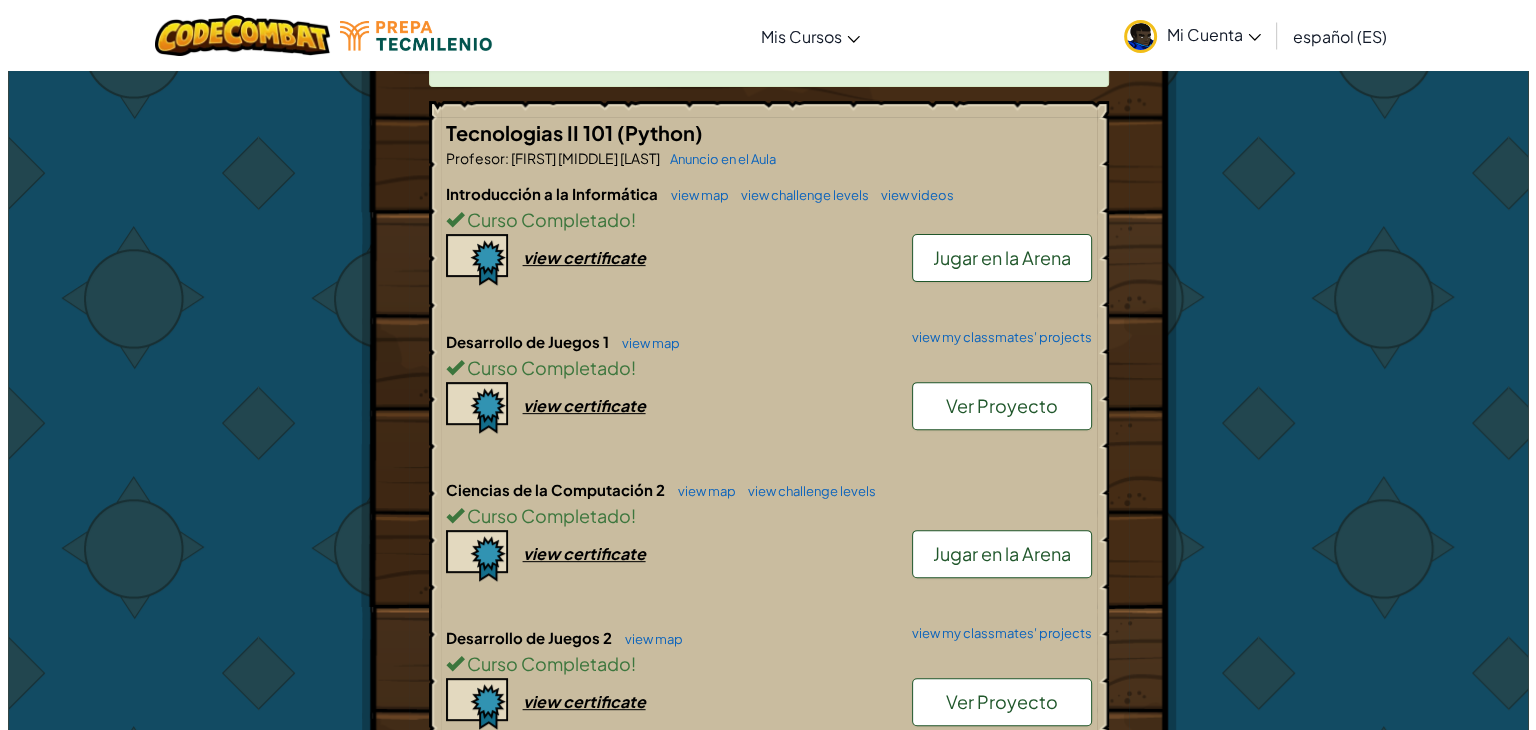 scroll, scrollTop: 0, scrollLeft: 0, axis: both 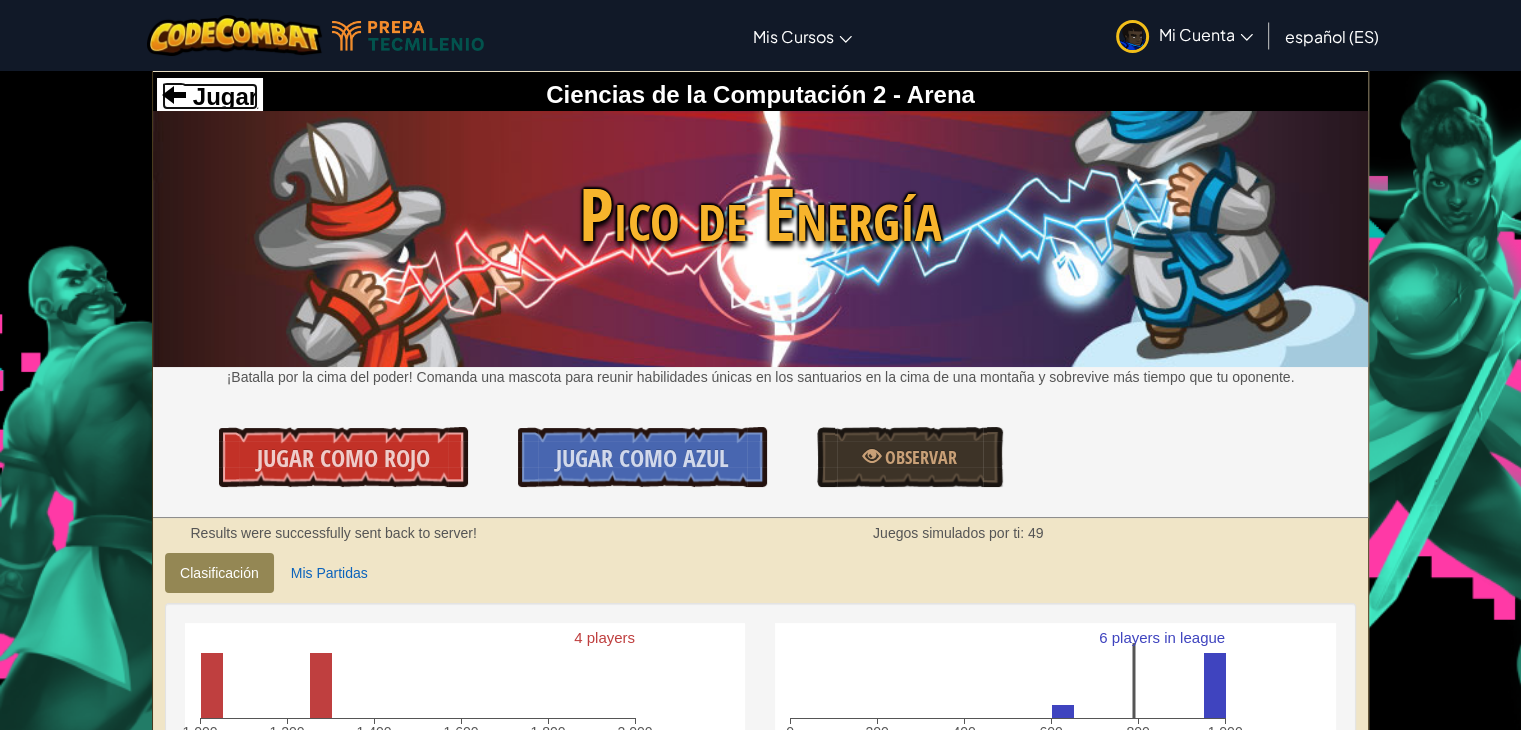 click on "Jugar" at bounding box center [222, 96] 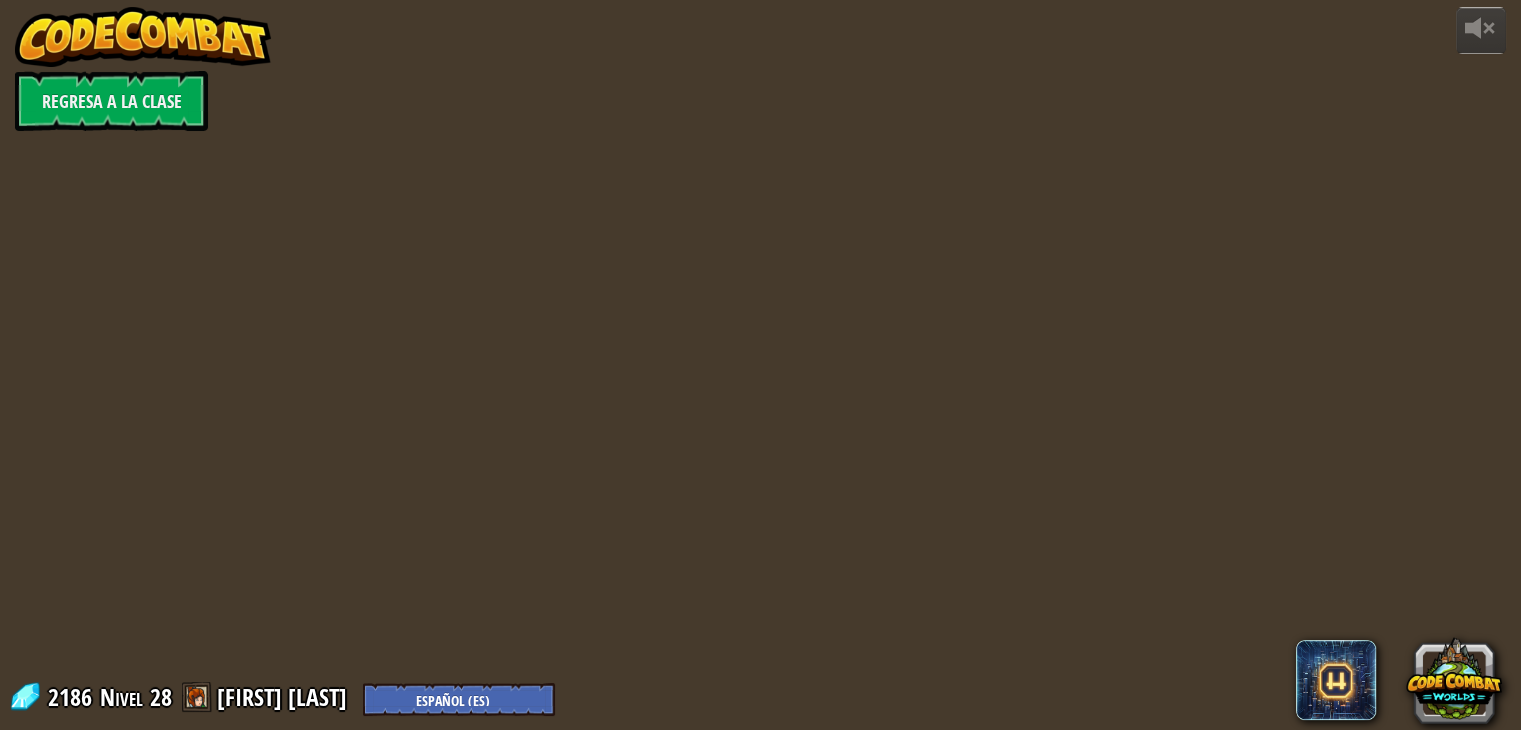 select on "es-ES" 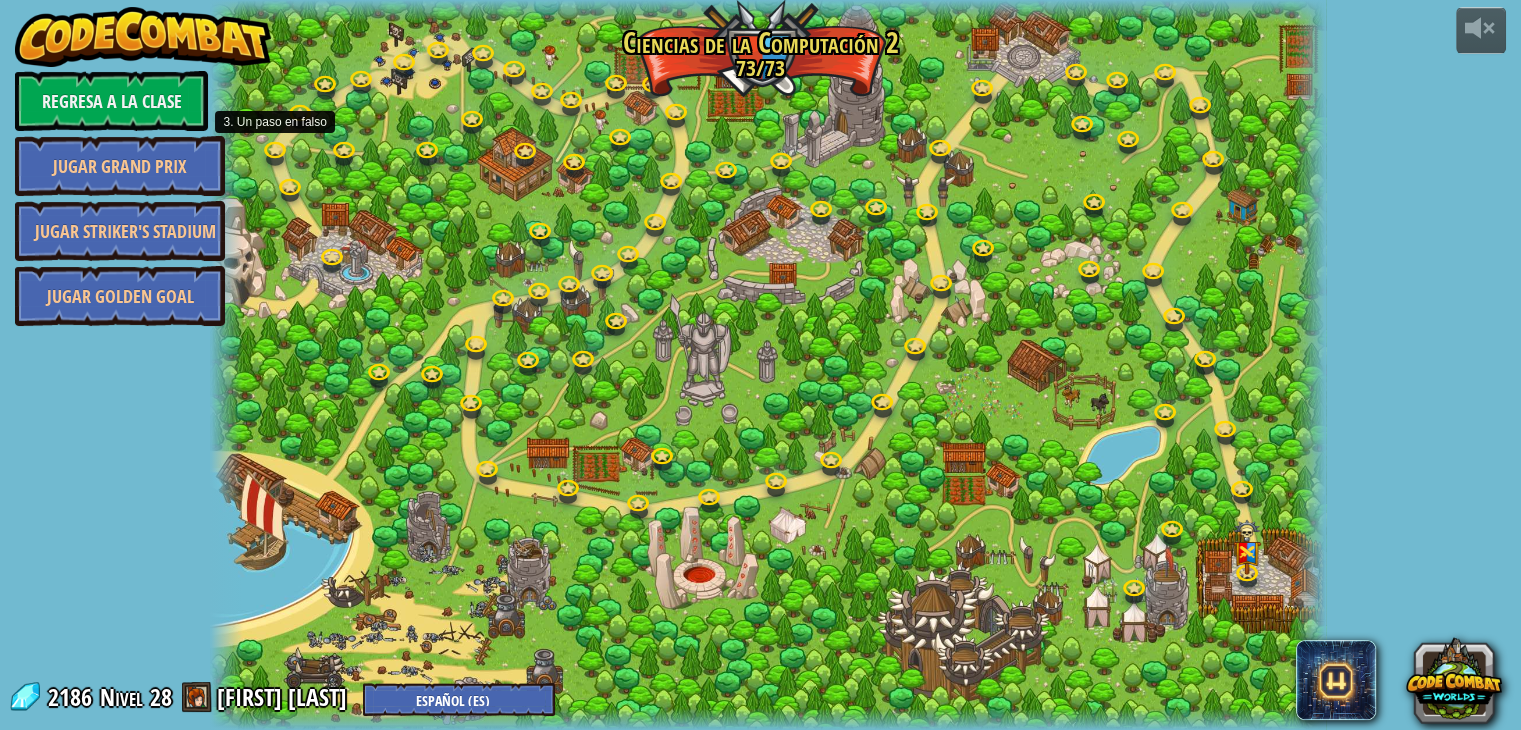 select on "es-ES" 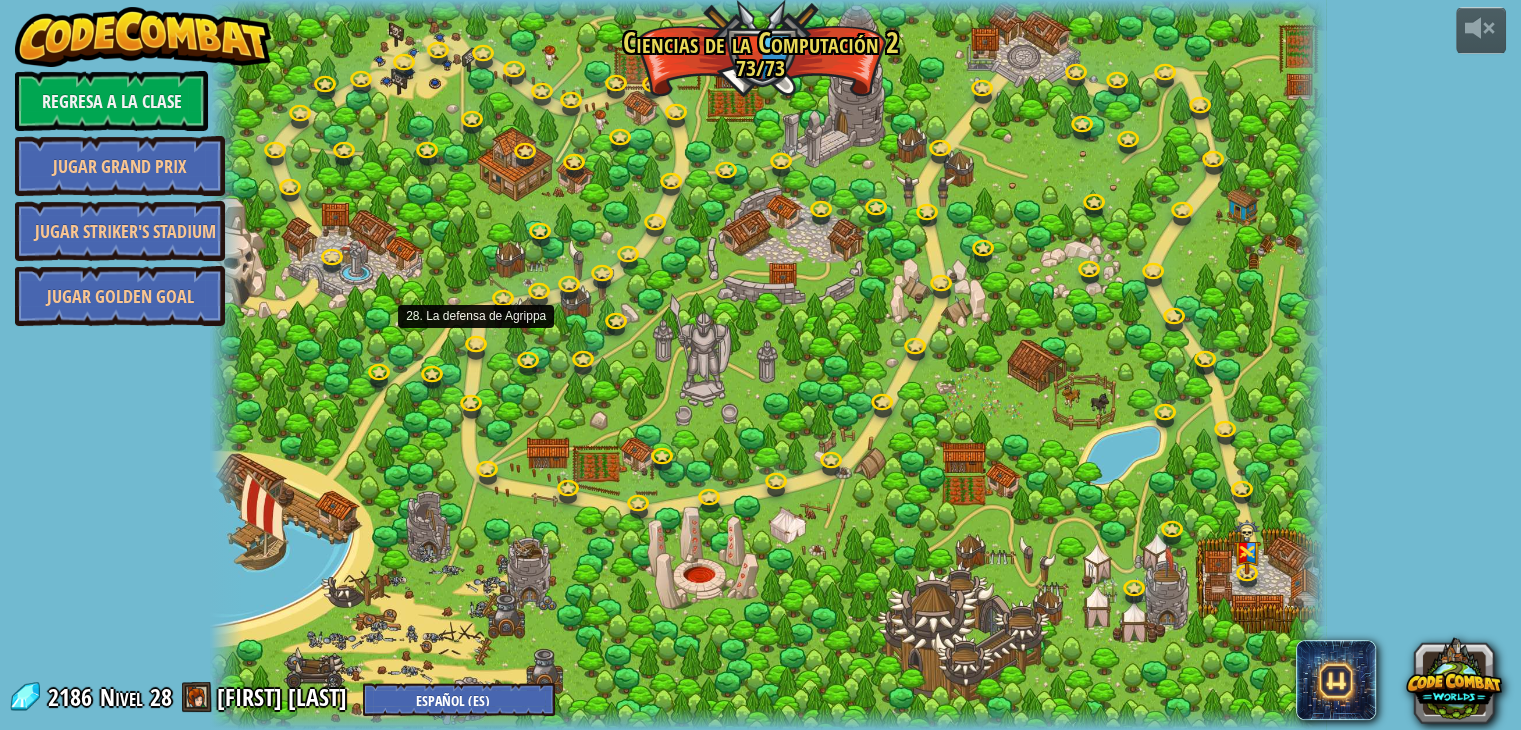 select on "es-ES" 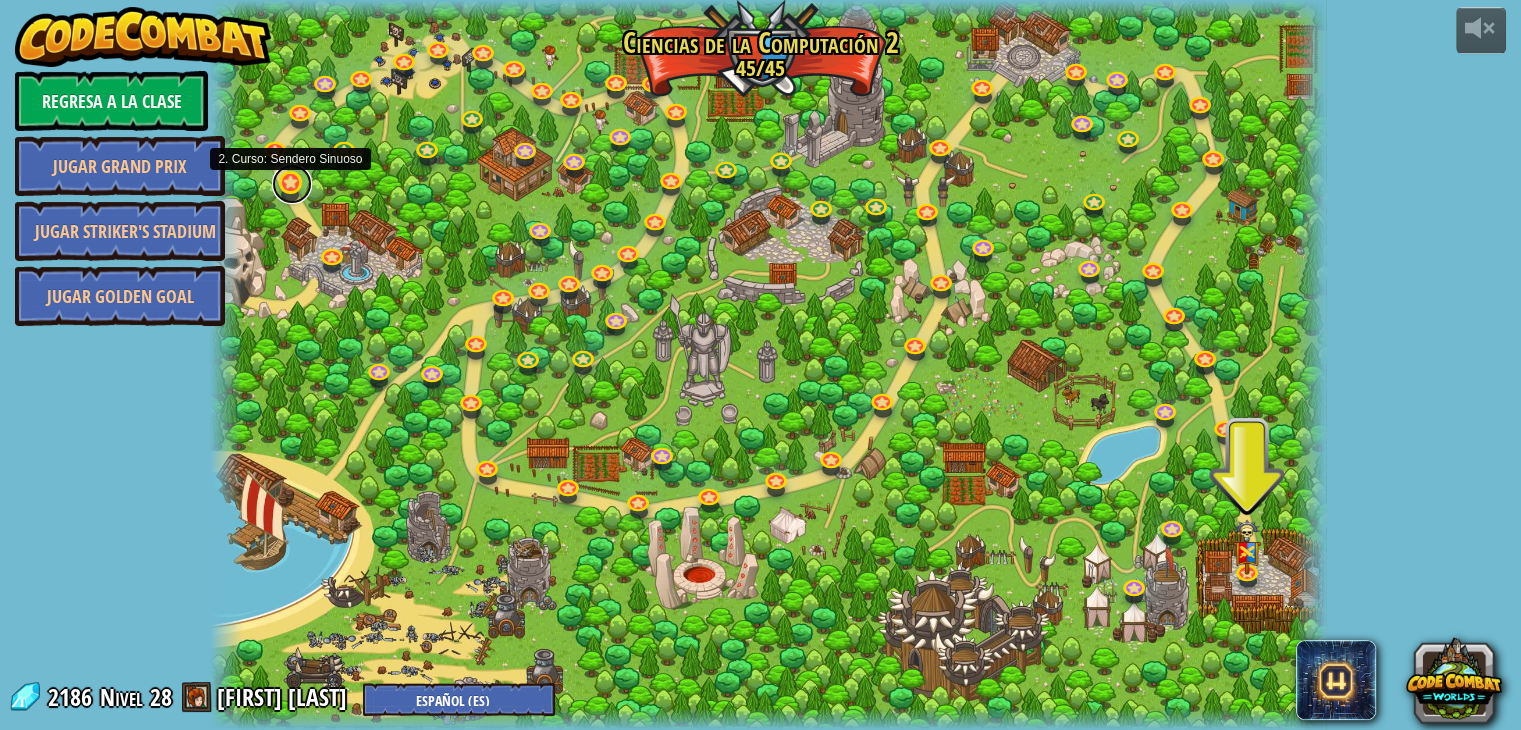 click at bounding box center [292, 184] 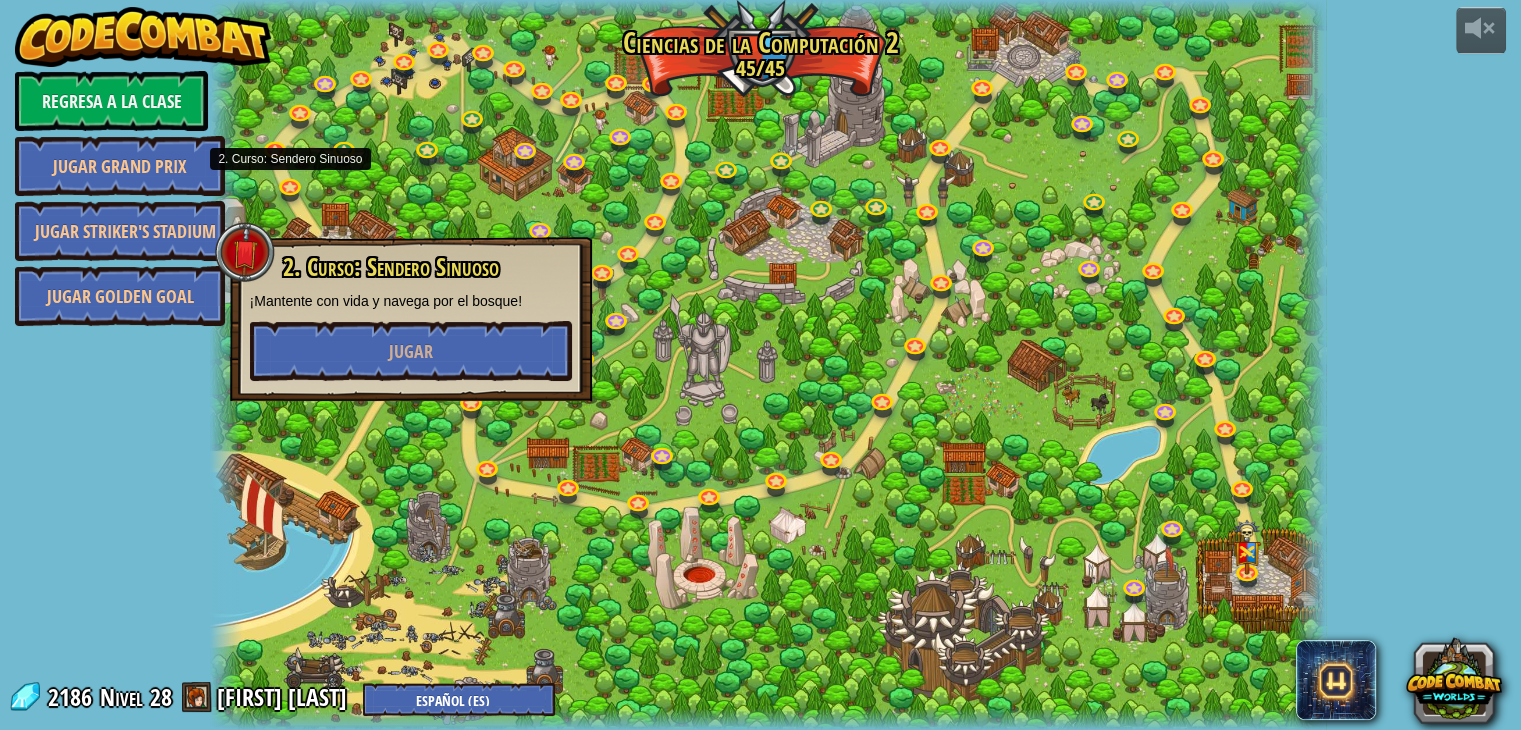 click on "2. Curso: Sendero Sinuoso ¡Mantente con vida y navega por el bosque!
Jugar" at bounding box center [411, 319] 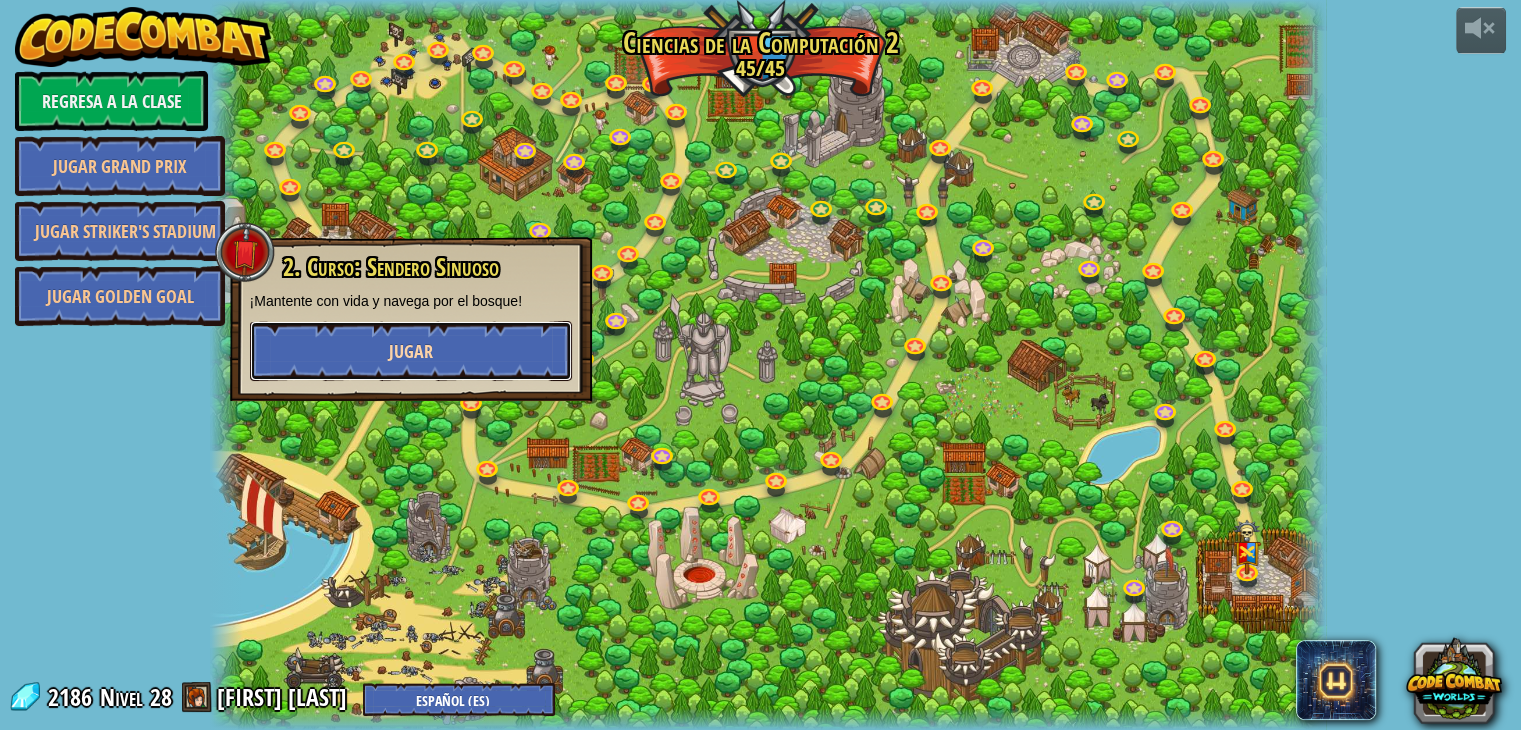 click on "Jugar" at bounding box center (411, 351) 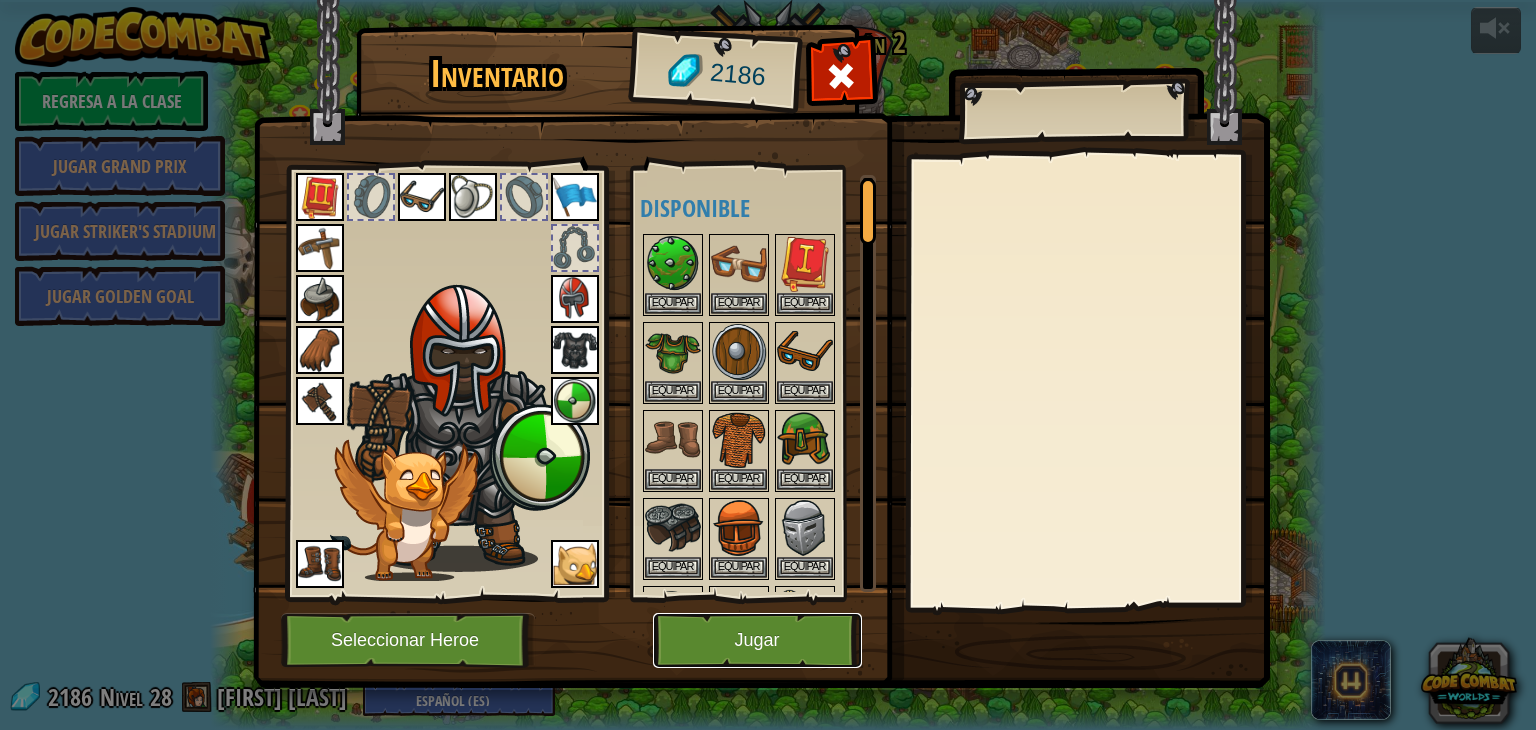 click on "Jugar" at bounding box center [757, 640] 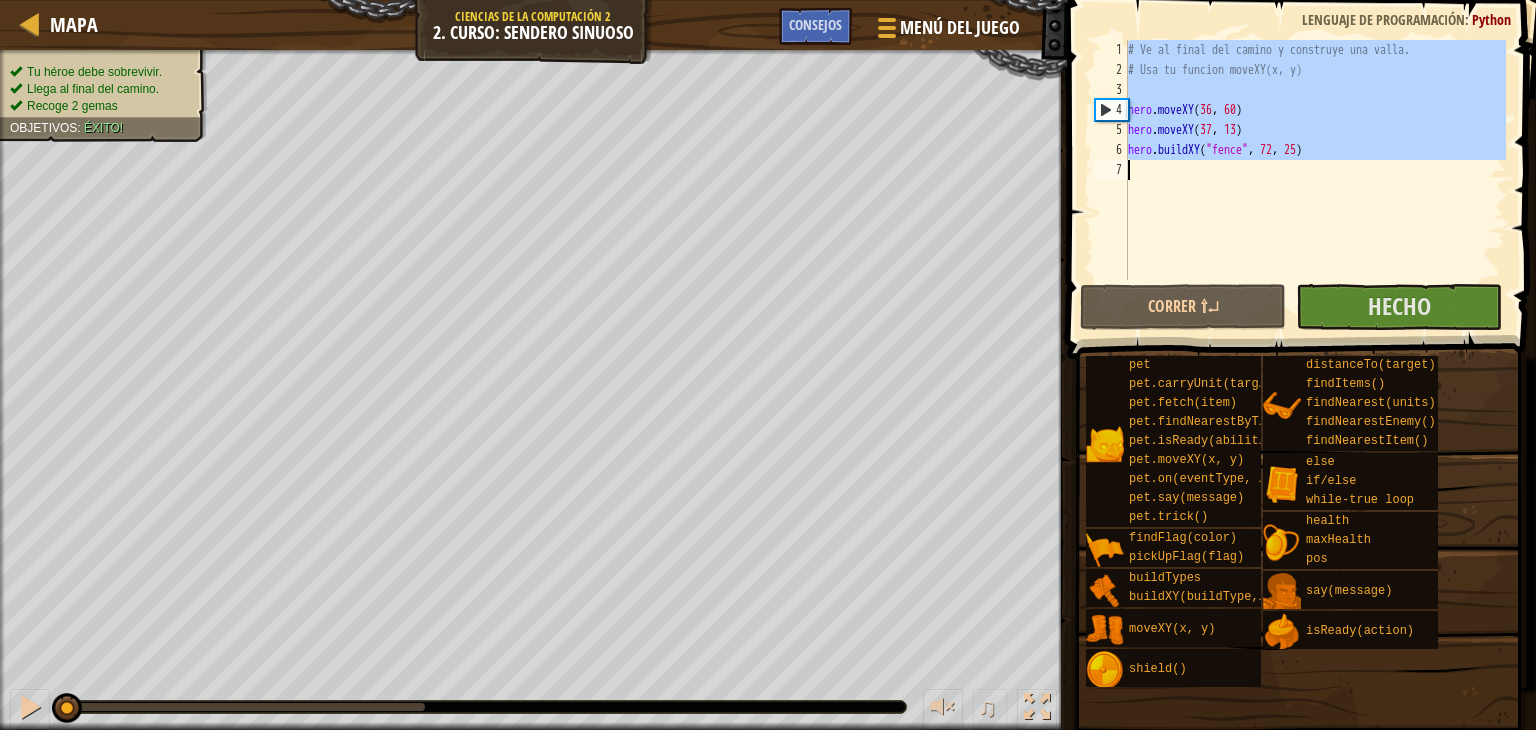 drag, startPoint x: 1126, startPoint y: 50, endPoint x: 1327, endPoint y: 181, distance: 239.92082 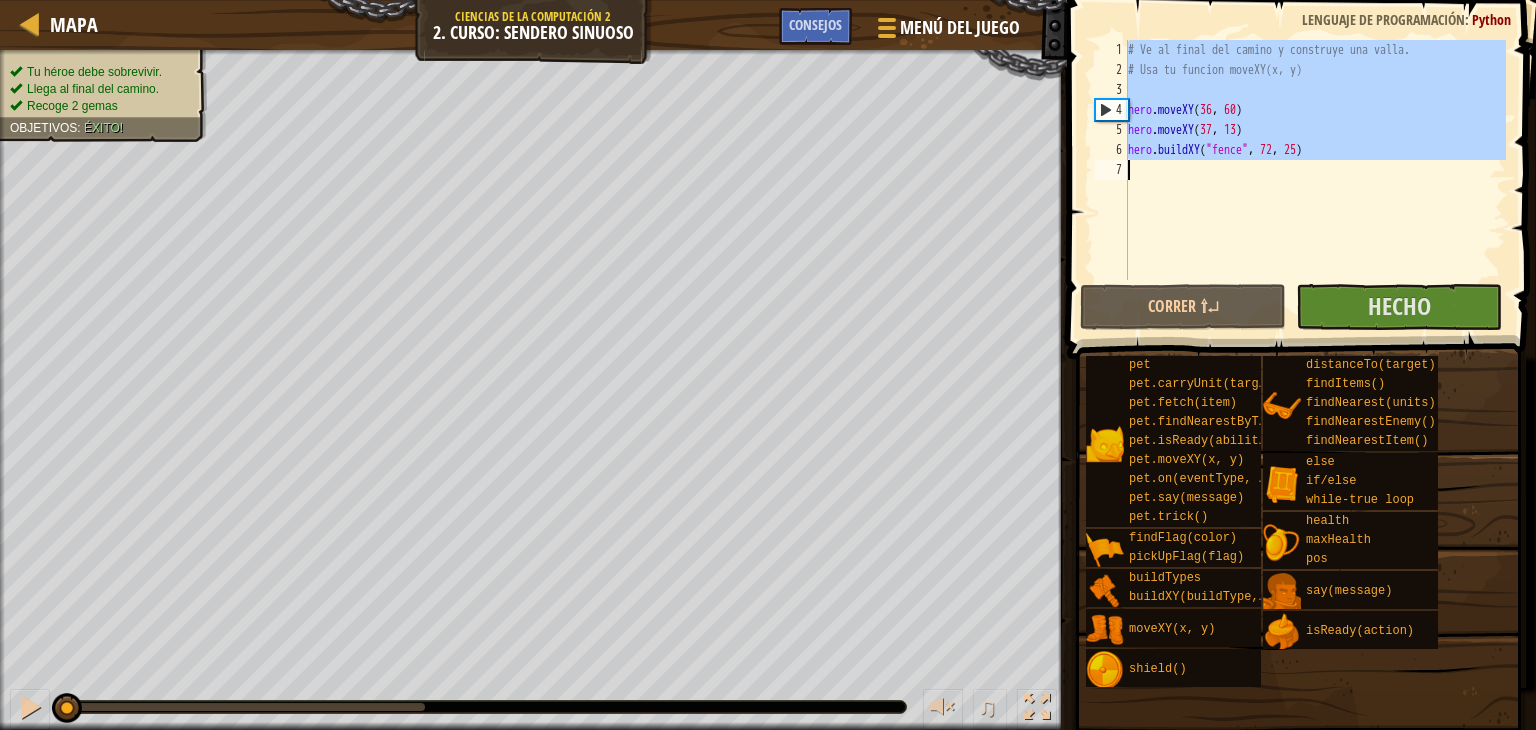 click on "# Ve al final del camino y construye una valla. # Usa tu funcion moveXY(x, y) hero . moveXY ( 36 ,   60 ) hero . moveXY ( 37 ,   13 ) hero . buildXY ( "fence" ,   72 ,   25 )" at bounding box center [1315, 160] 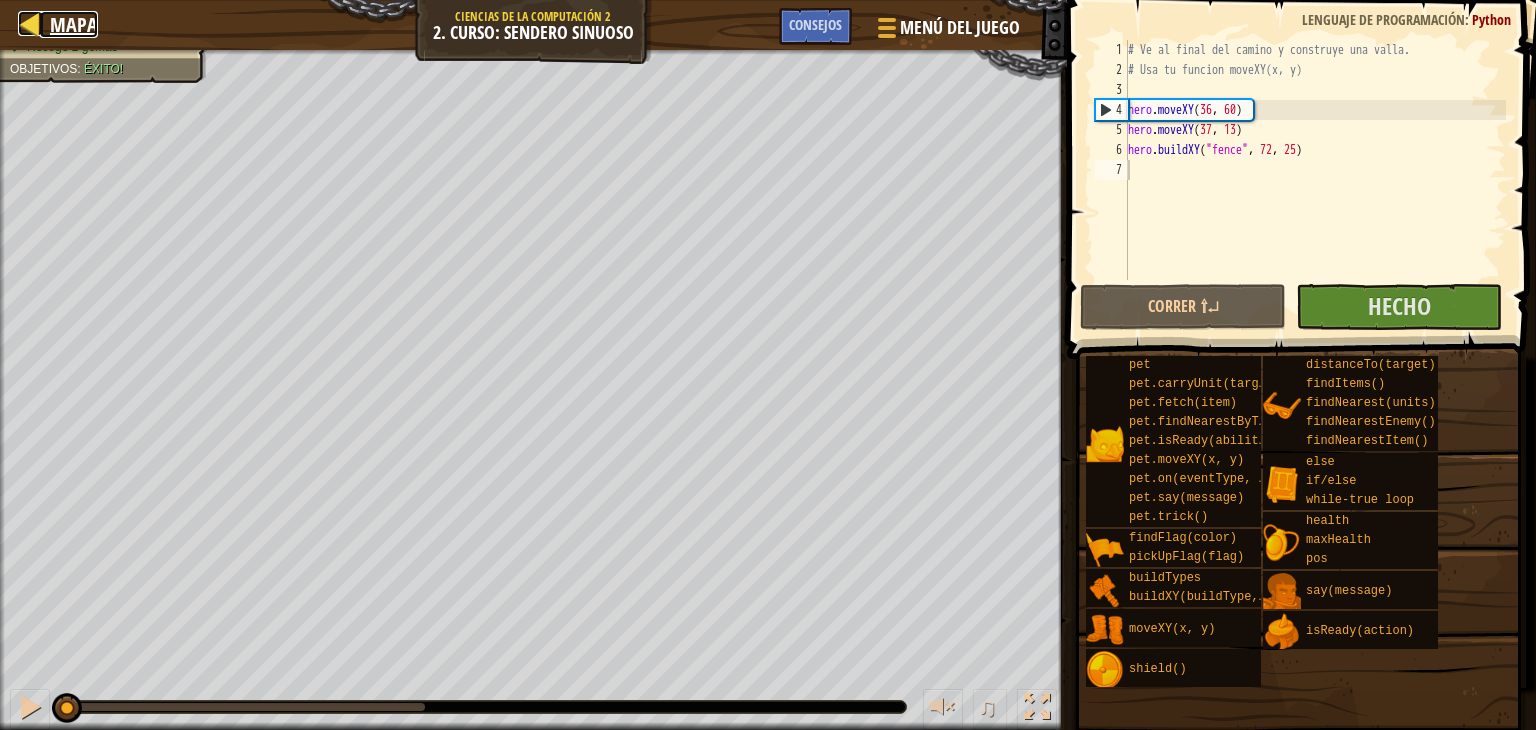 click on "Mapa" at bounding box center [74, 24] 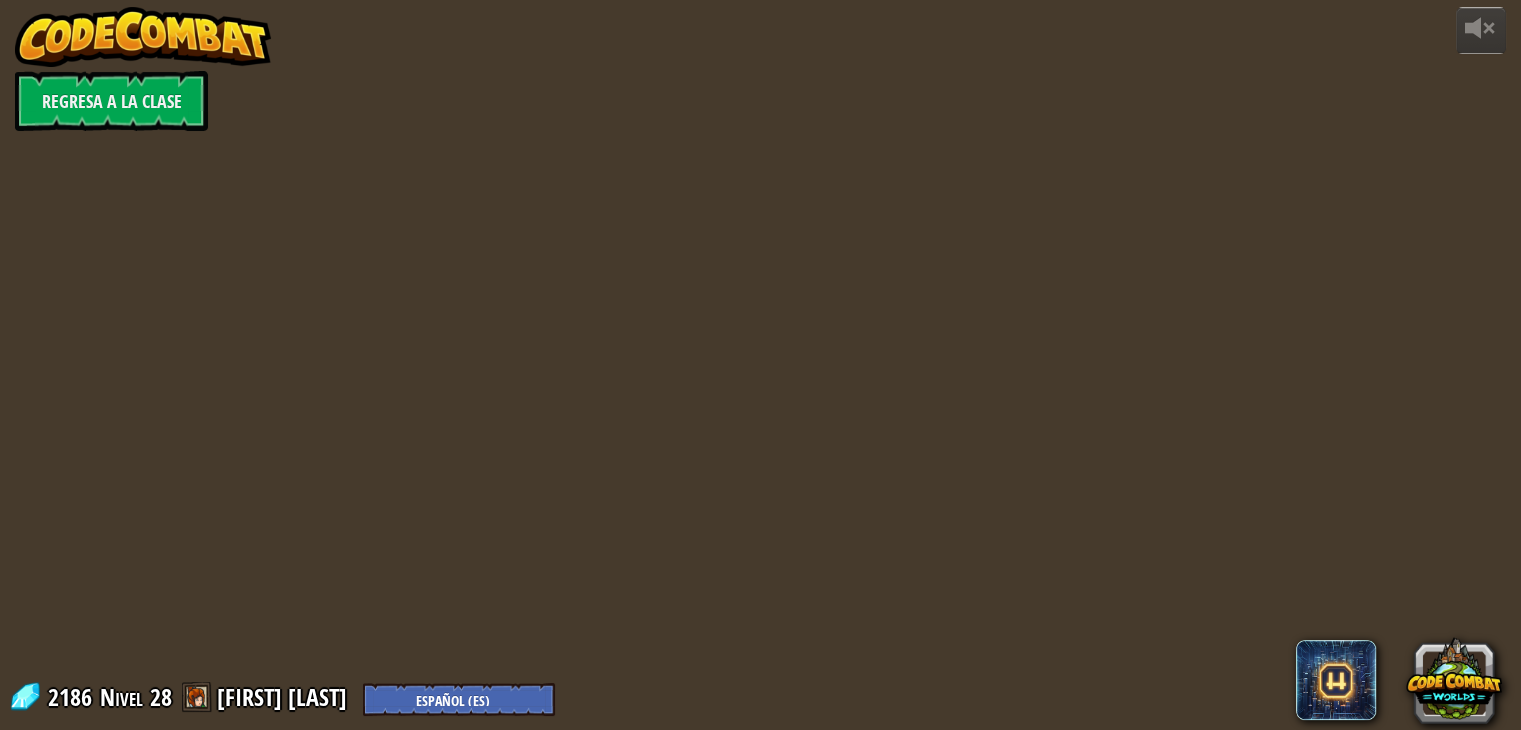 select on "es-ES" 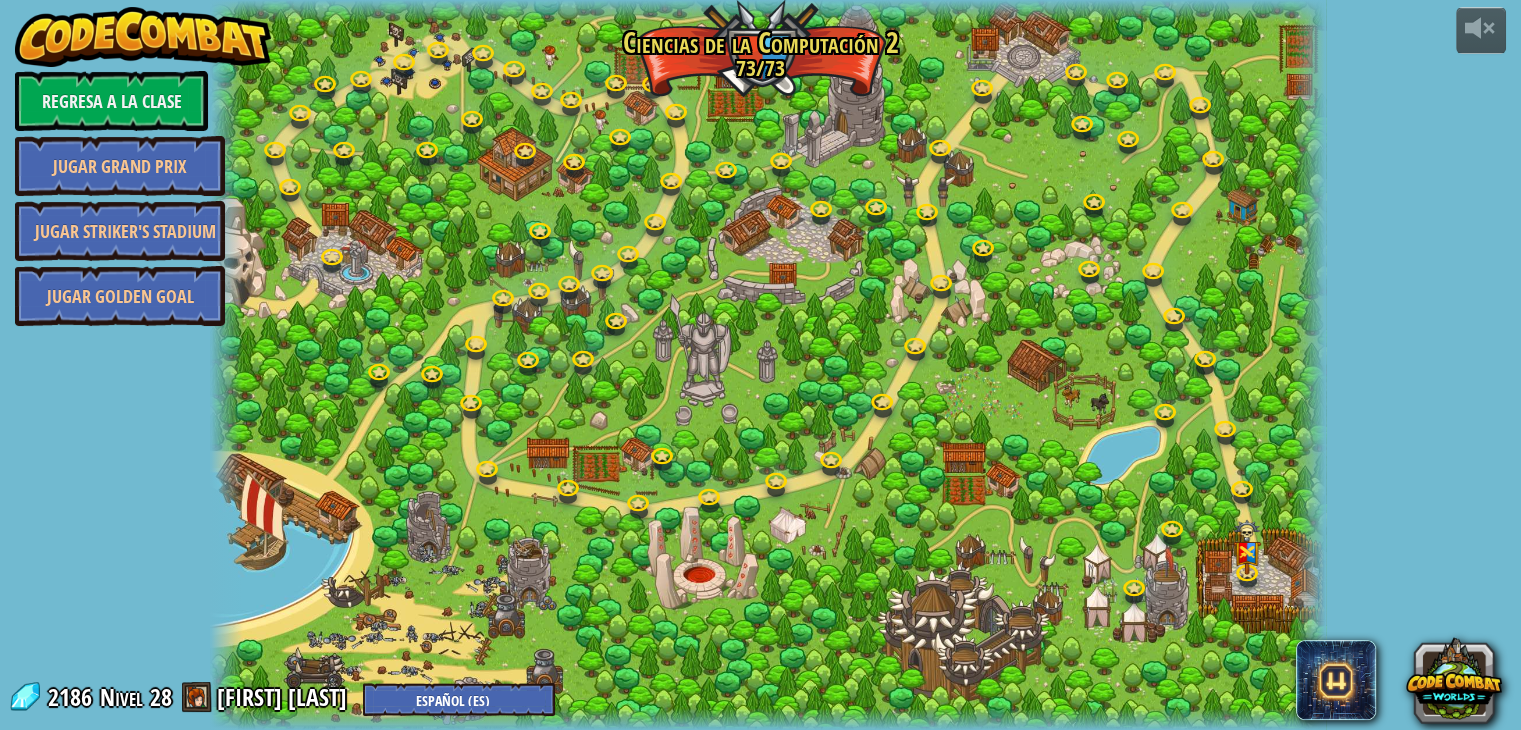 select on "es-ES" 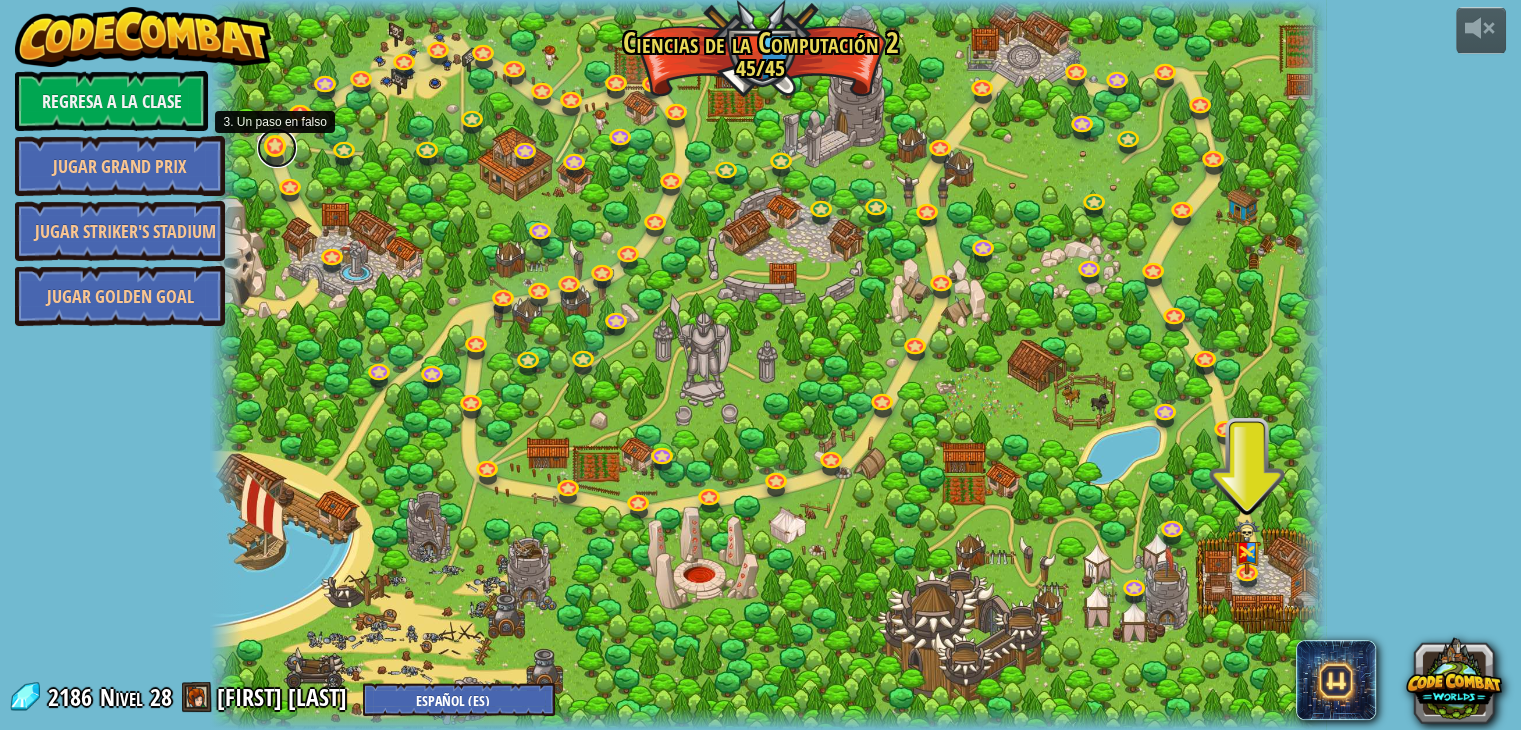 click at bounding box center [277, 148] 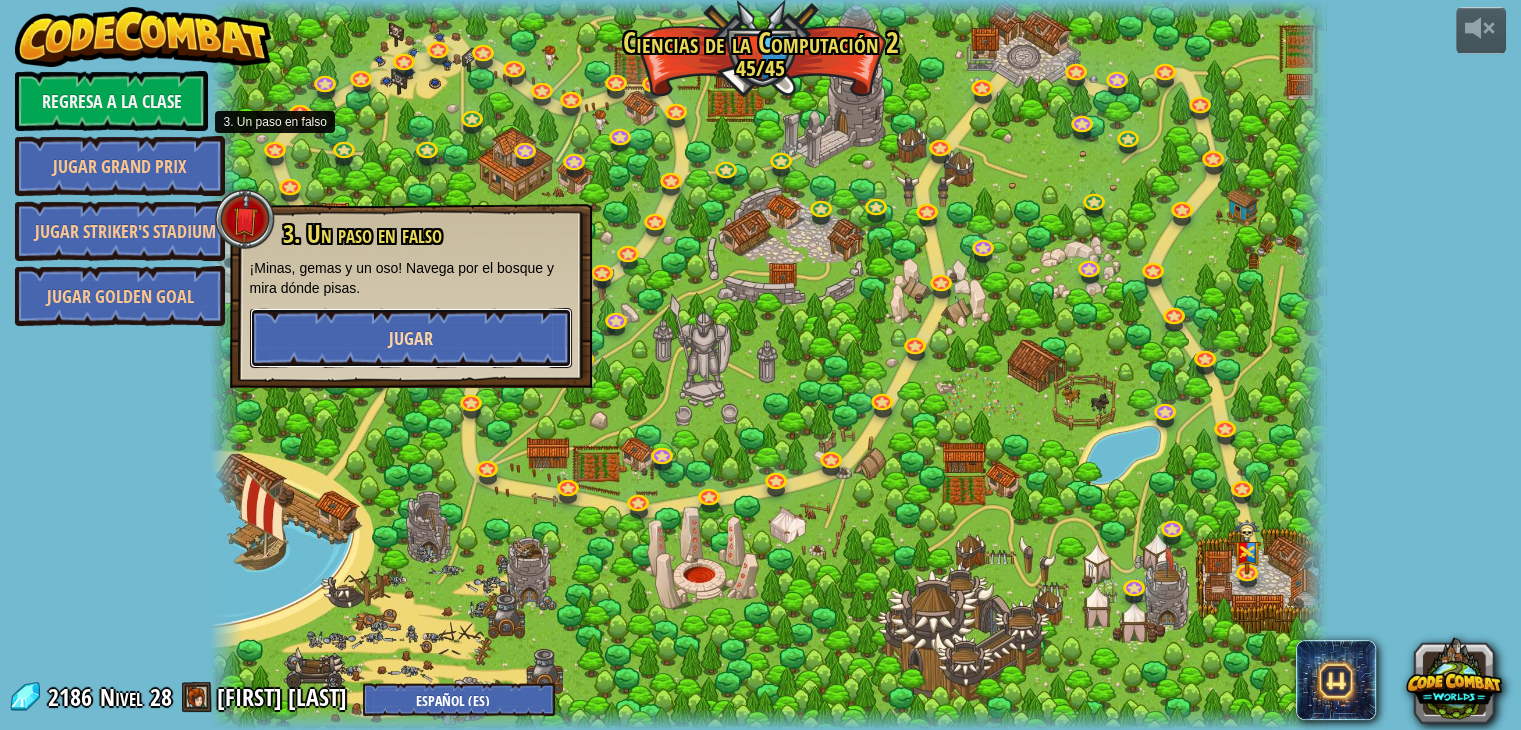 click on "Jugar" at bounding box center (411, 338) 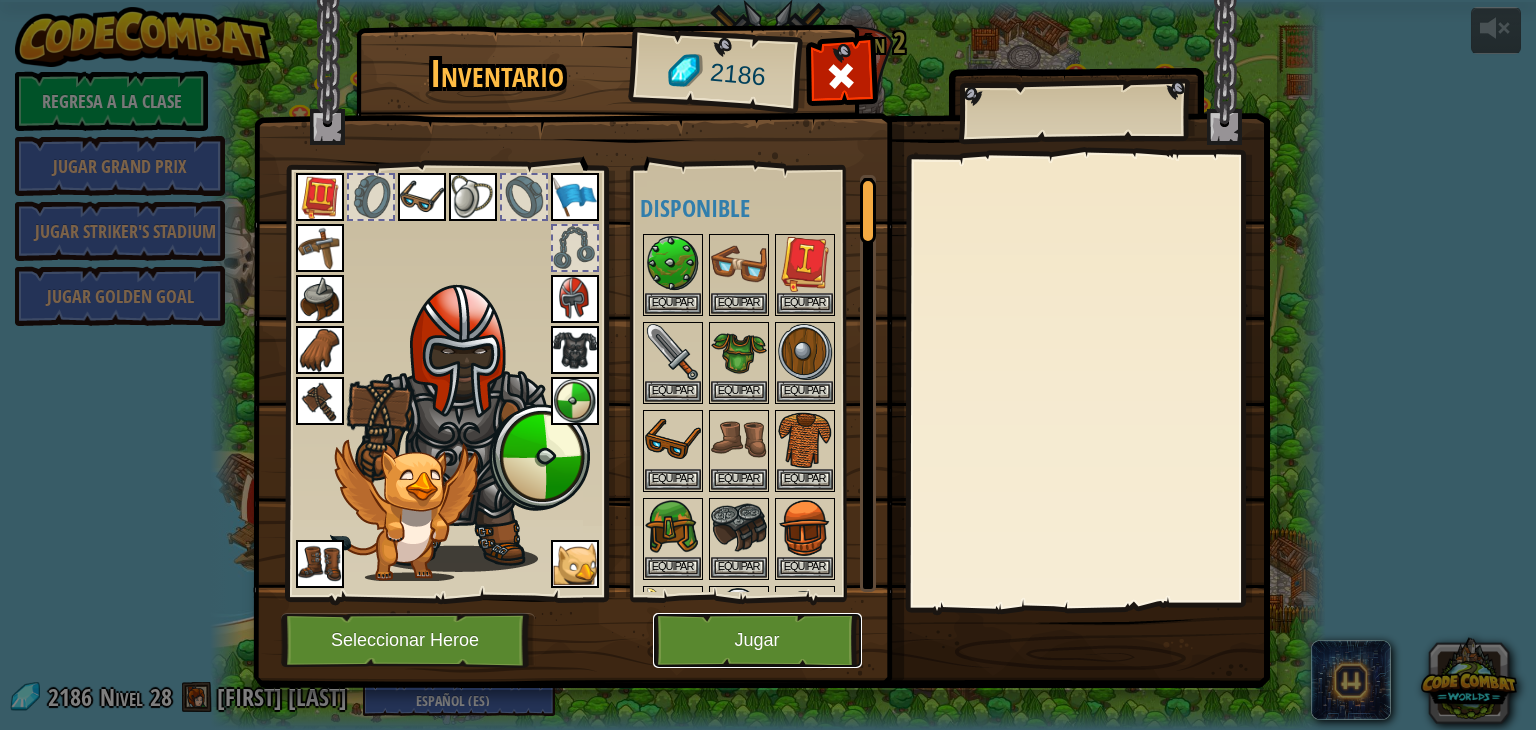 click on "Jugar" at bounding box center (757, 640) 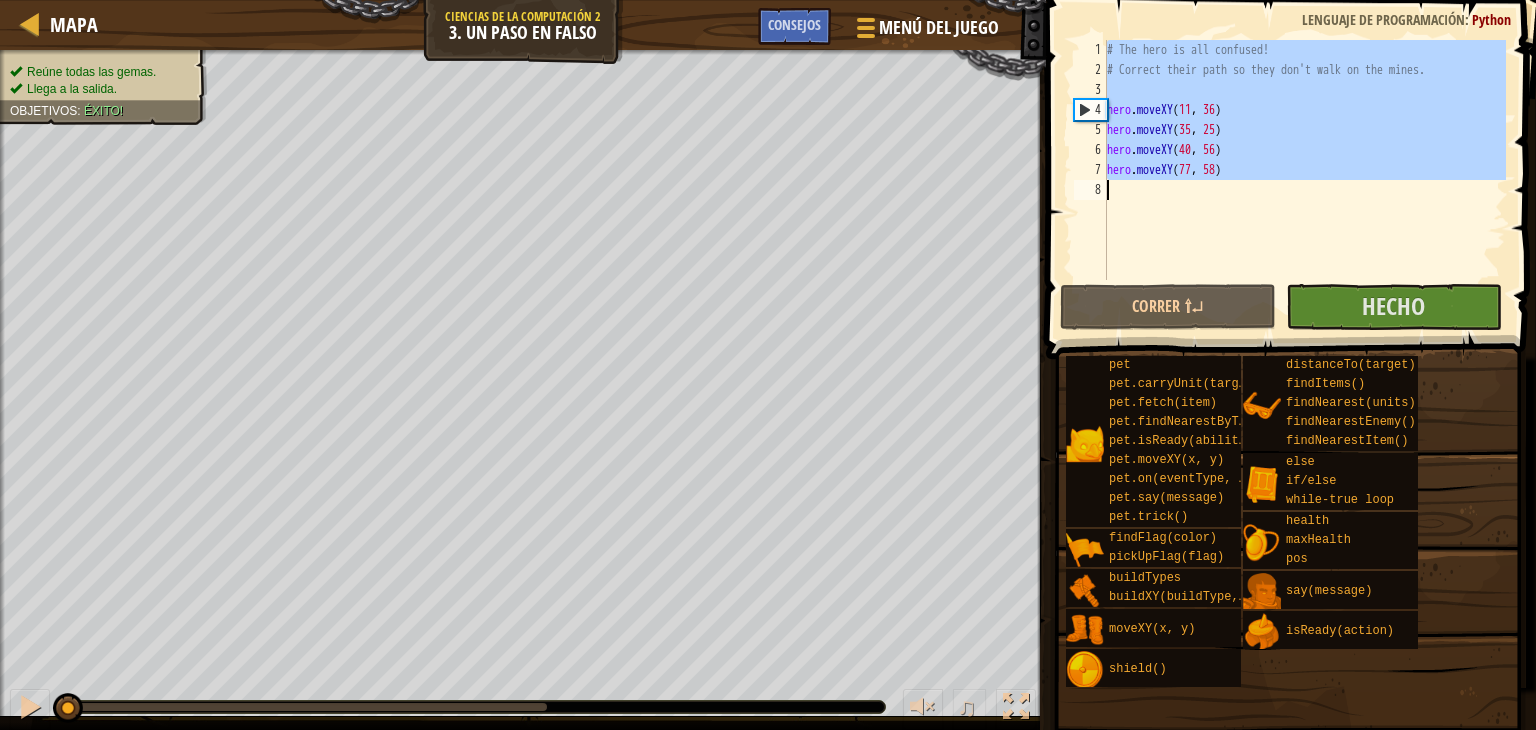 drag, startPoint x: 1108, startPoint y: 41, endPoint x: 1288, endPoint y: 201, distance: 240.8319 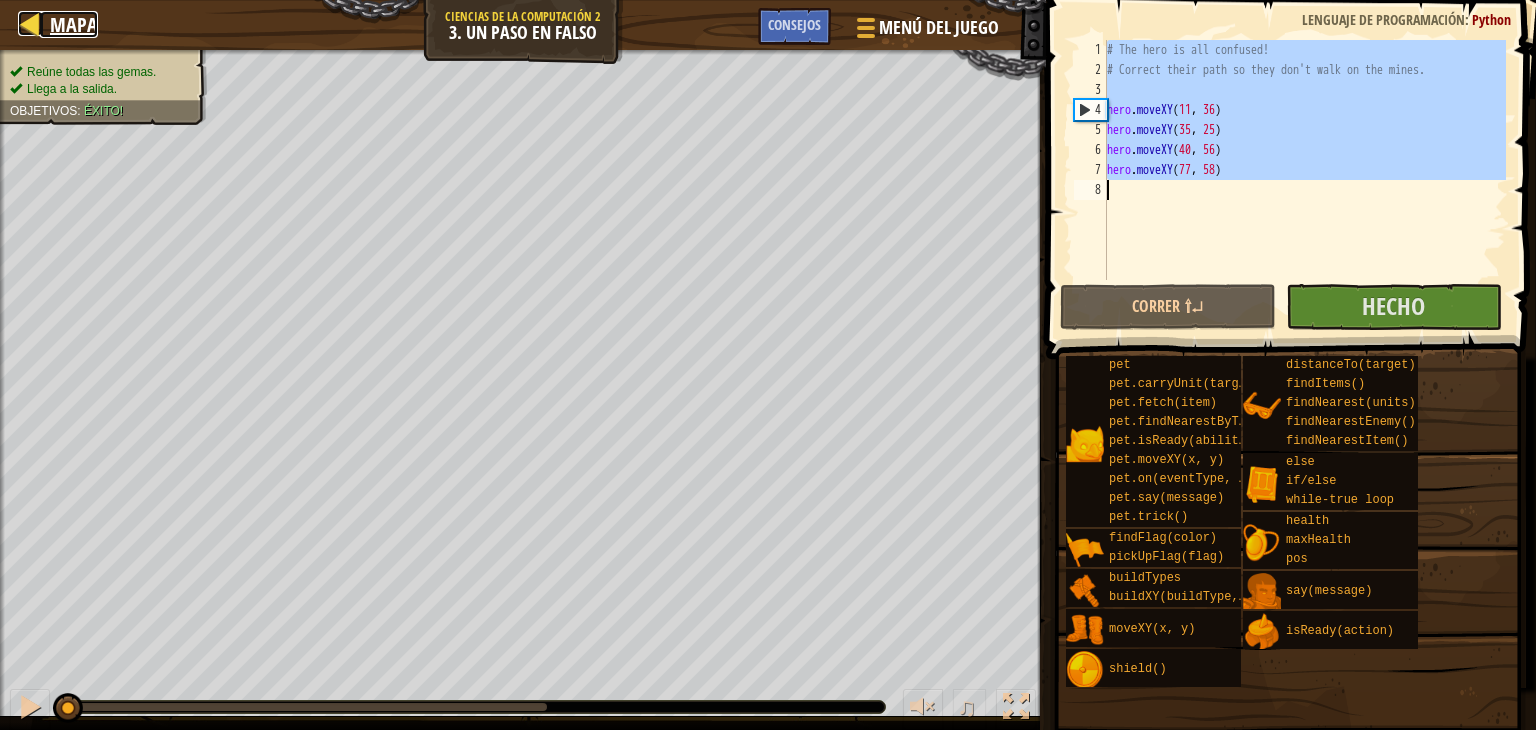 click on "Mapa" at bounding box center (74, 24) 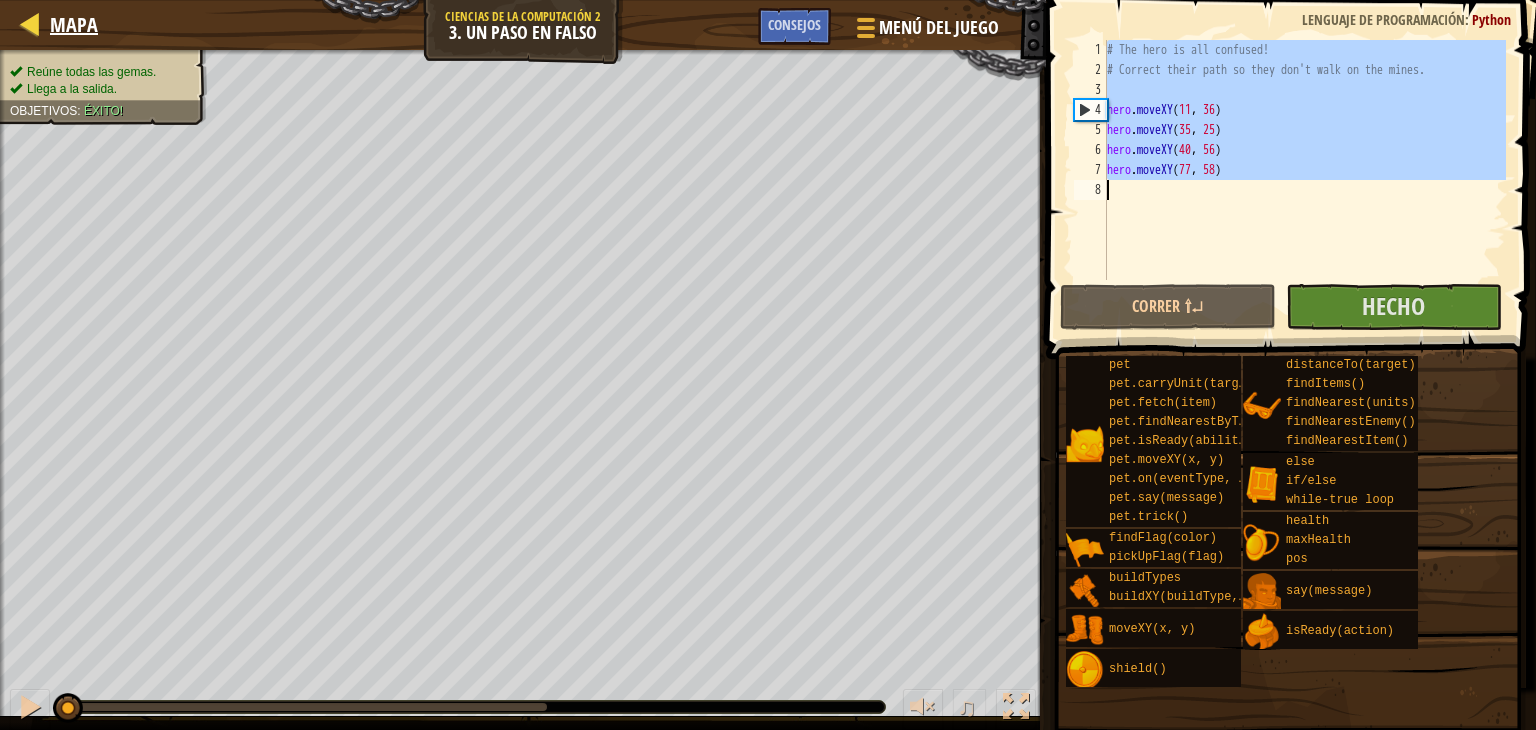 select on "es-ES" 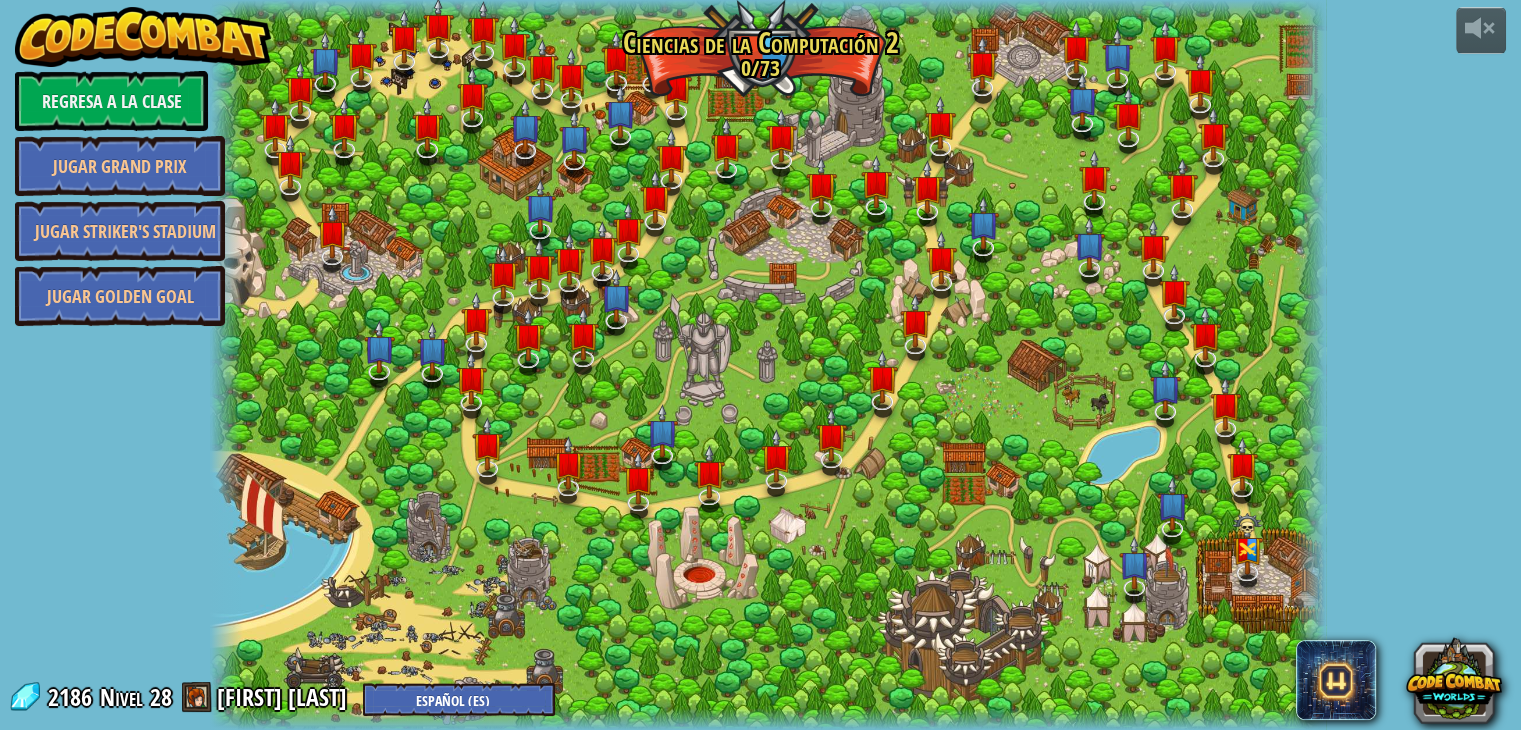 select on "es-ES" 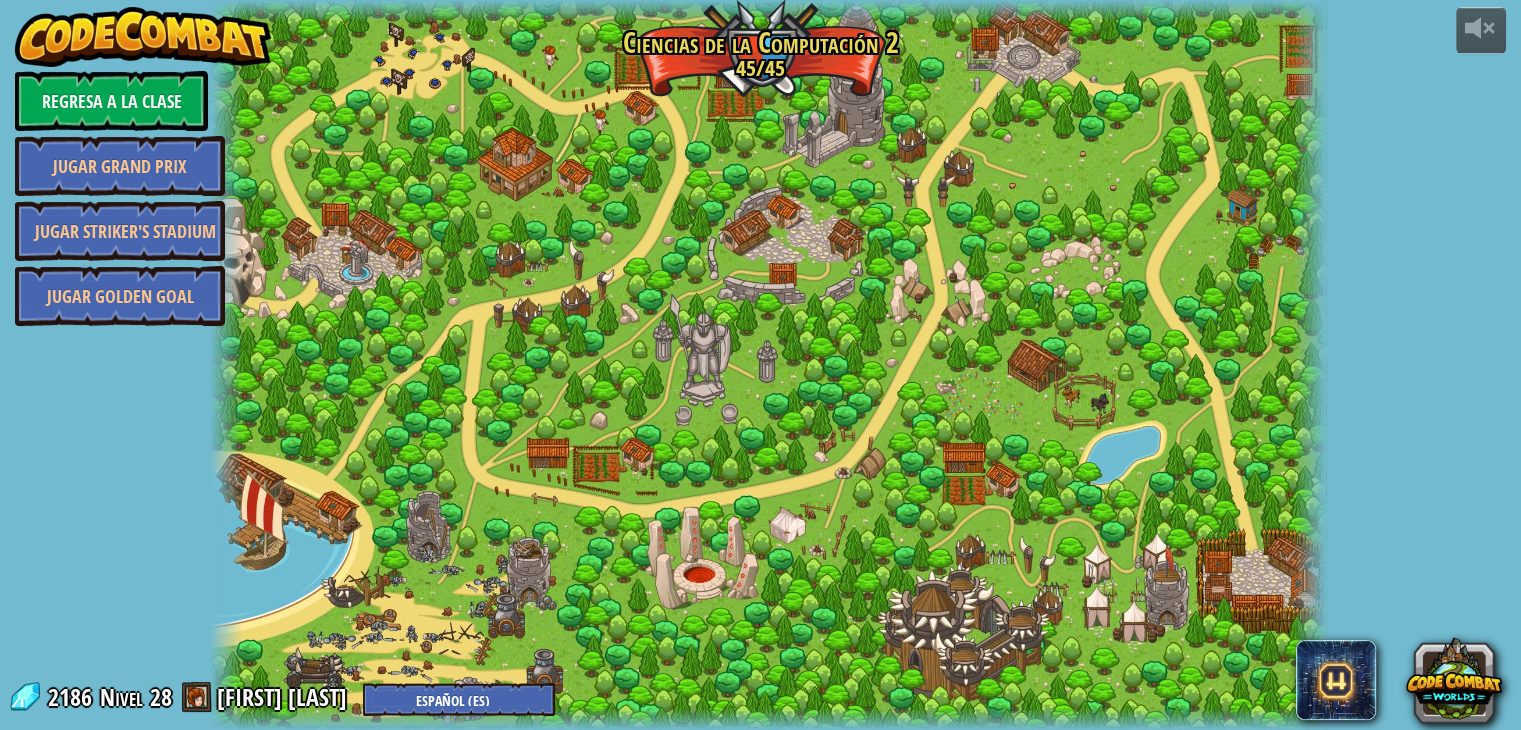 select on "es-ES" 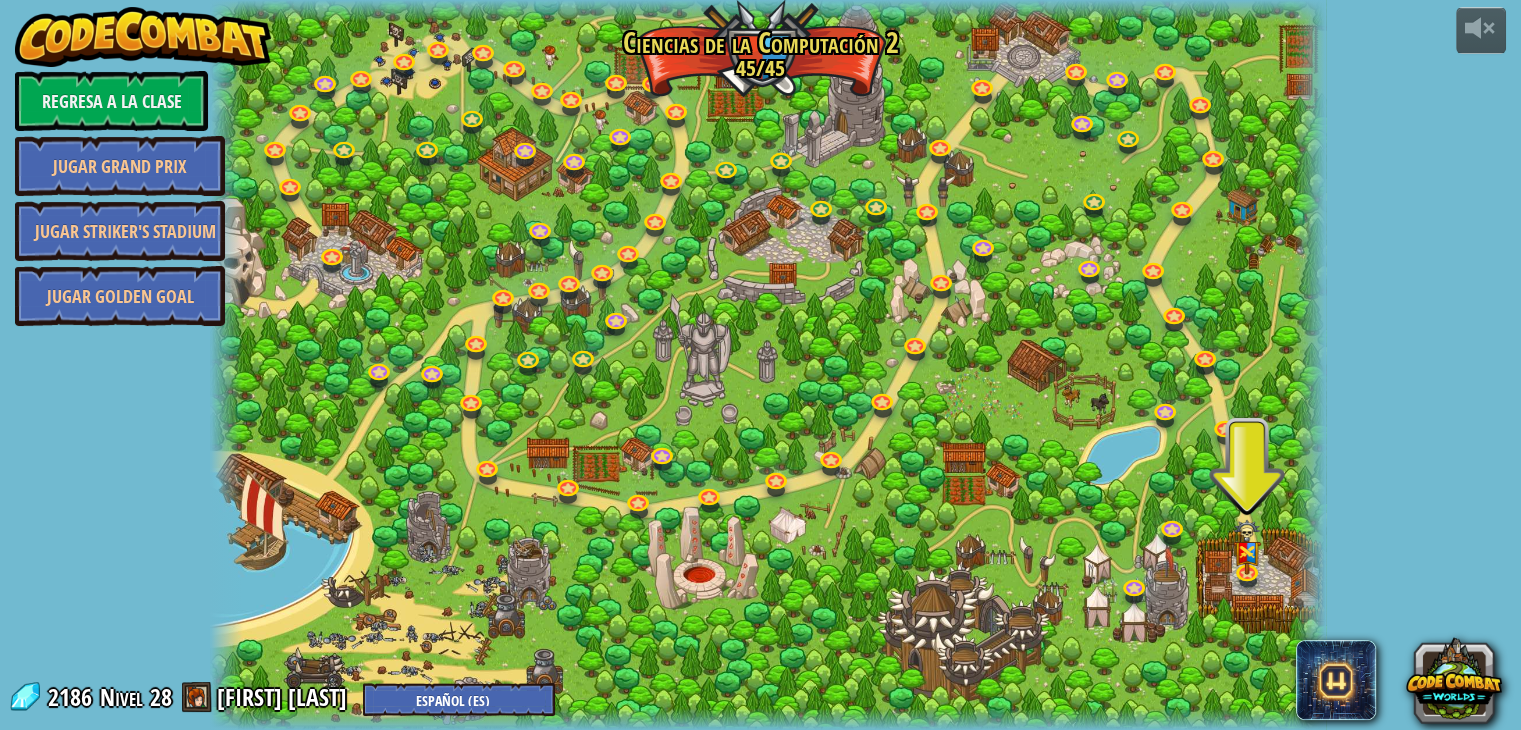 click at bounding box center (768, 365) 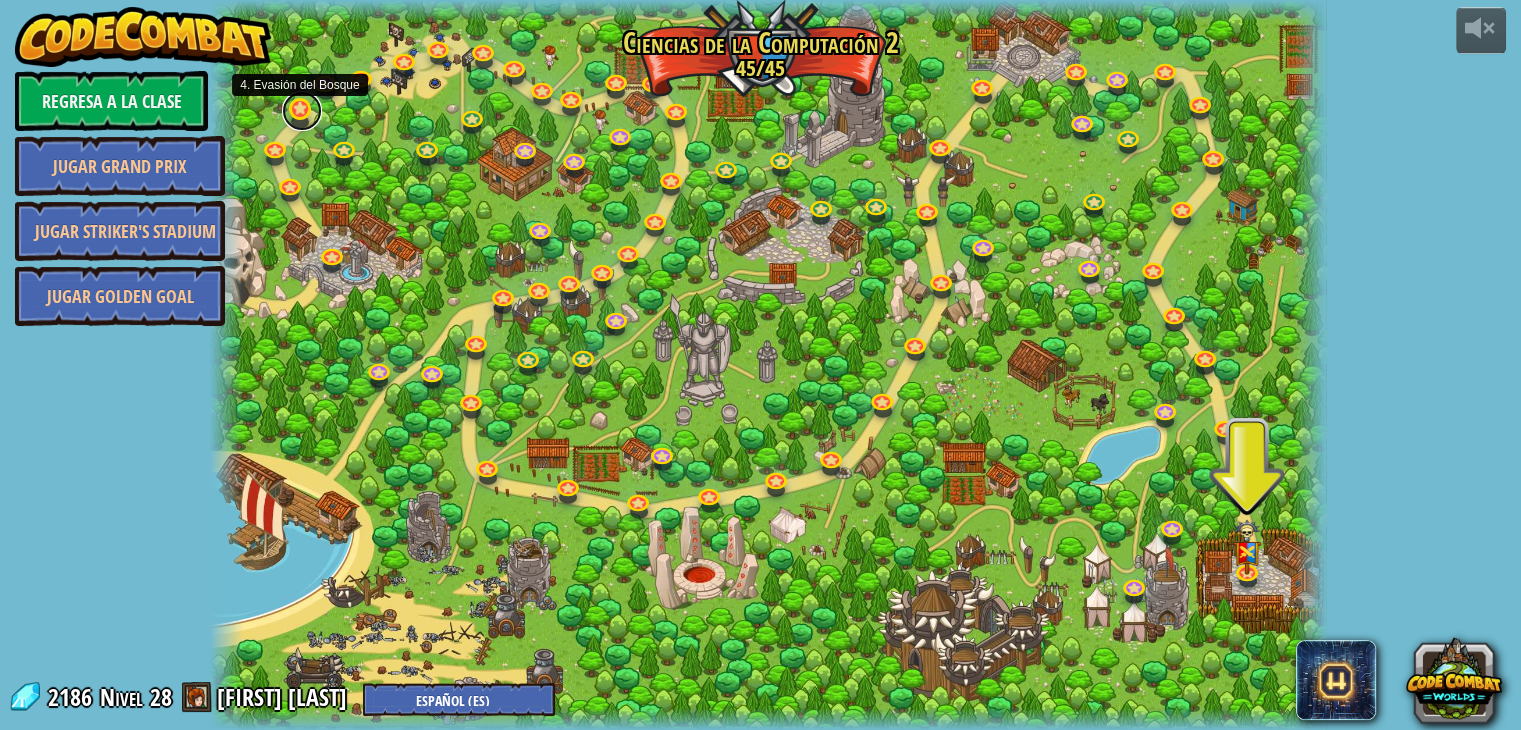 click at bounding box center (302, 111) 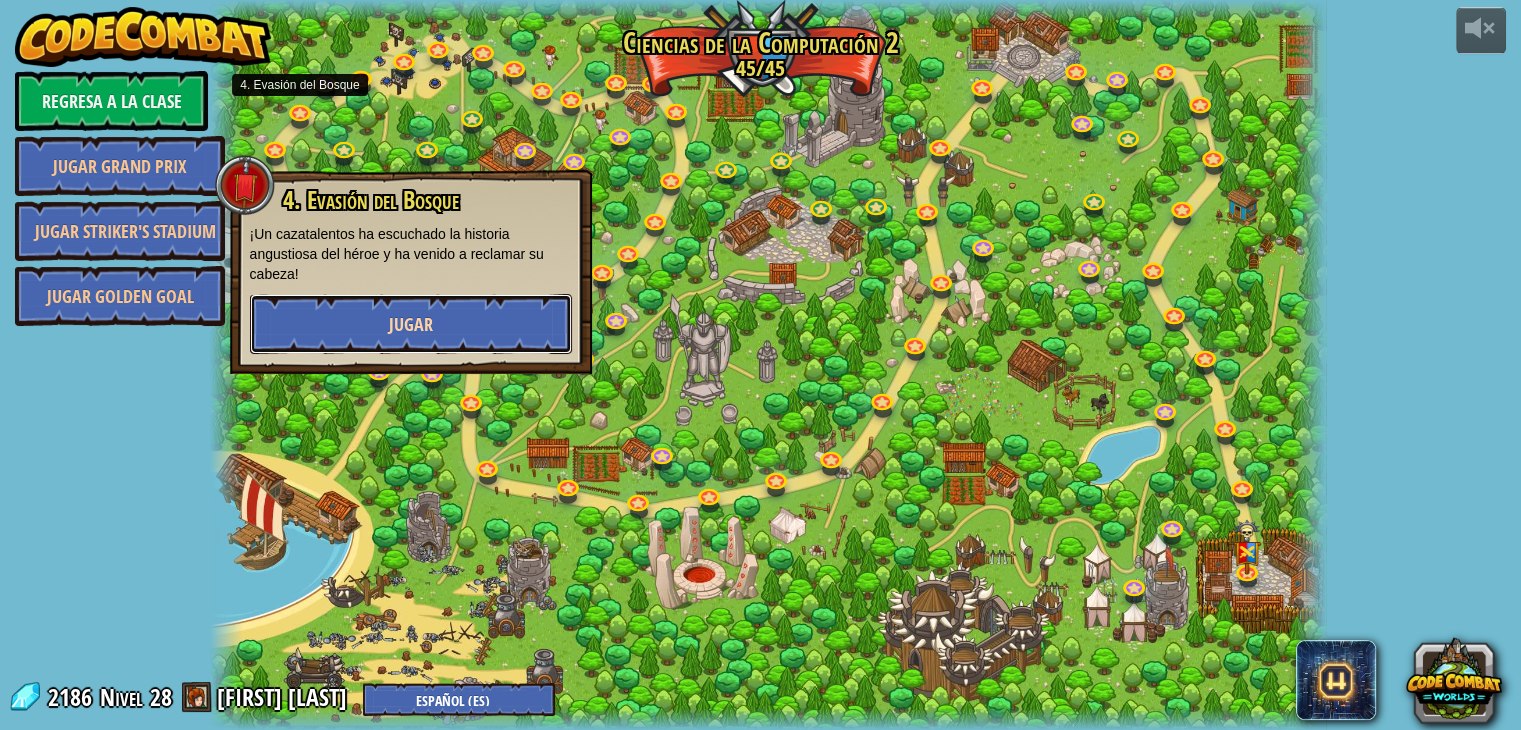 click on "Jugar" at bounding box center [411, 324] 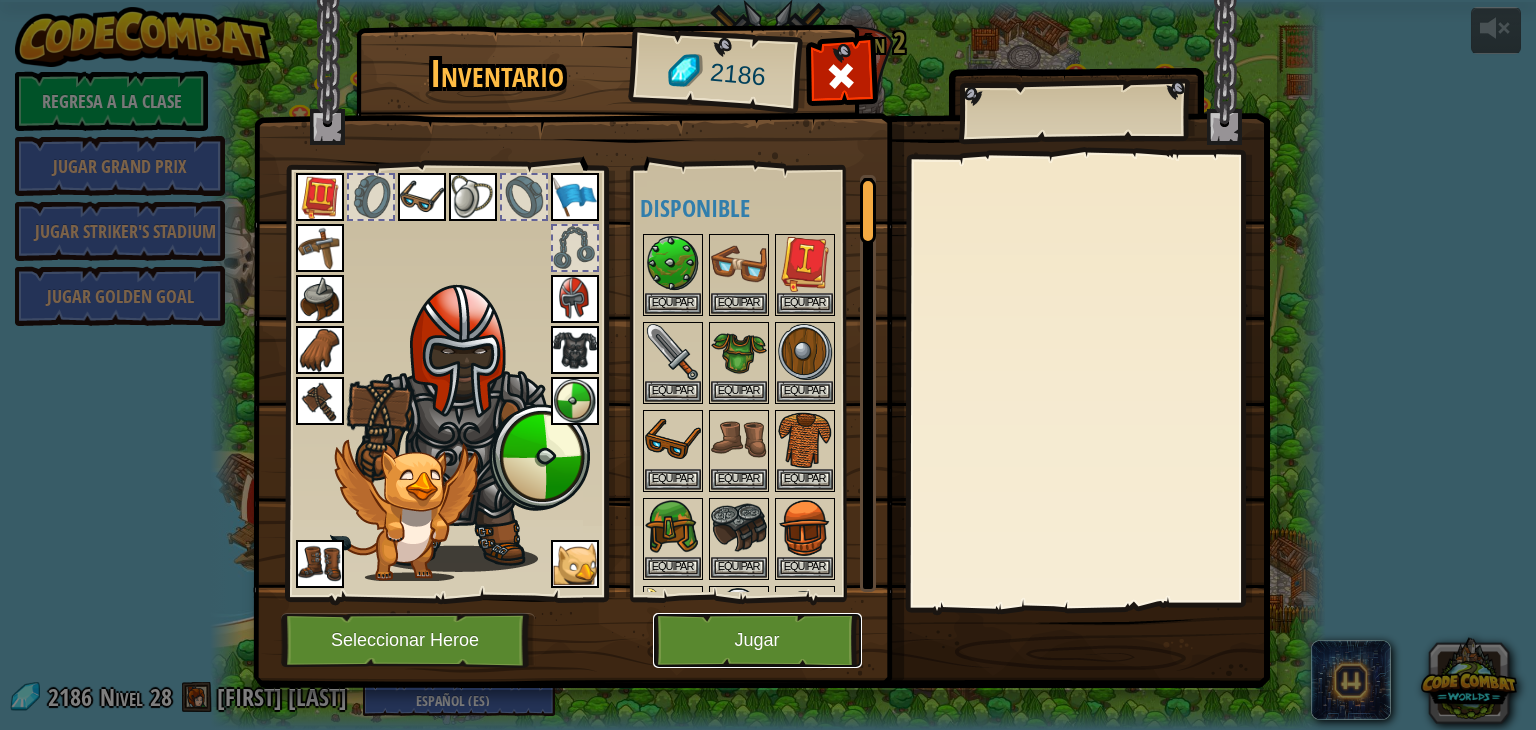 click on "Jugar" at bounding box center [757, 640] 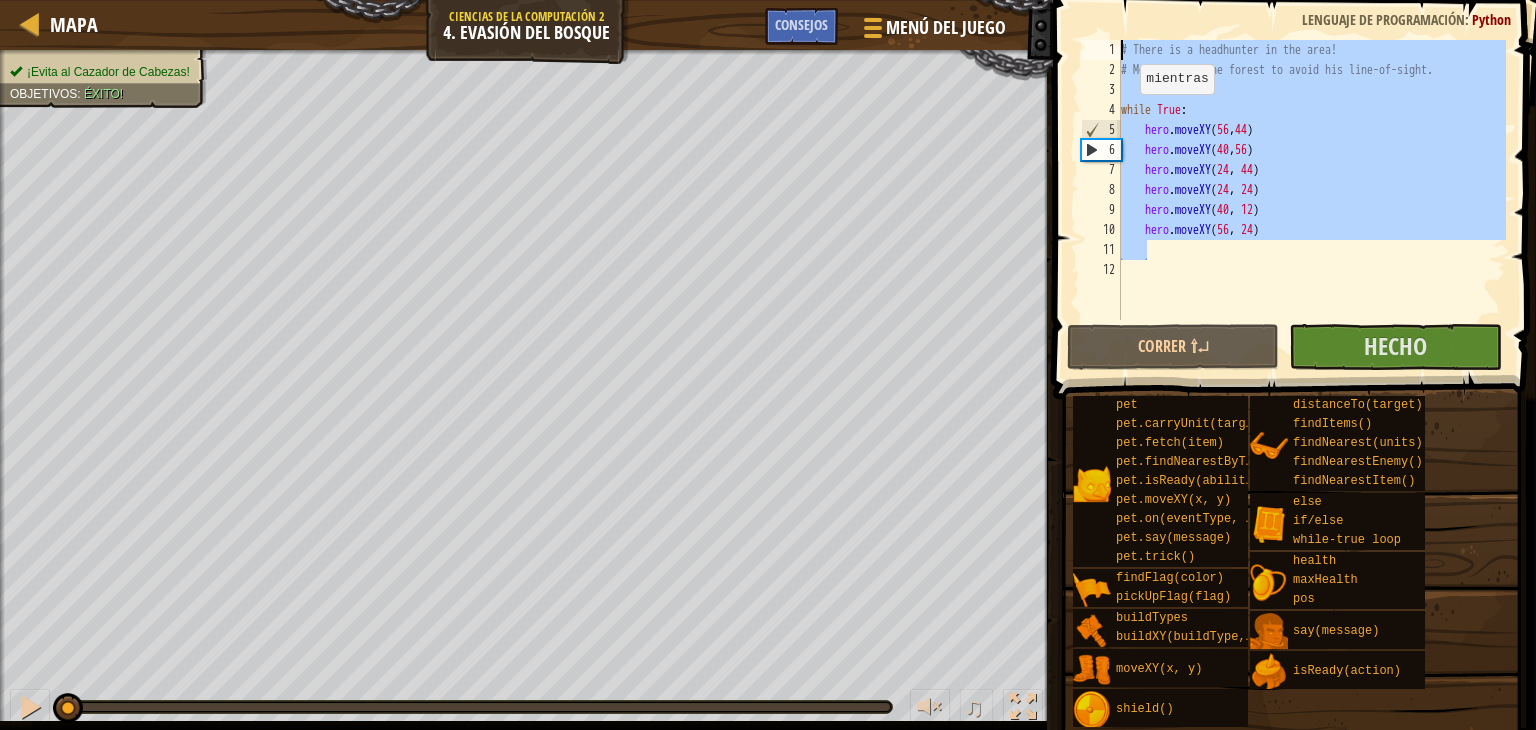 drag, startPoint x: 1171, startPoint y: 256, endPoint x: 1088, endPoint y: 4, distance: 265.3168 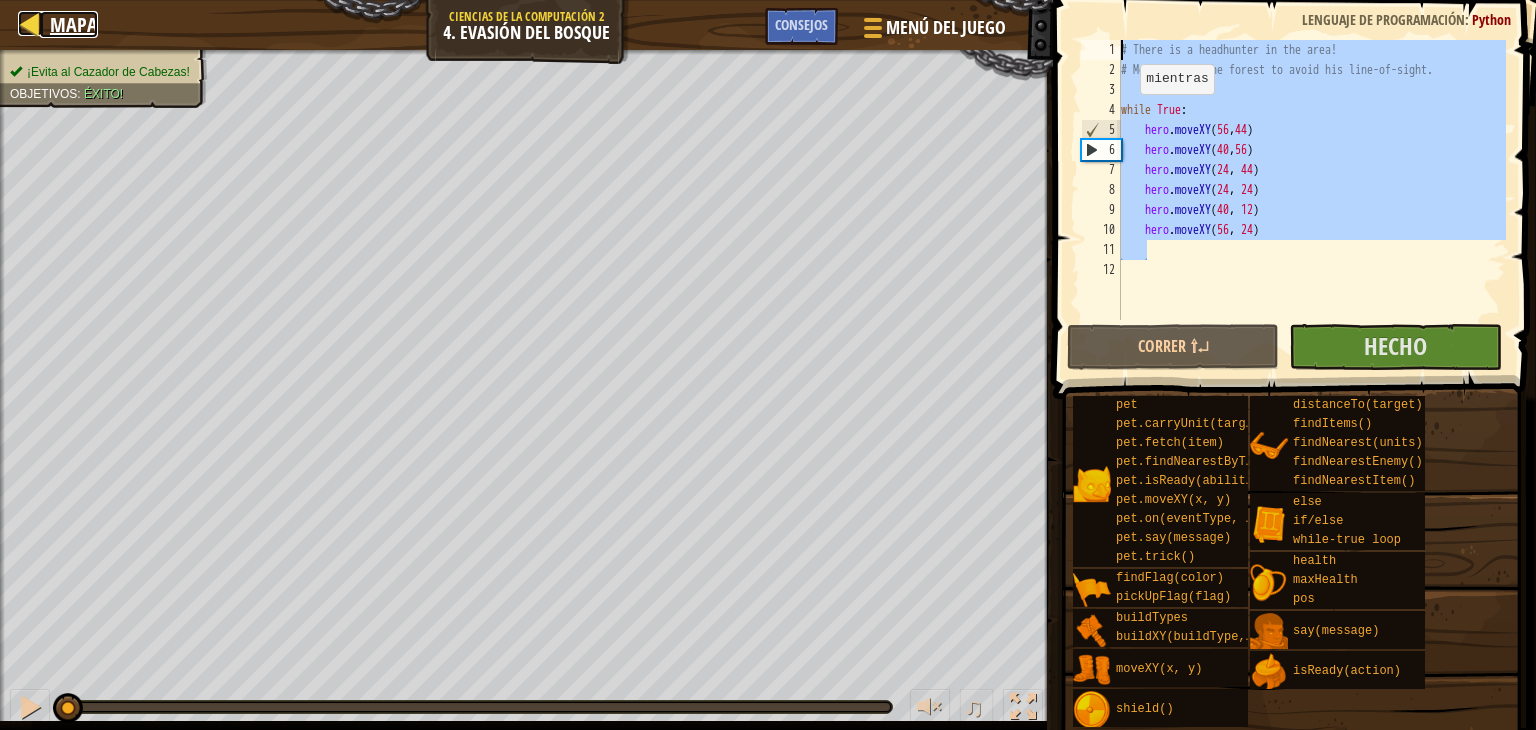 click on "Mapa" at bounding box center [74, 24] 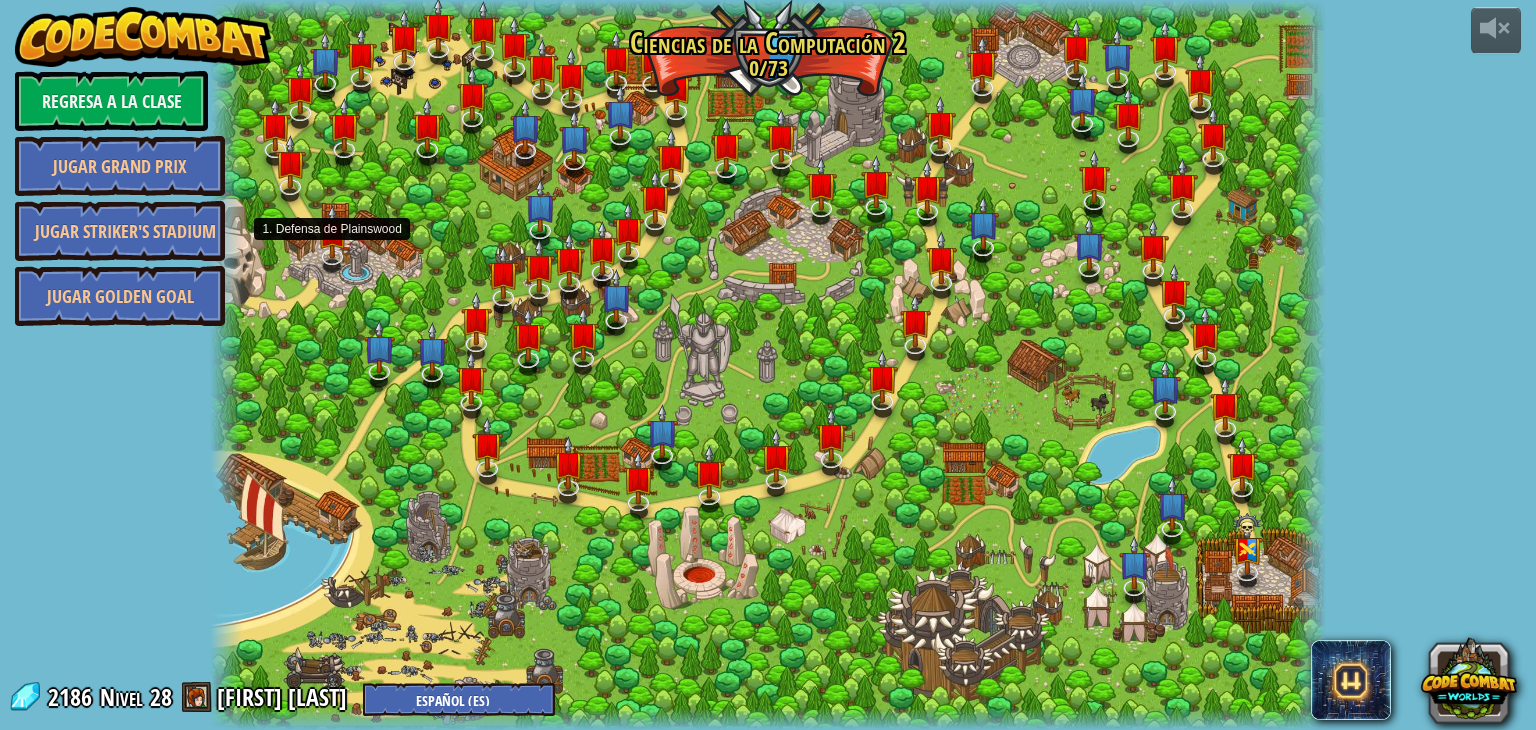 select on "es-ES" 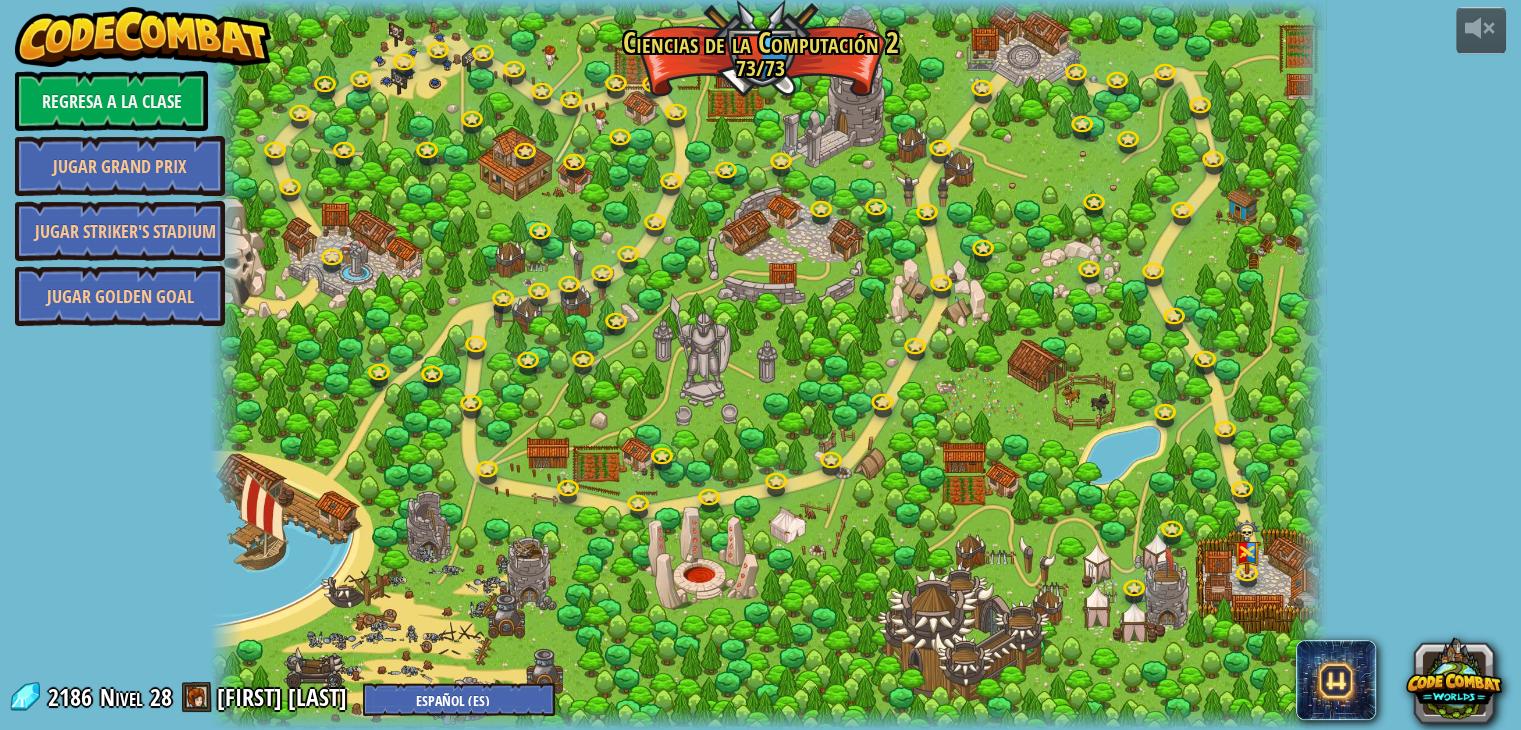 select on "es-ES" 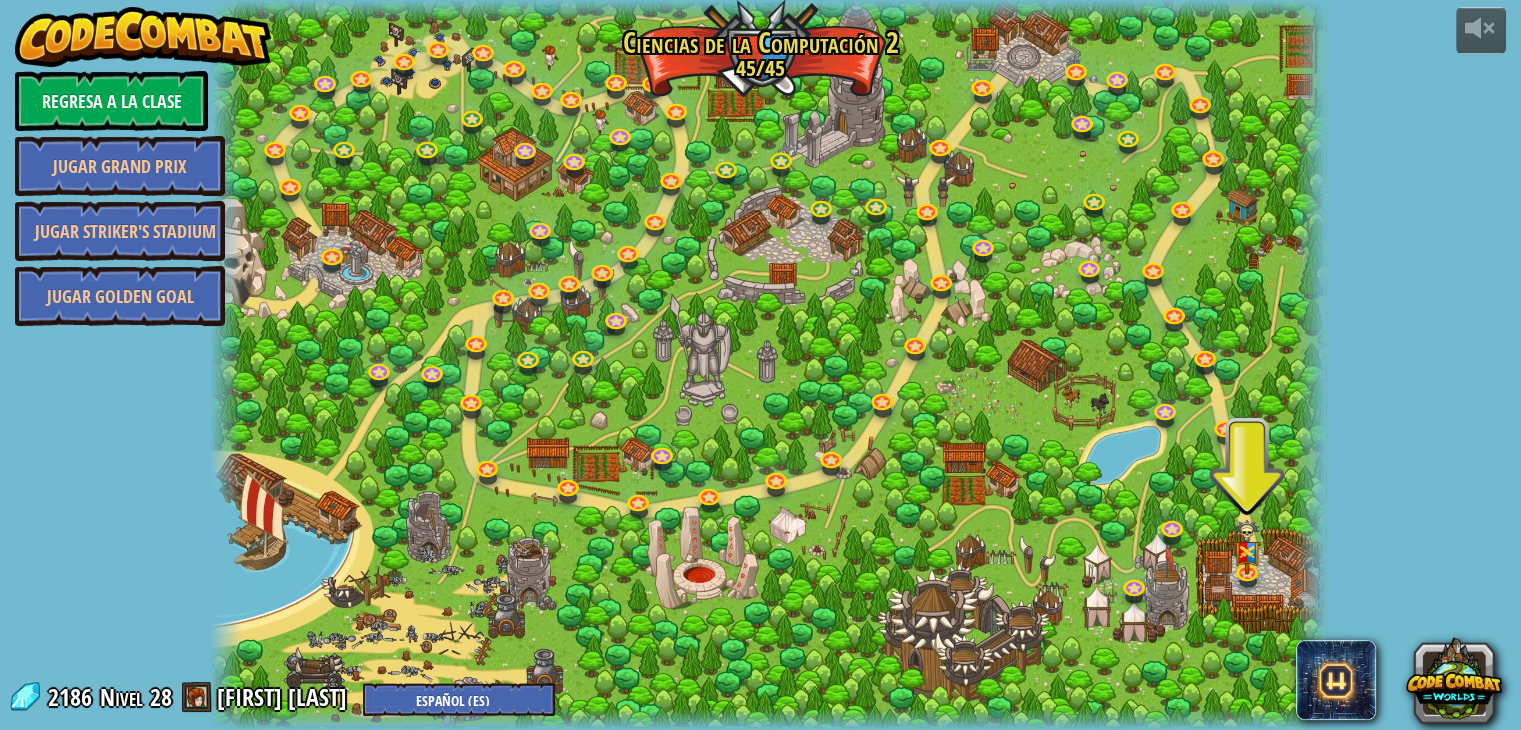 click at bounding box center [768, 365] 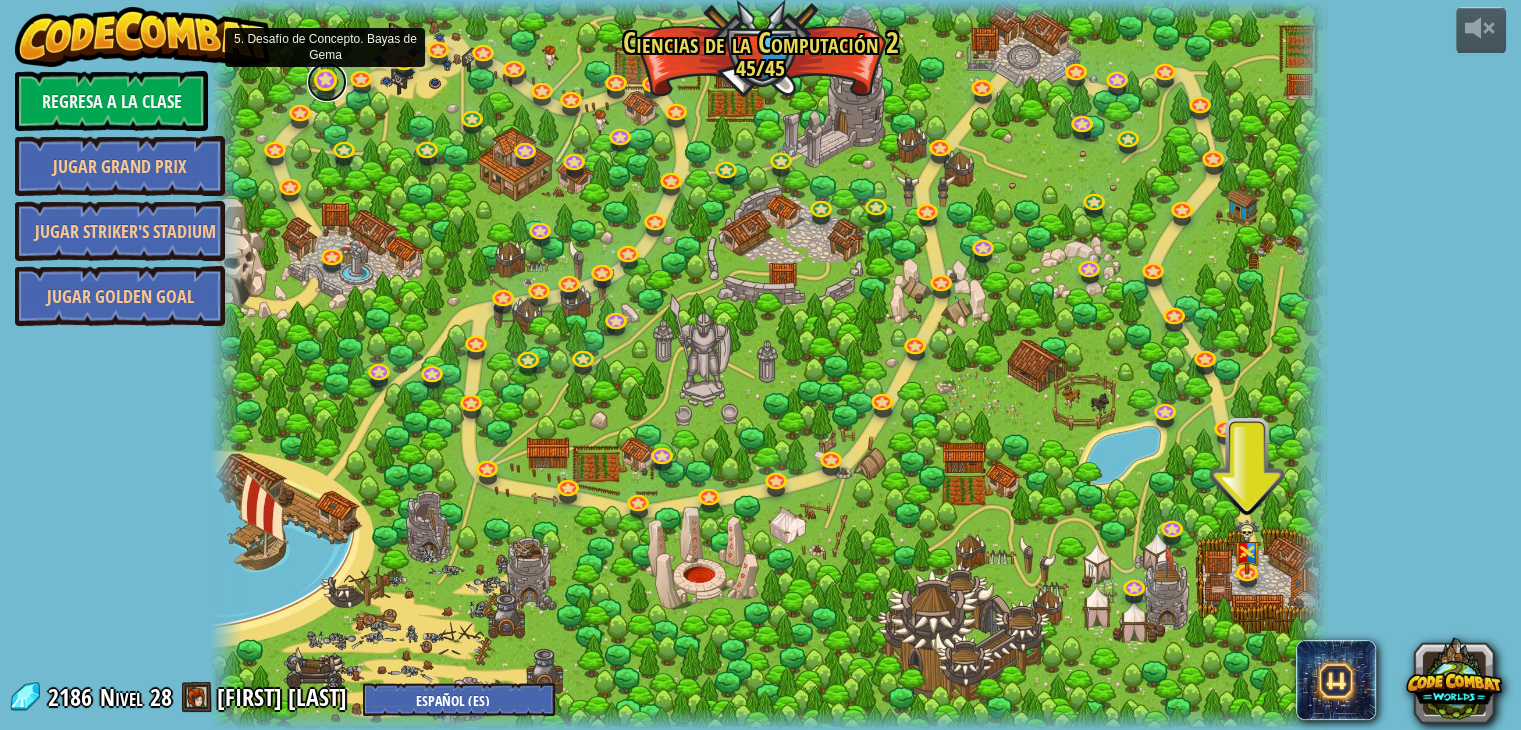 click at bounding box center (327, 82) 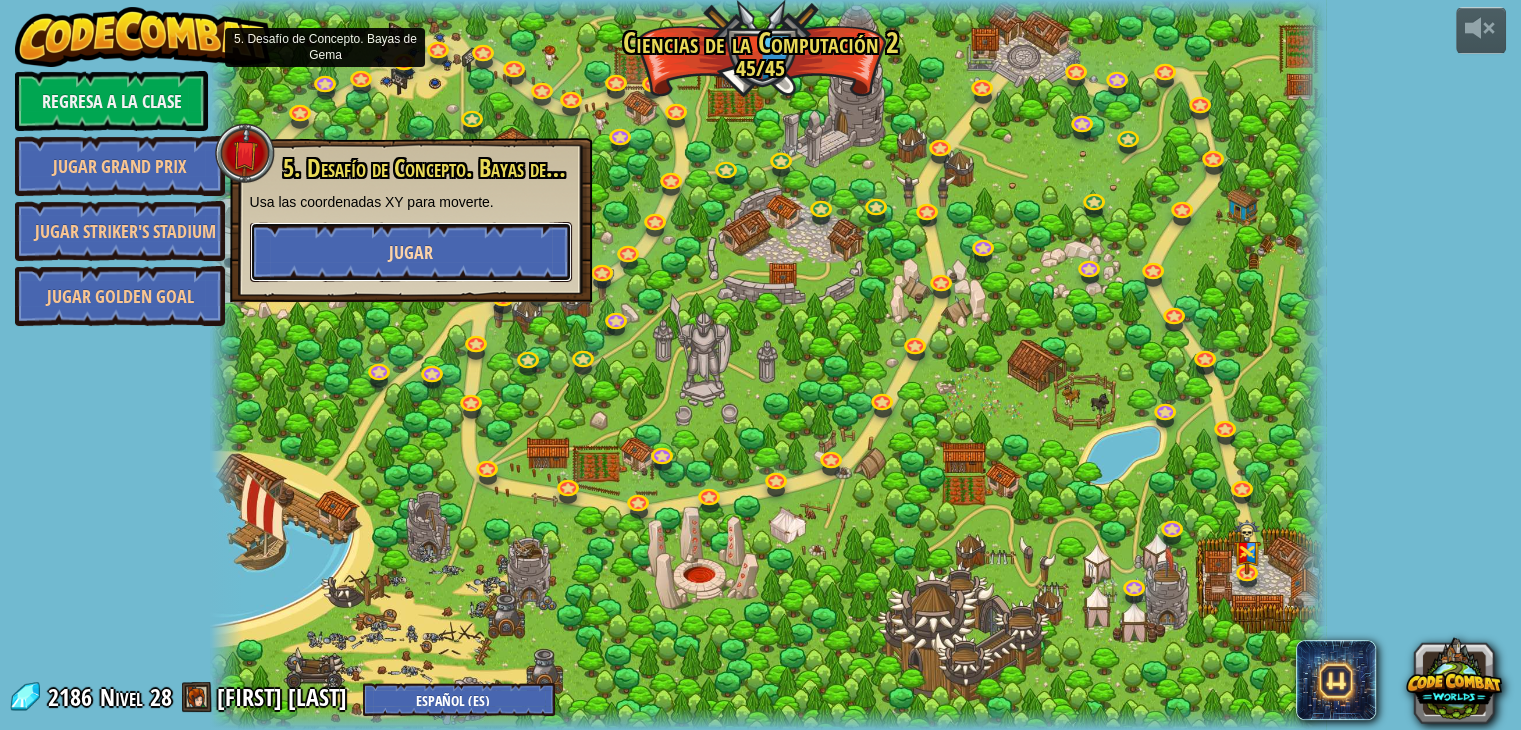 click on "Jugar" at bounding box center (411, 252) 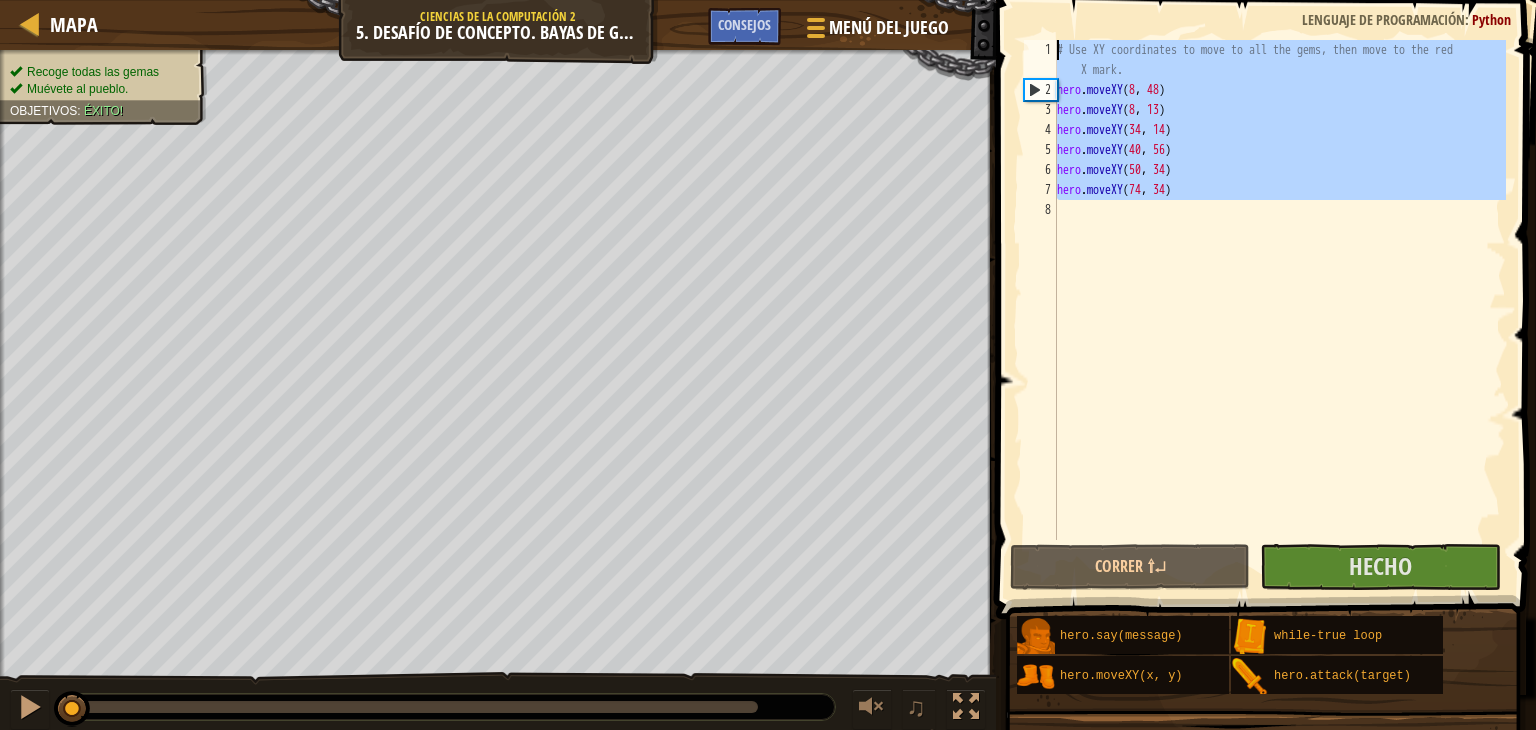 drag, startPoint x: 1163, startPoint y: 265, endPoint x: 1052, endPoint y: 39, distance: 251.78761 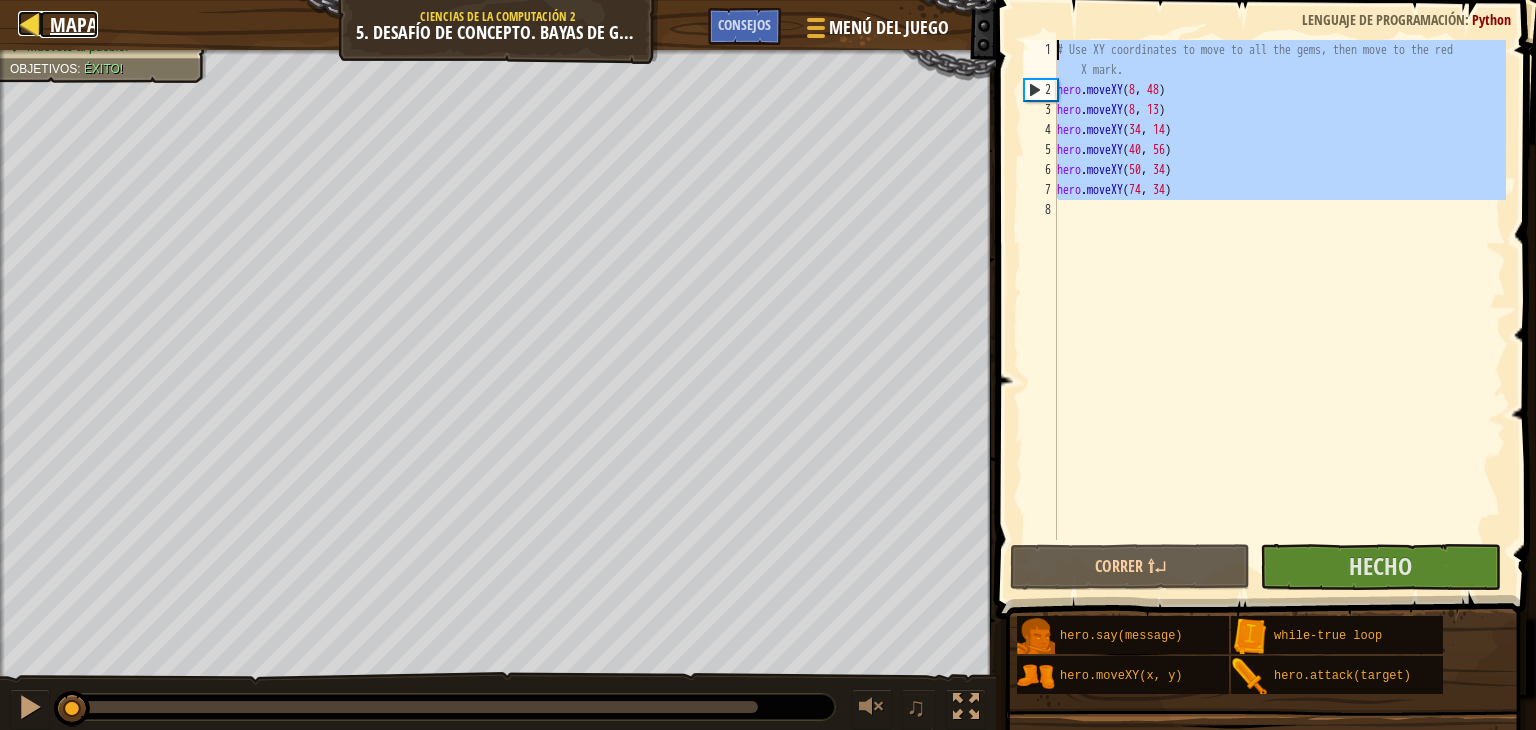 click on "Mapa" at bounding box center [74, 24] 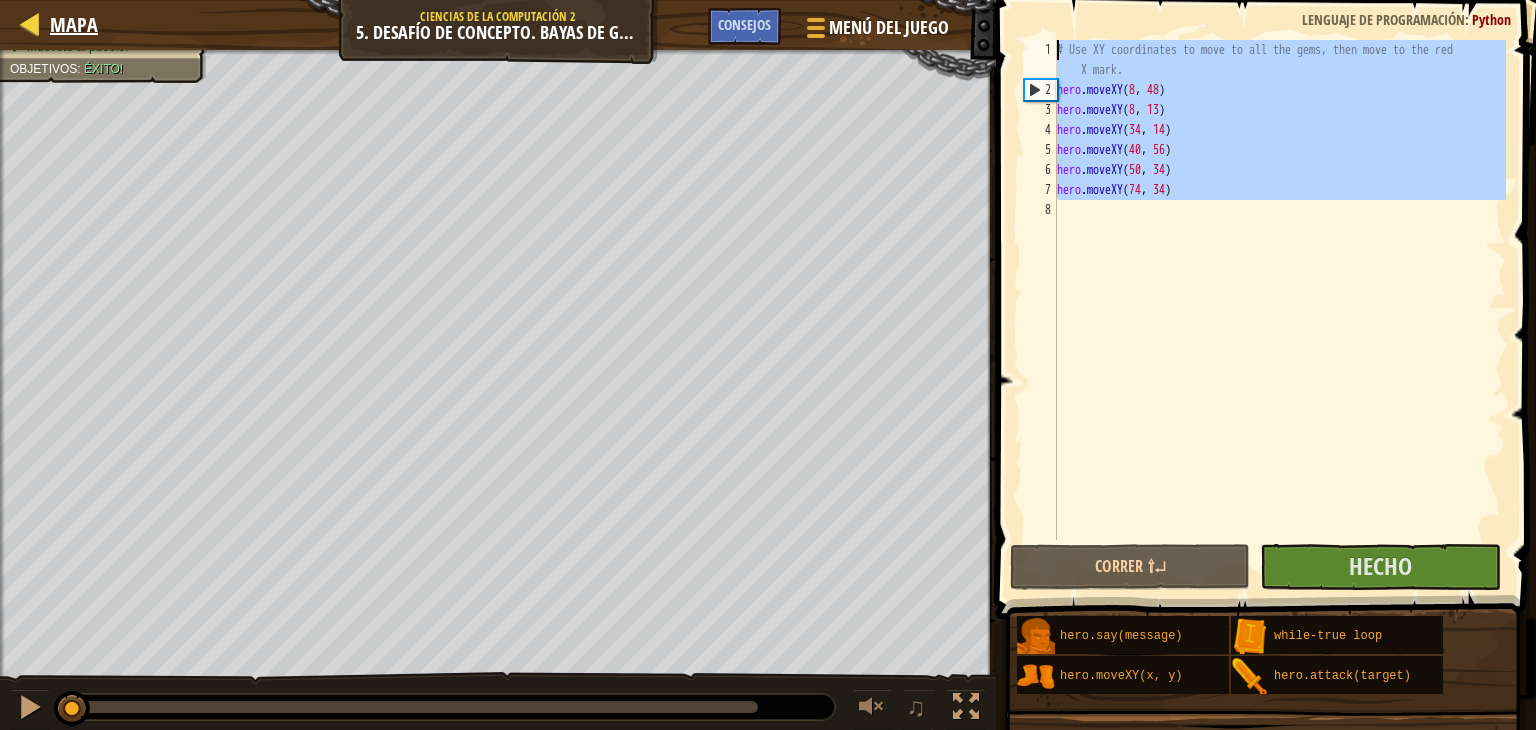 select on "es-ES" 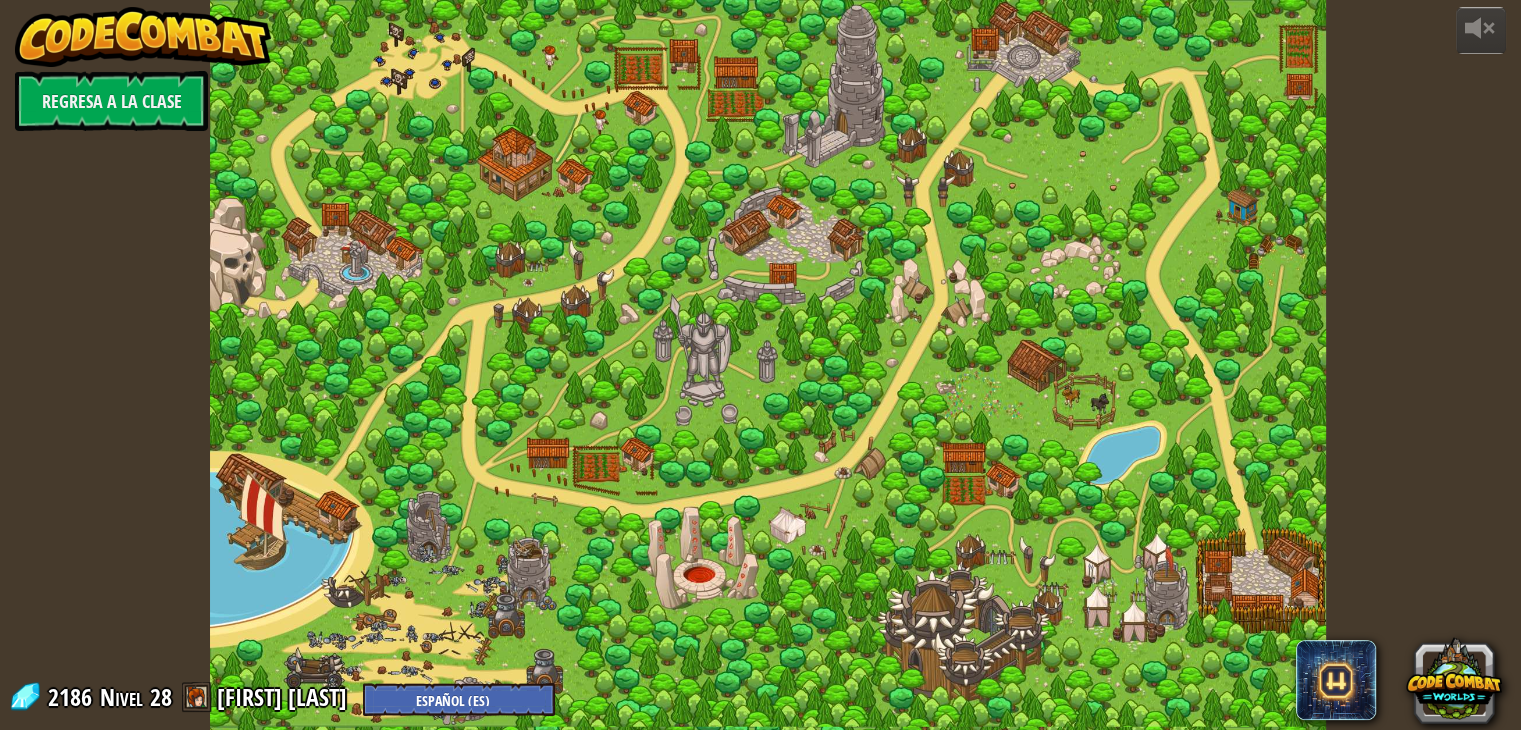 select on "es-ES" 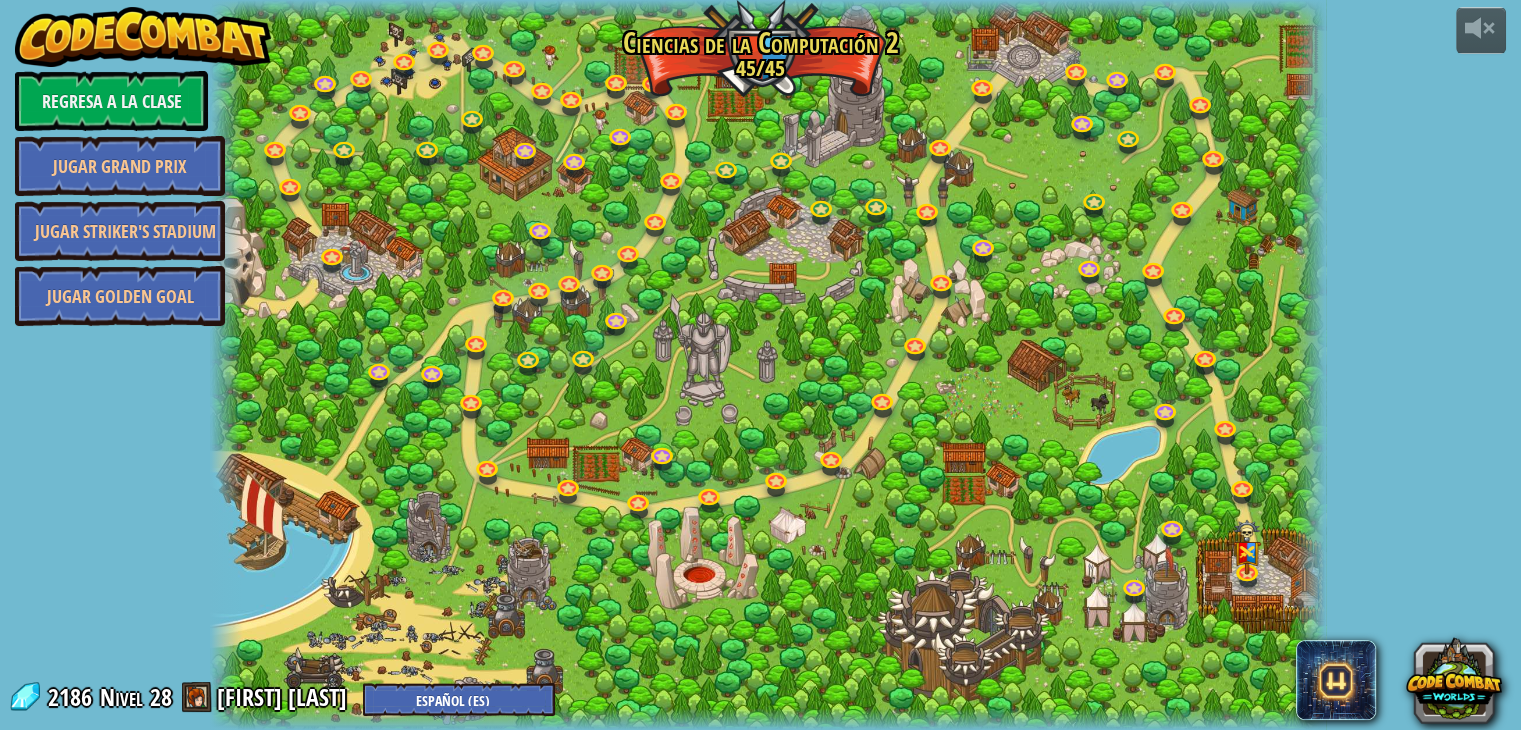 select on "es-ES" 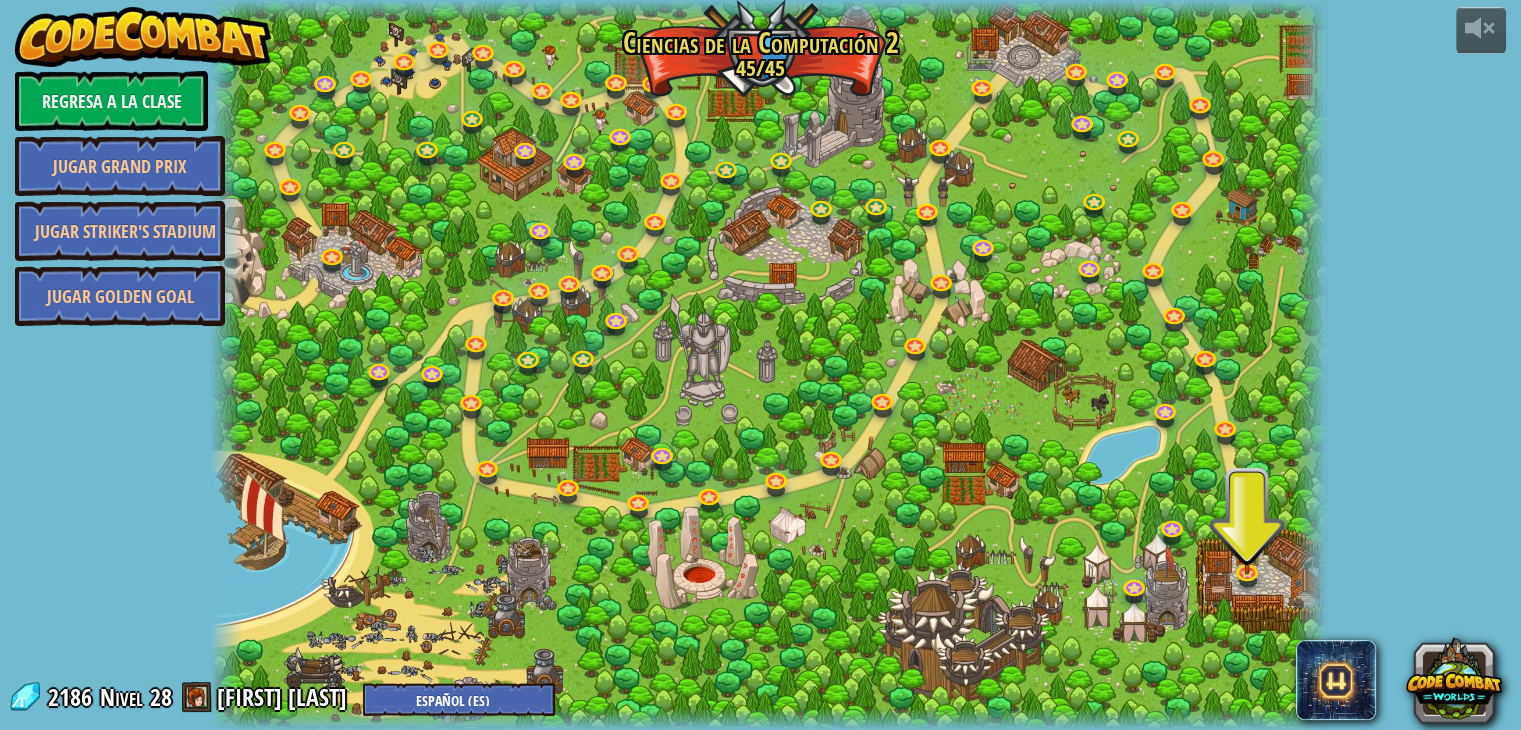 click at bounding box center (768, 365) 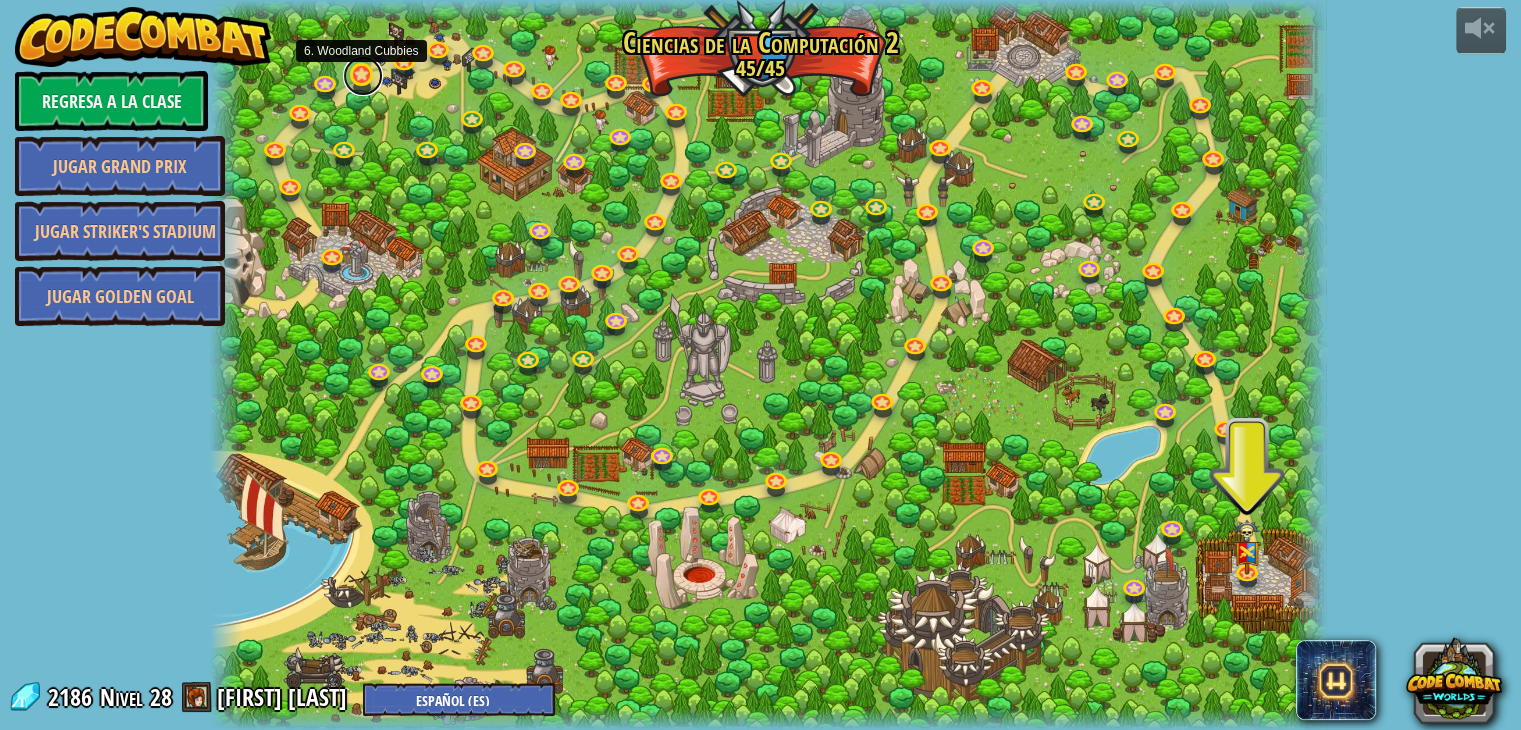 click at bounding box center [363, 76] 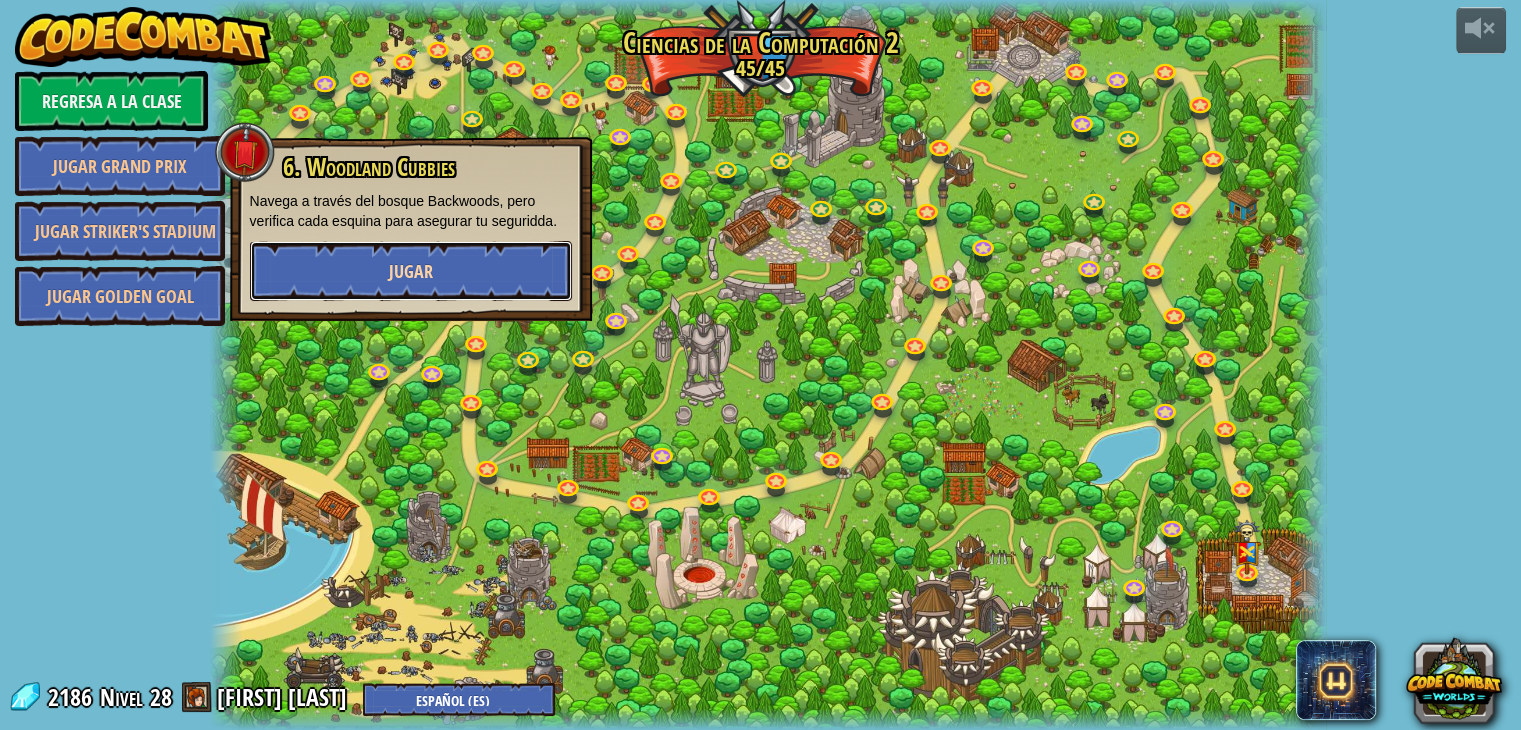 click on "Jugar" at bounding box center (411, 271) 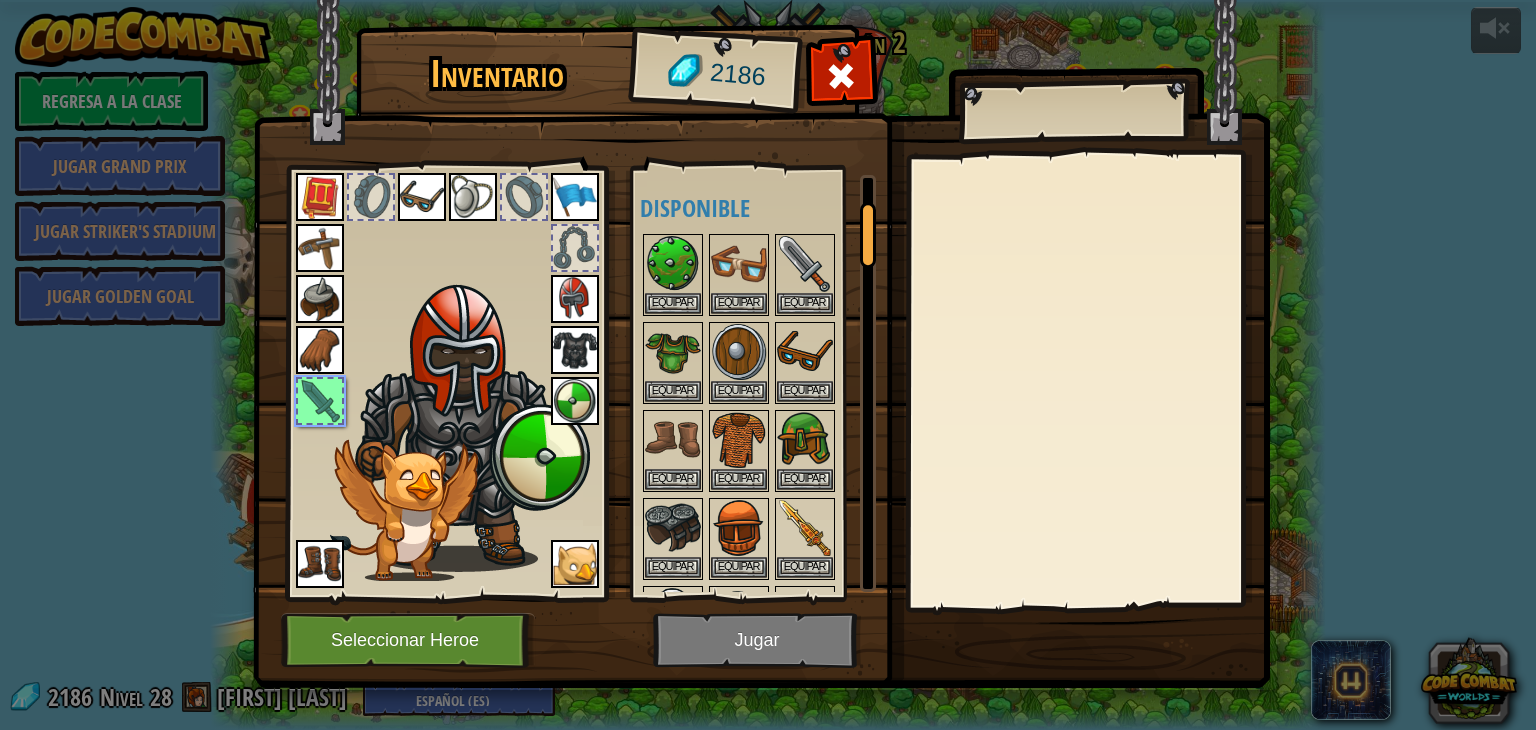 scroll, scrollTop: 163, scrollLeft: 0, axis: vertical 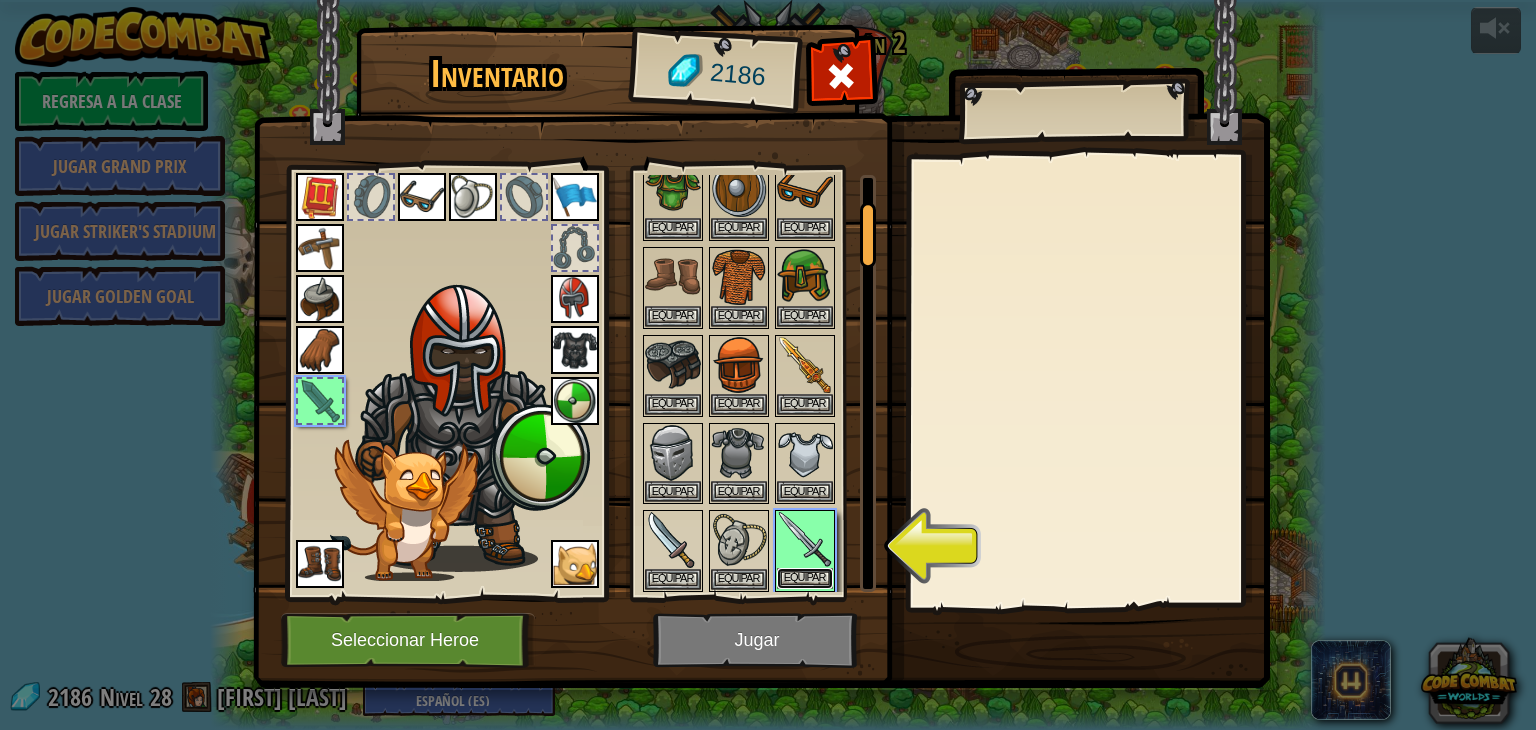 click on "Equipar" at bounding box center (805, 578) 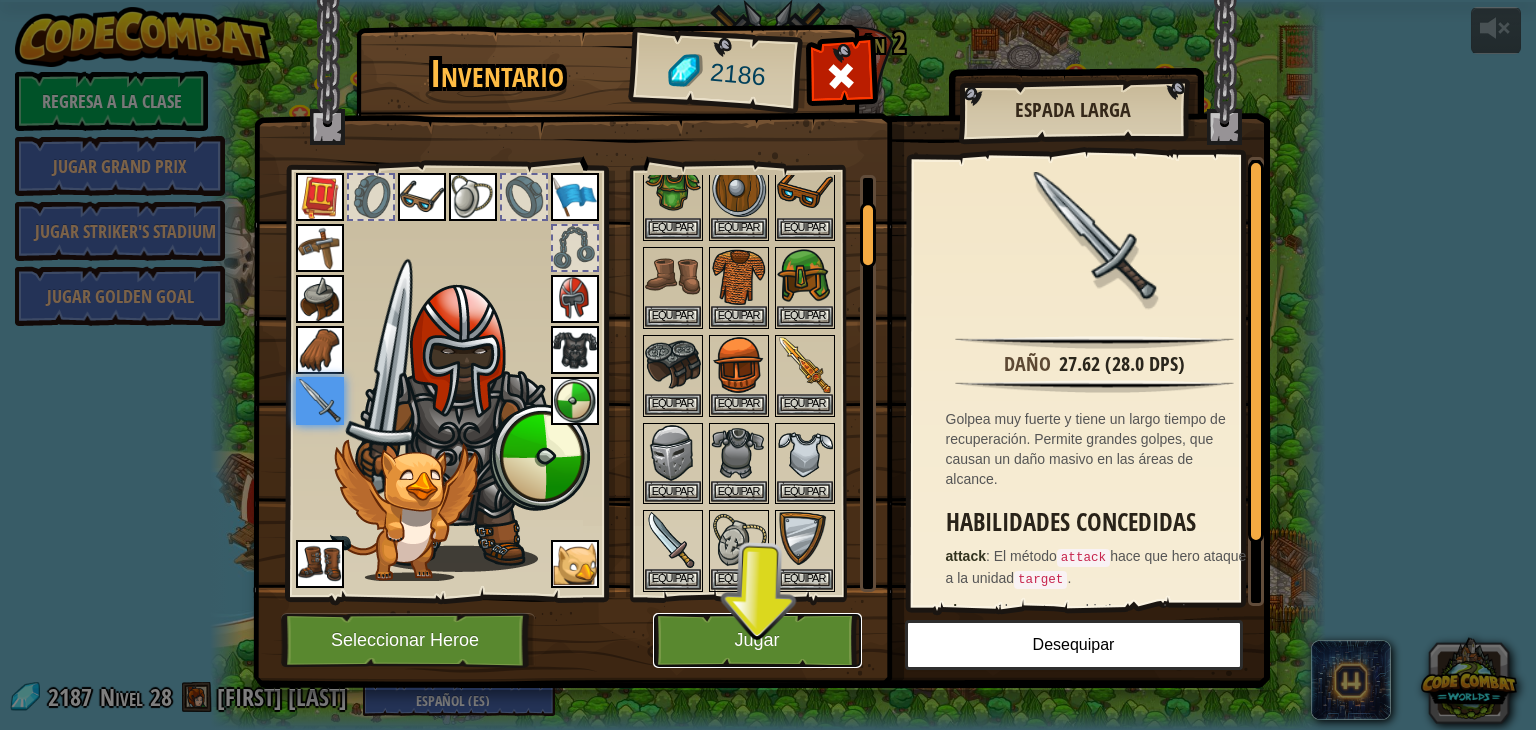 click on "Jugar" at bounding box center [757, 640] 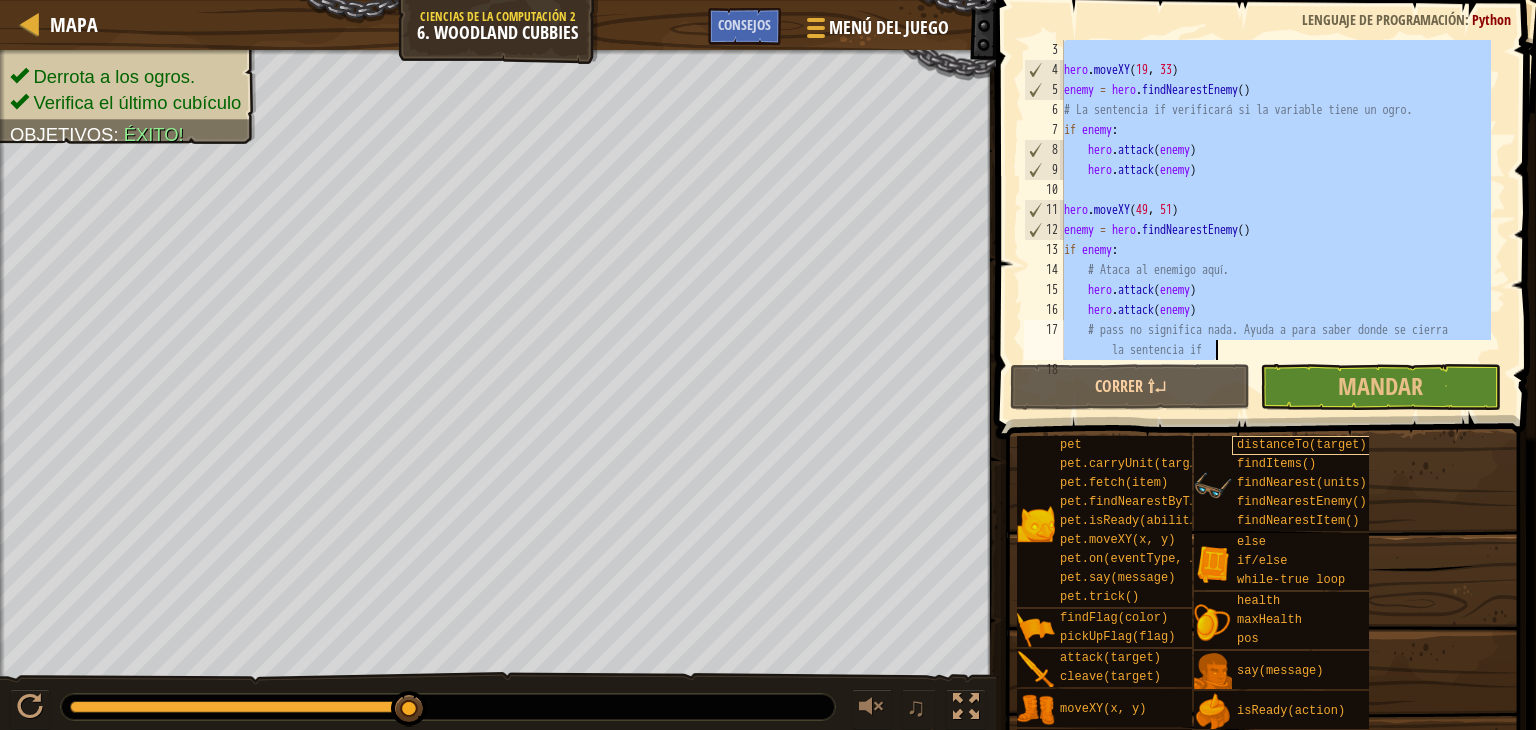 scroll, scrollTop: 240, scrollLeft: 0, axis: vertical 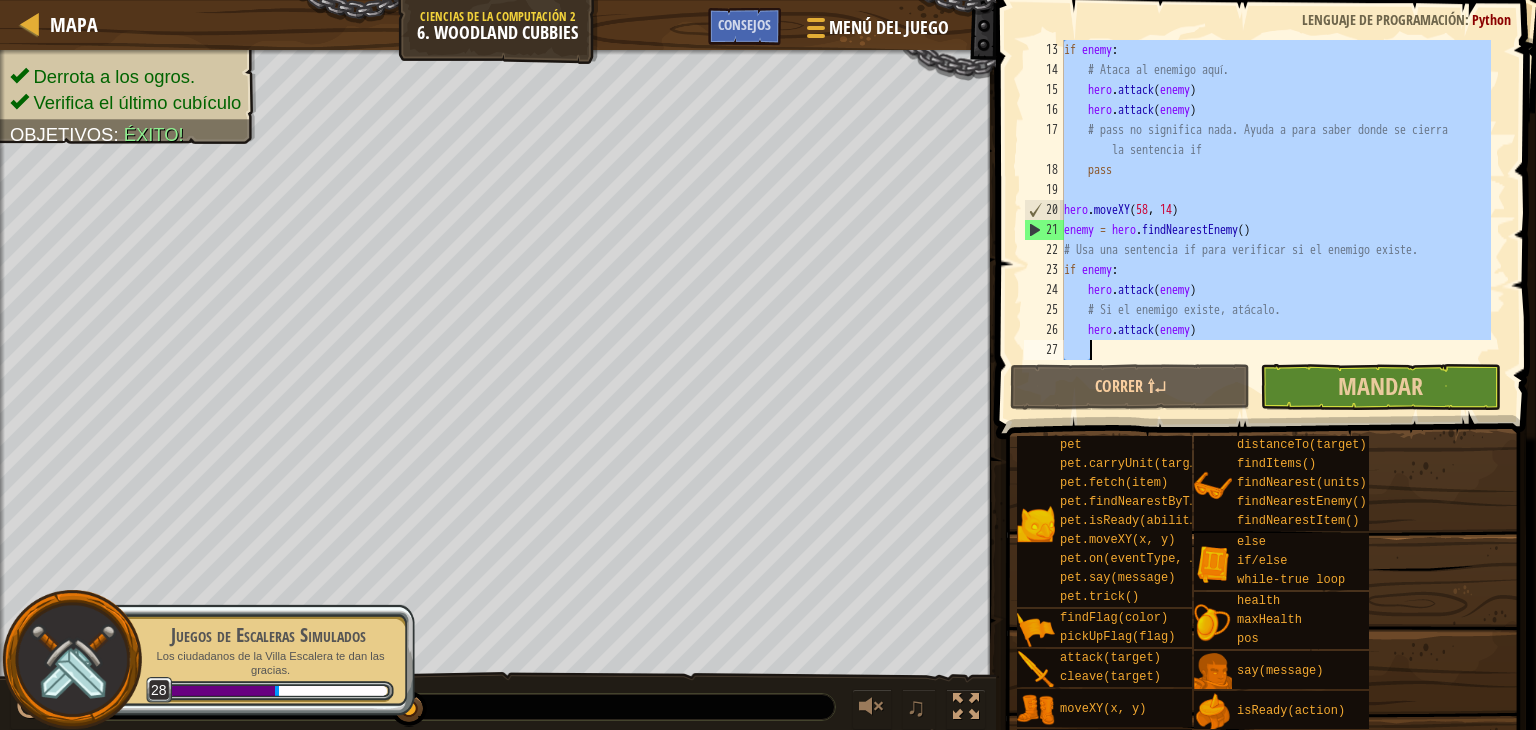 drag, startPoint x: 1066, startPoint y: 55, endPoint x: 1260, endPoint y: 363, distance: 364.0055 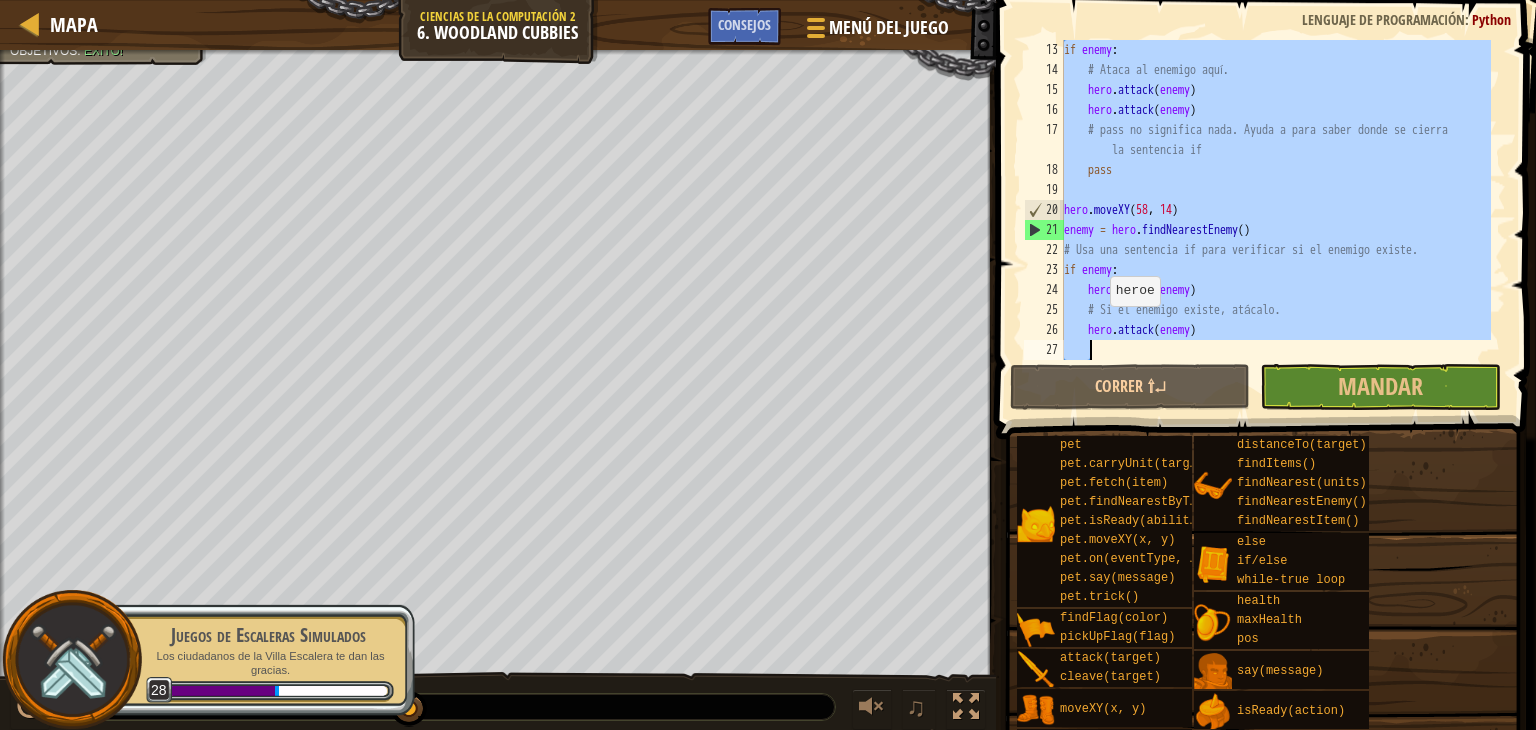 click on "Mapa Ciencias de la Computación 2 6. Woodland Cubbies Menú del Juego Hecho Consejos" at bounding box center (498, 25) 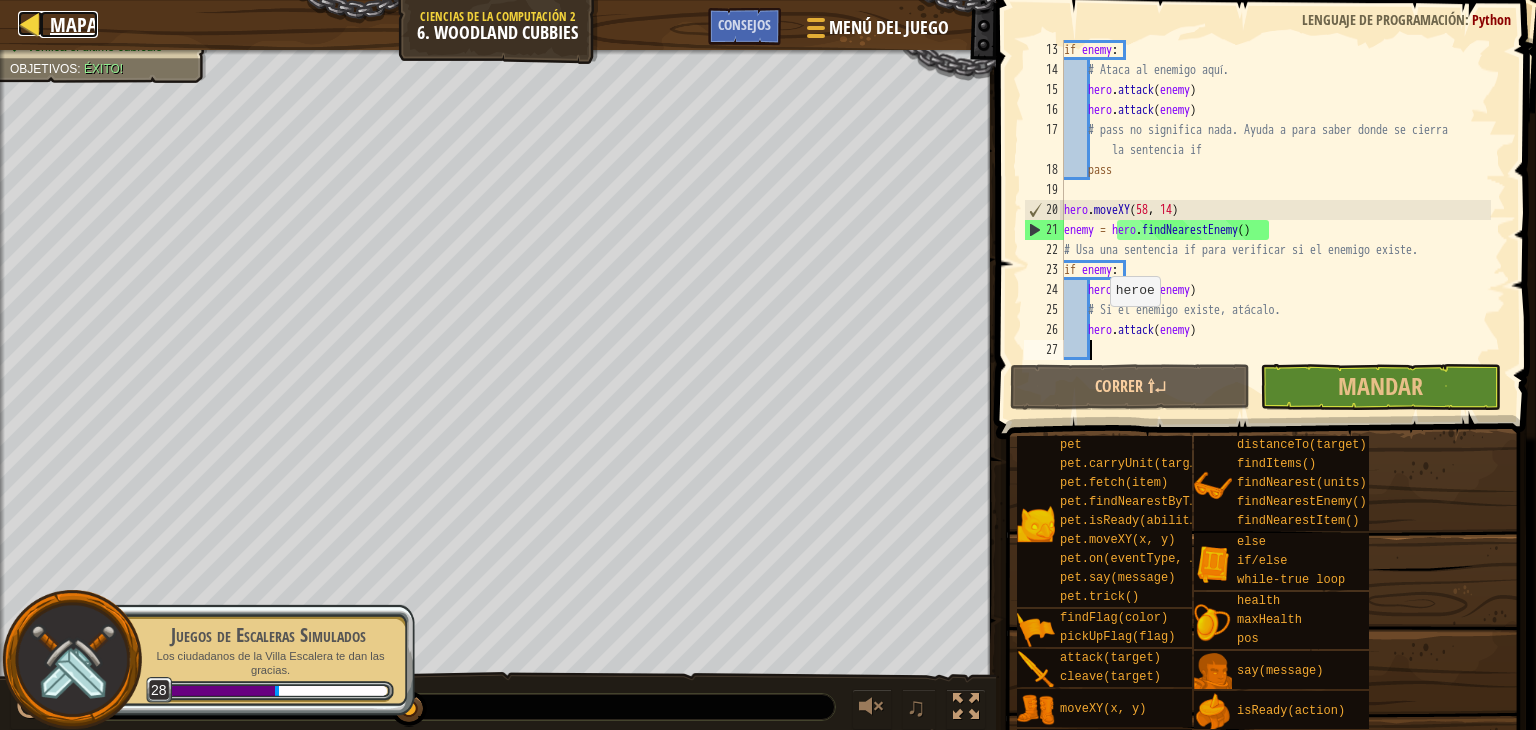 click on "Mapa" at bounding box center [69, 24] 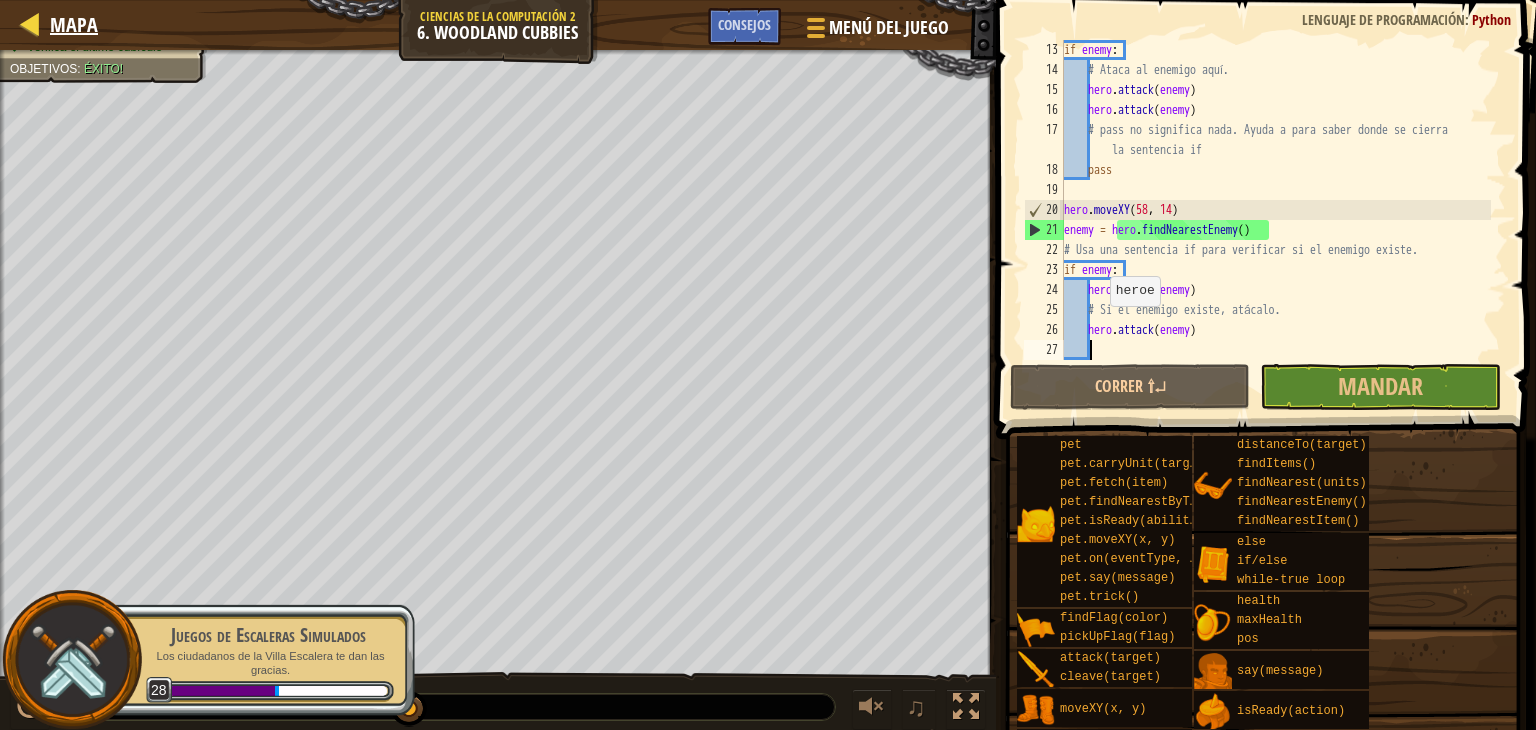 select on "es-ES" 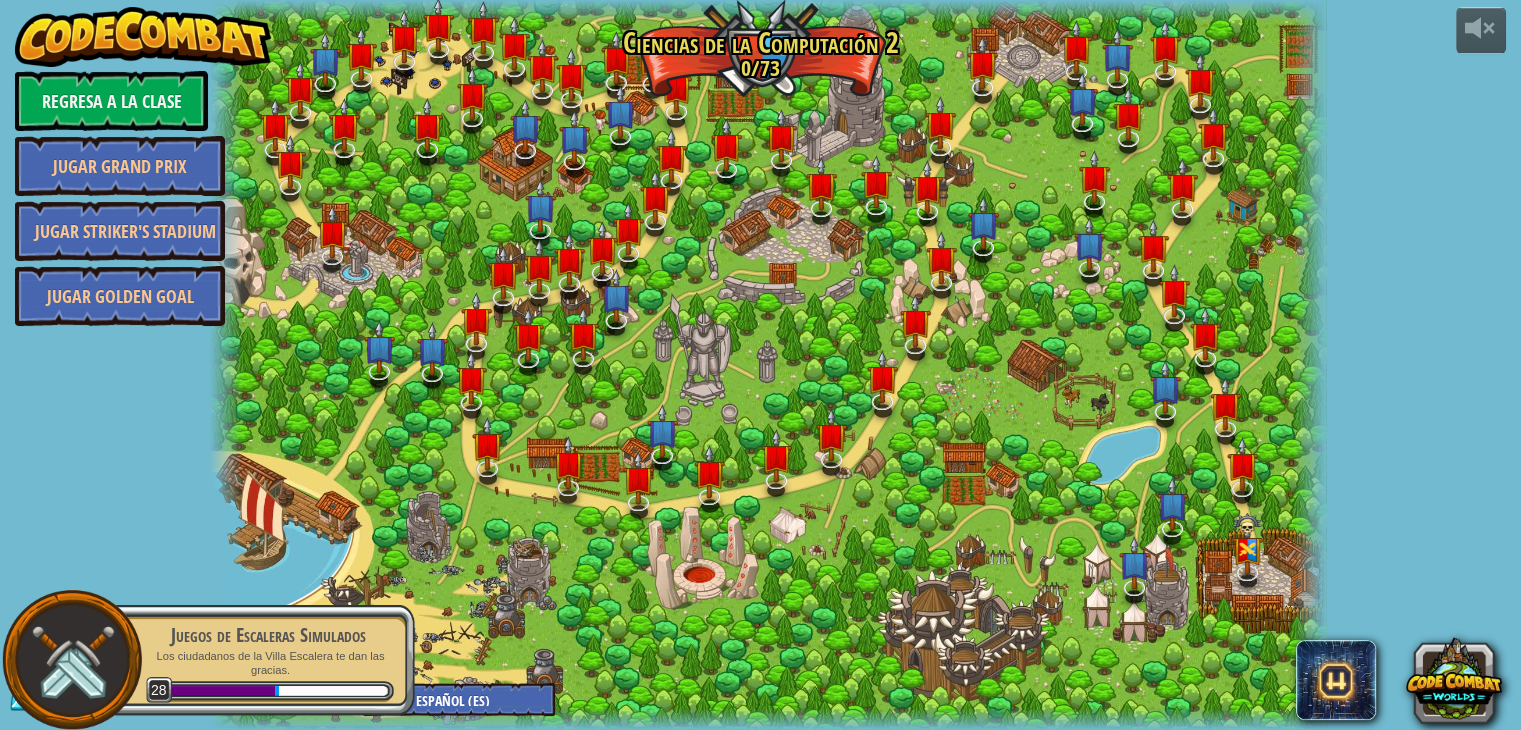 select on "es-ES" 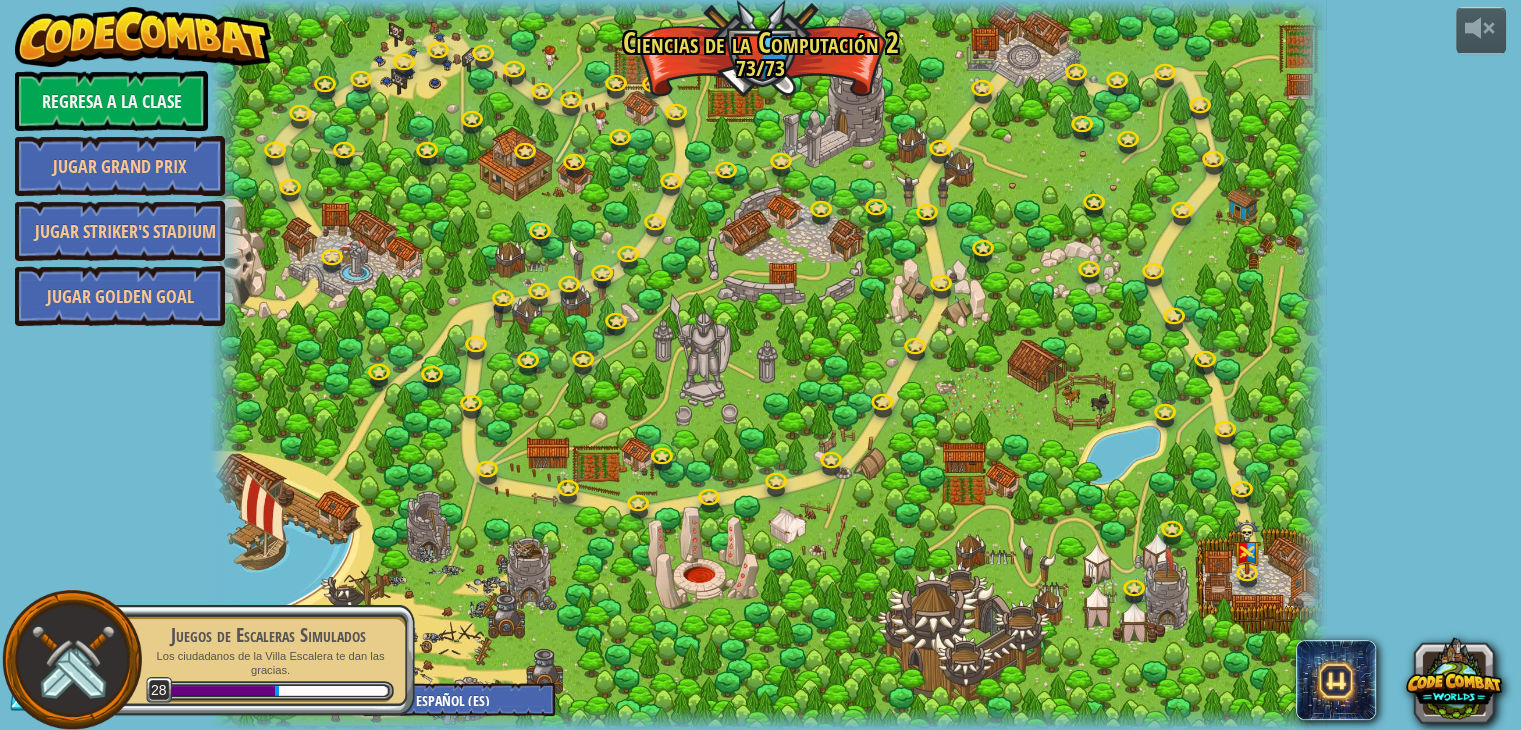 select on "es-ES" 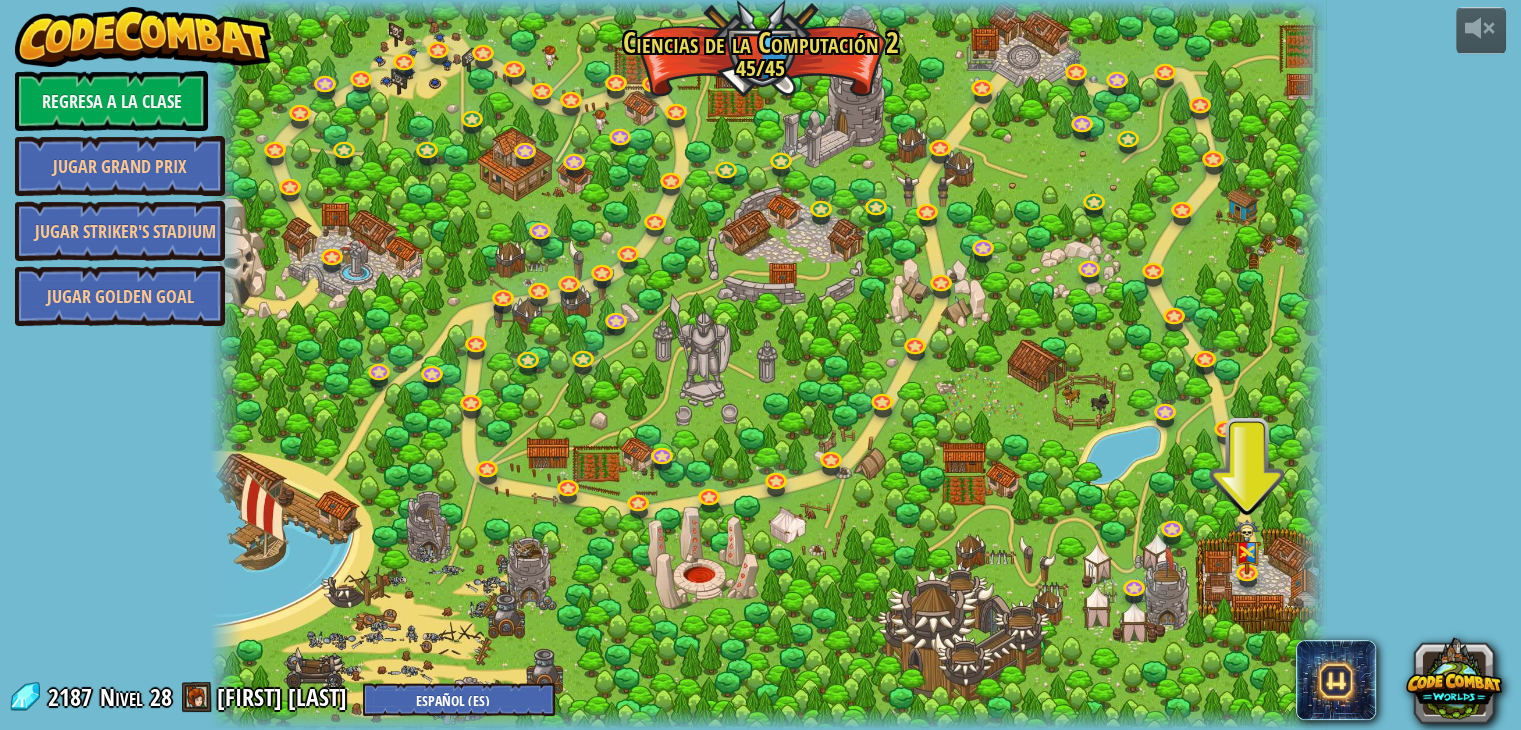 click at bounding box center (768, 365) 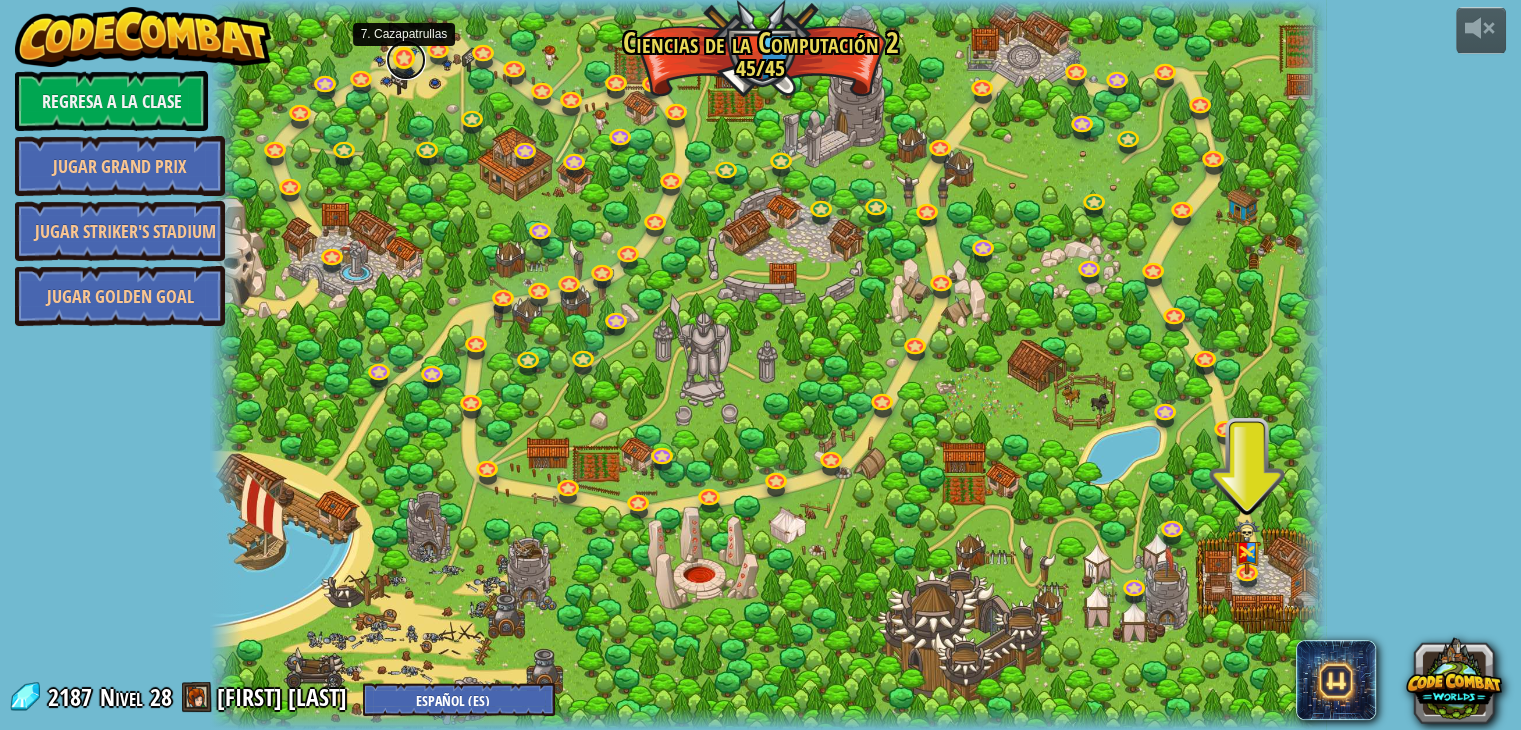click at bounding box center [406, 60] 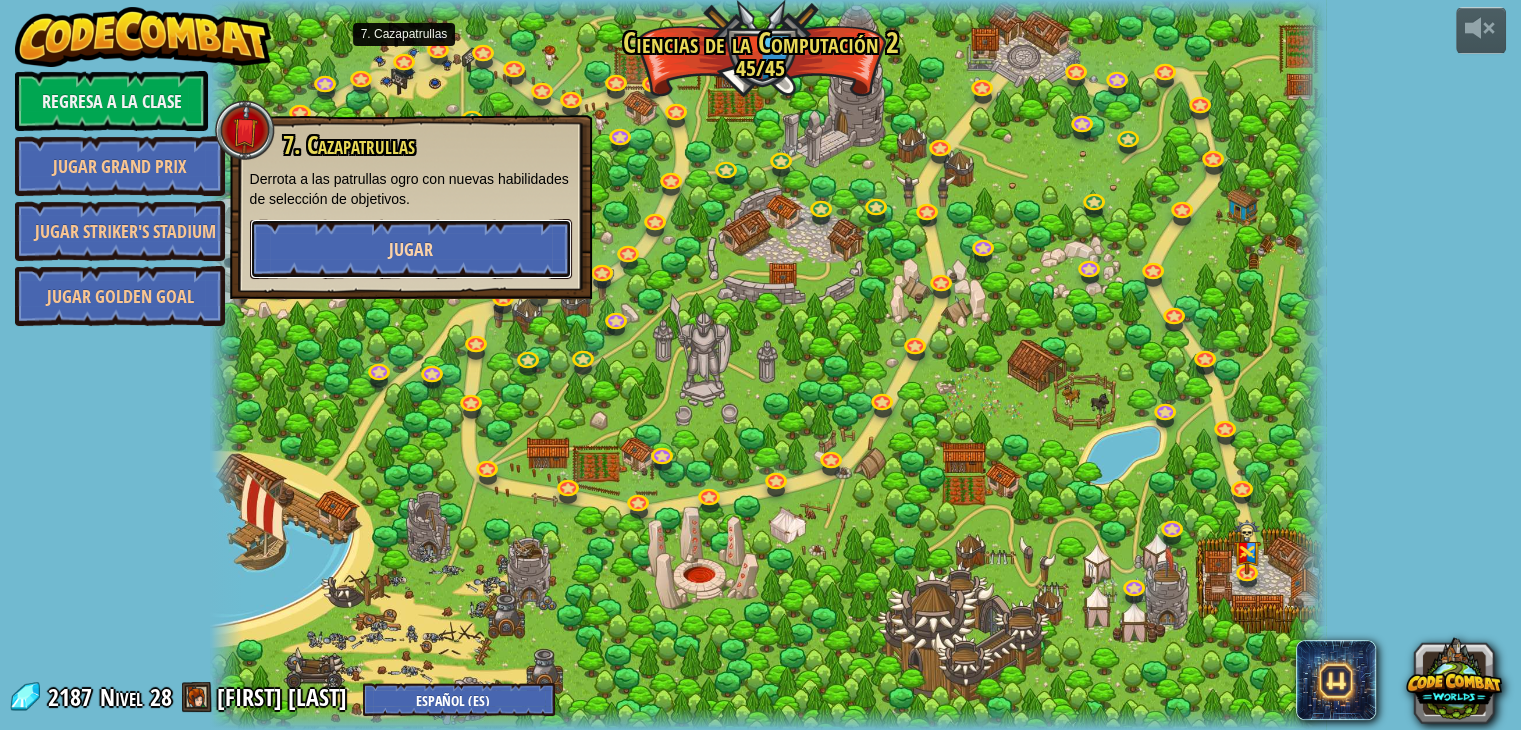 click on "Jugar" at bounding box center [411, 249] 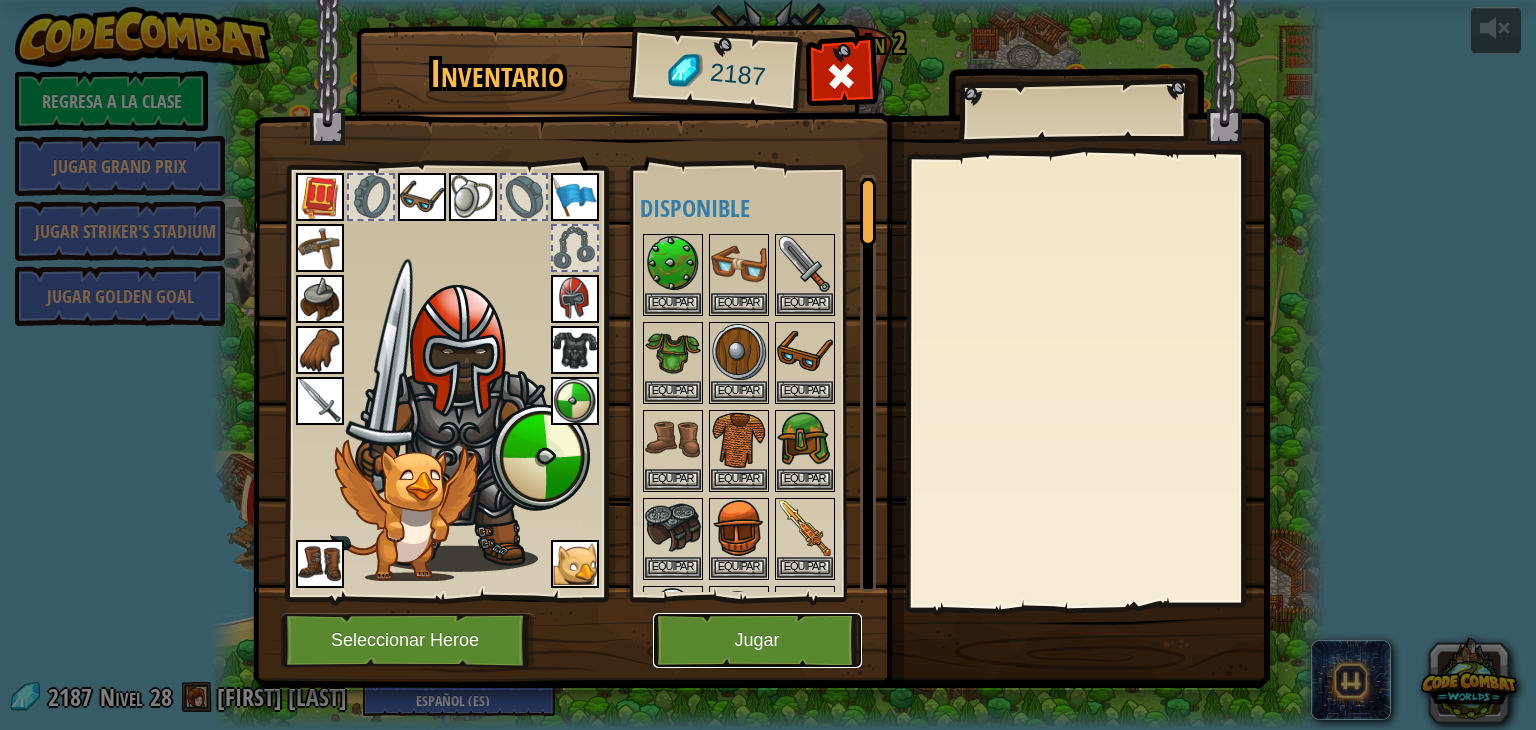 click on "Jugar" at bounding box center [757, 640] 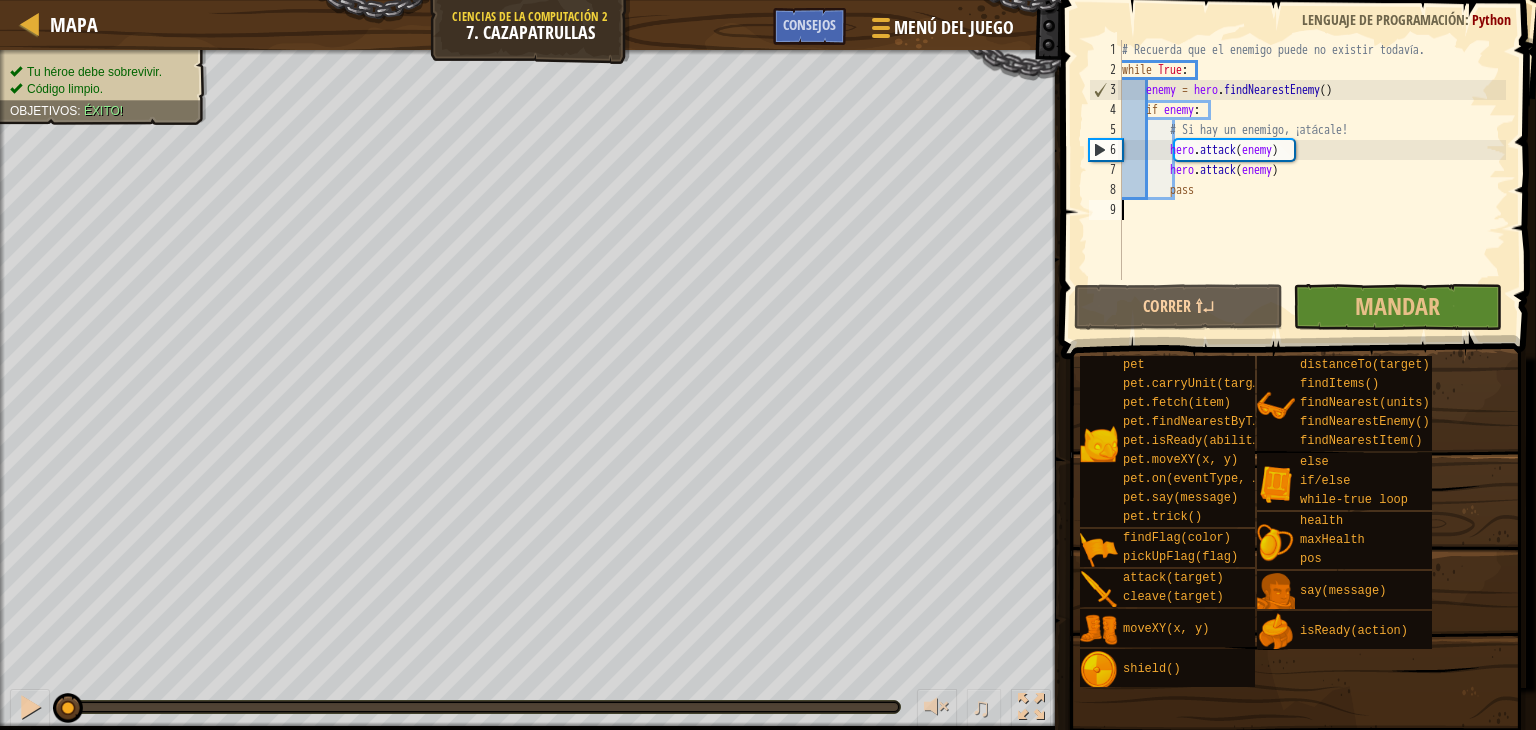 click on "# Recuerda que el enemigo puede no existir todavía. while   True :      enemy   =   hero . findNearestEnemy ( )      if   enemy :          # Si hay un enemigo, ¡atácale!          hero . attack ( enemy )          hero . attack ( enemy )          pass" at bounding box center (1312, 180) 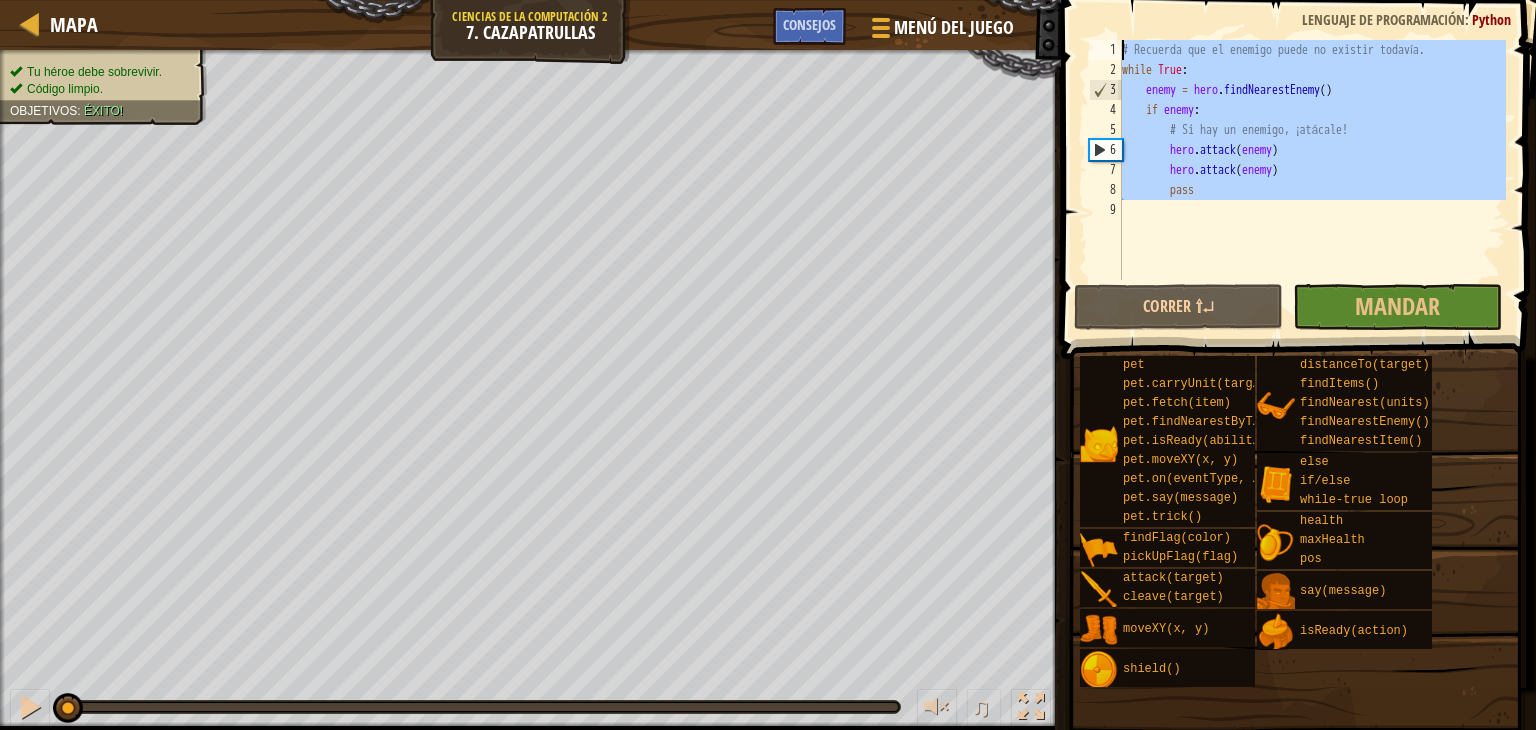 drag, startPoint x: 1262, startPoint y: 233, endPoint x: 1059, endPoint y: 1, distance: 308.27423 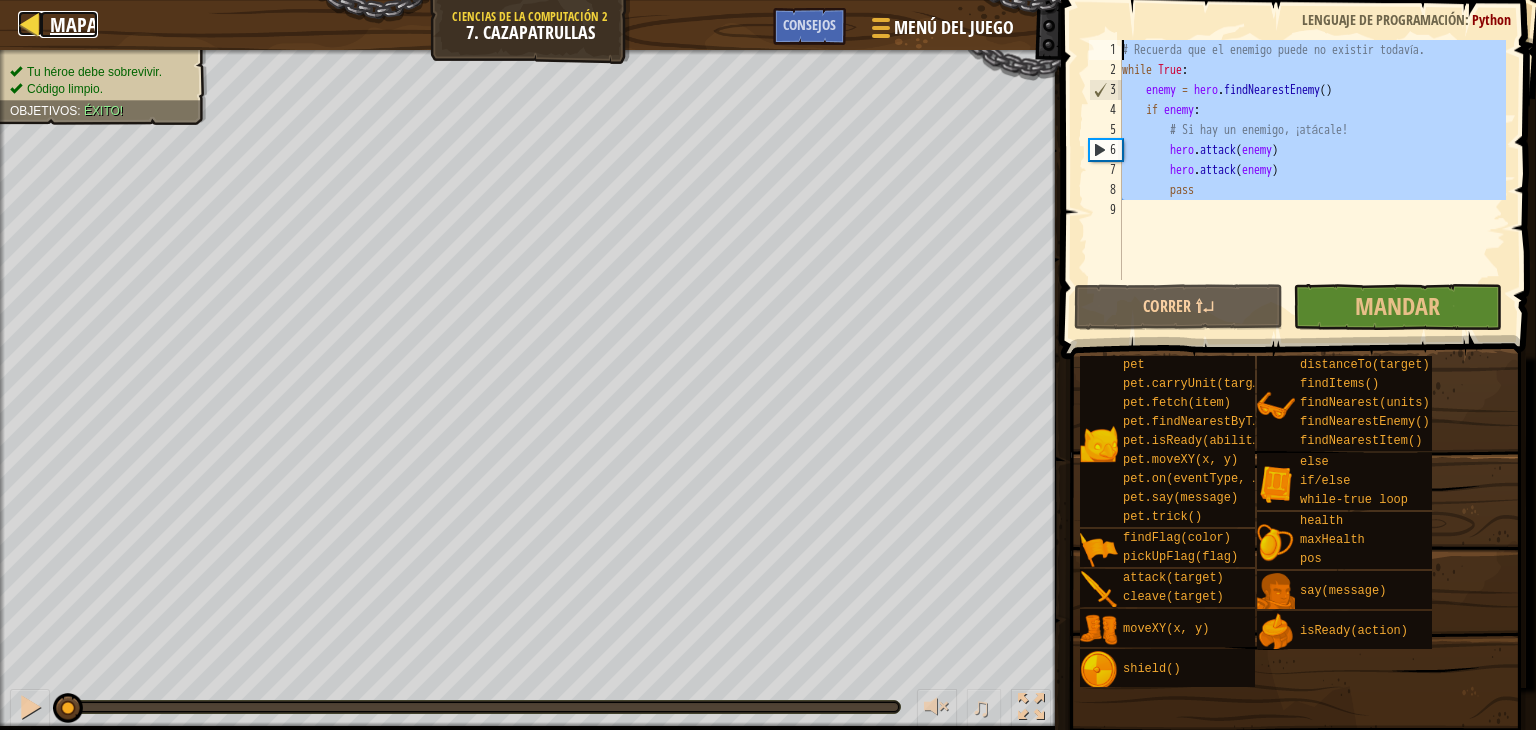 click on "Mapa" at bounding box center (74, 24) 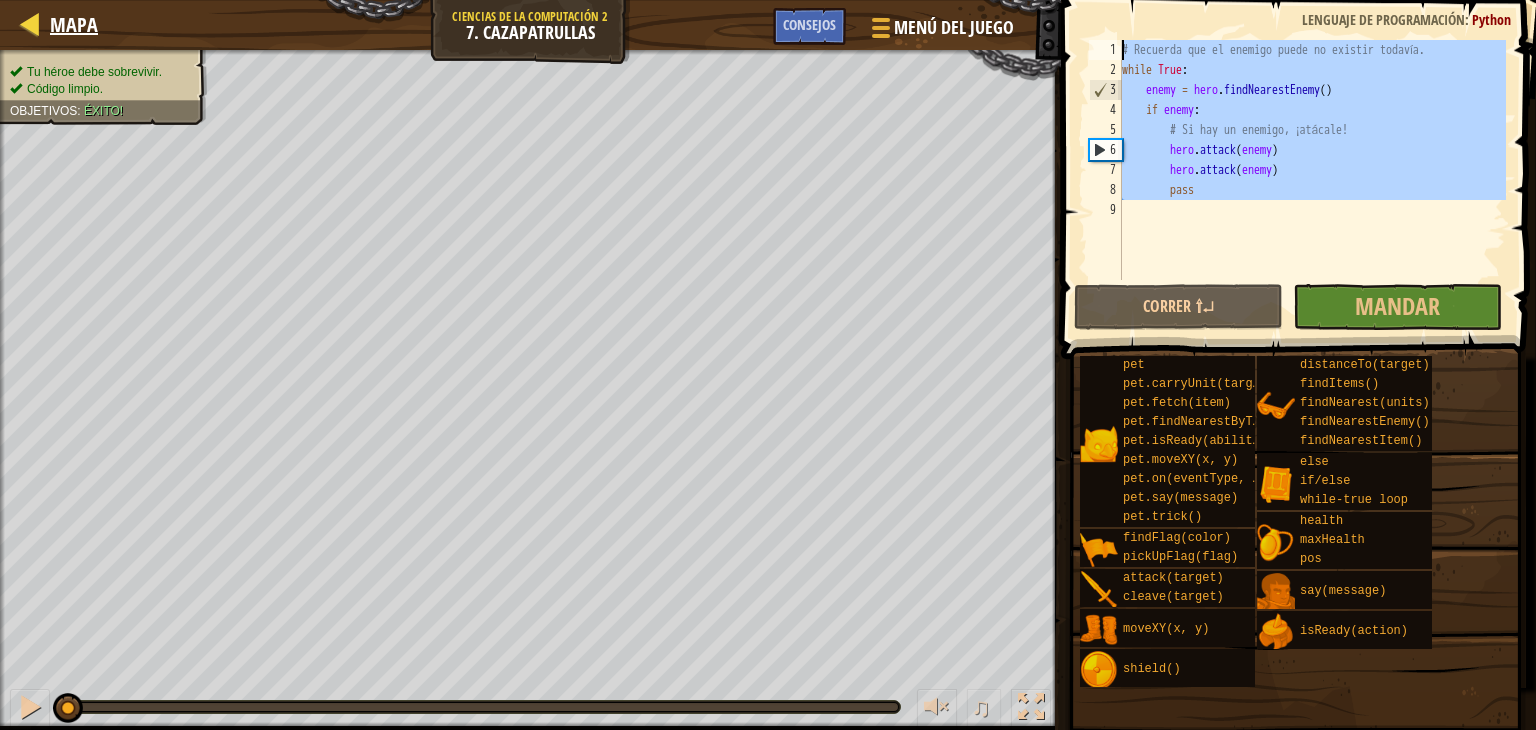 select on "es-ES" 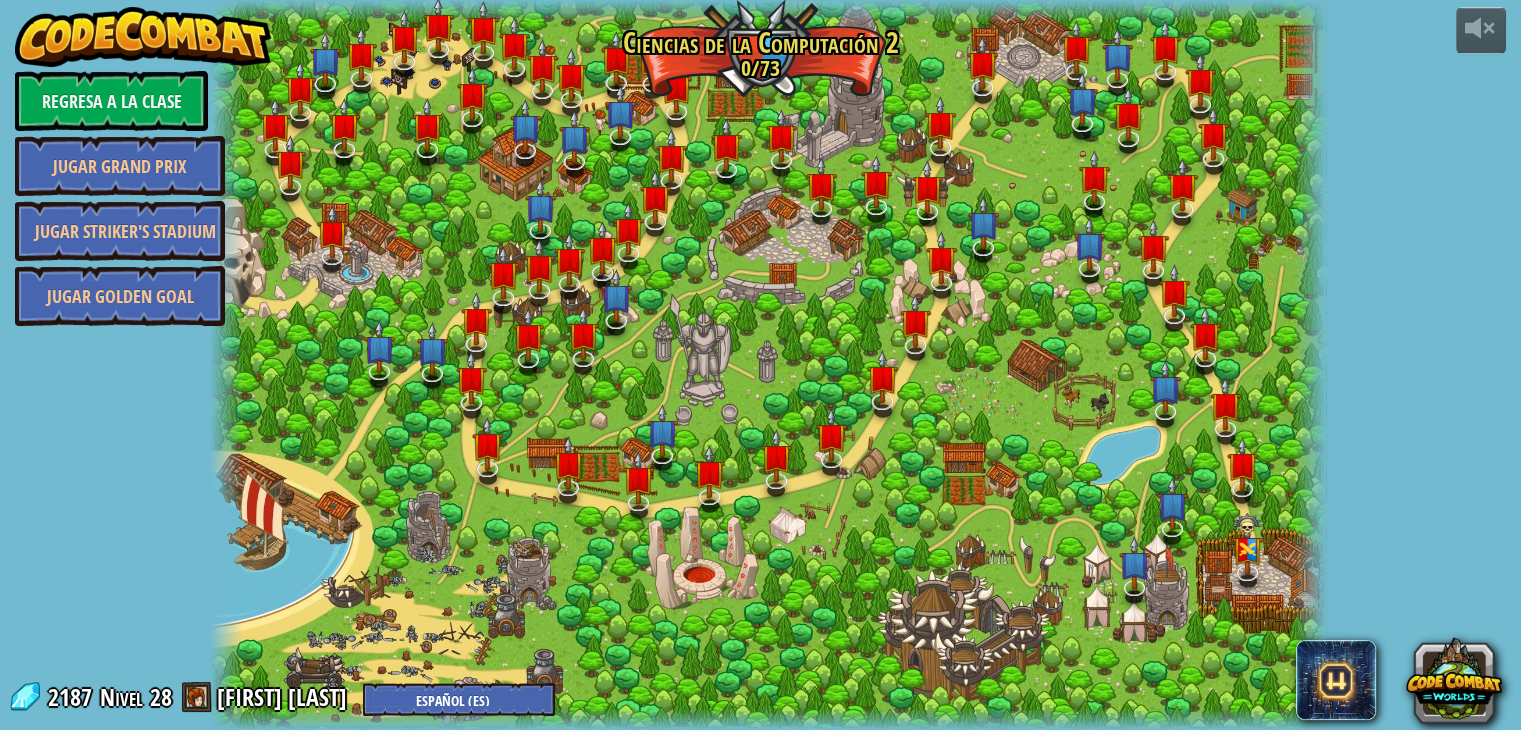 select on "es-ES" 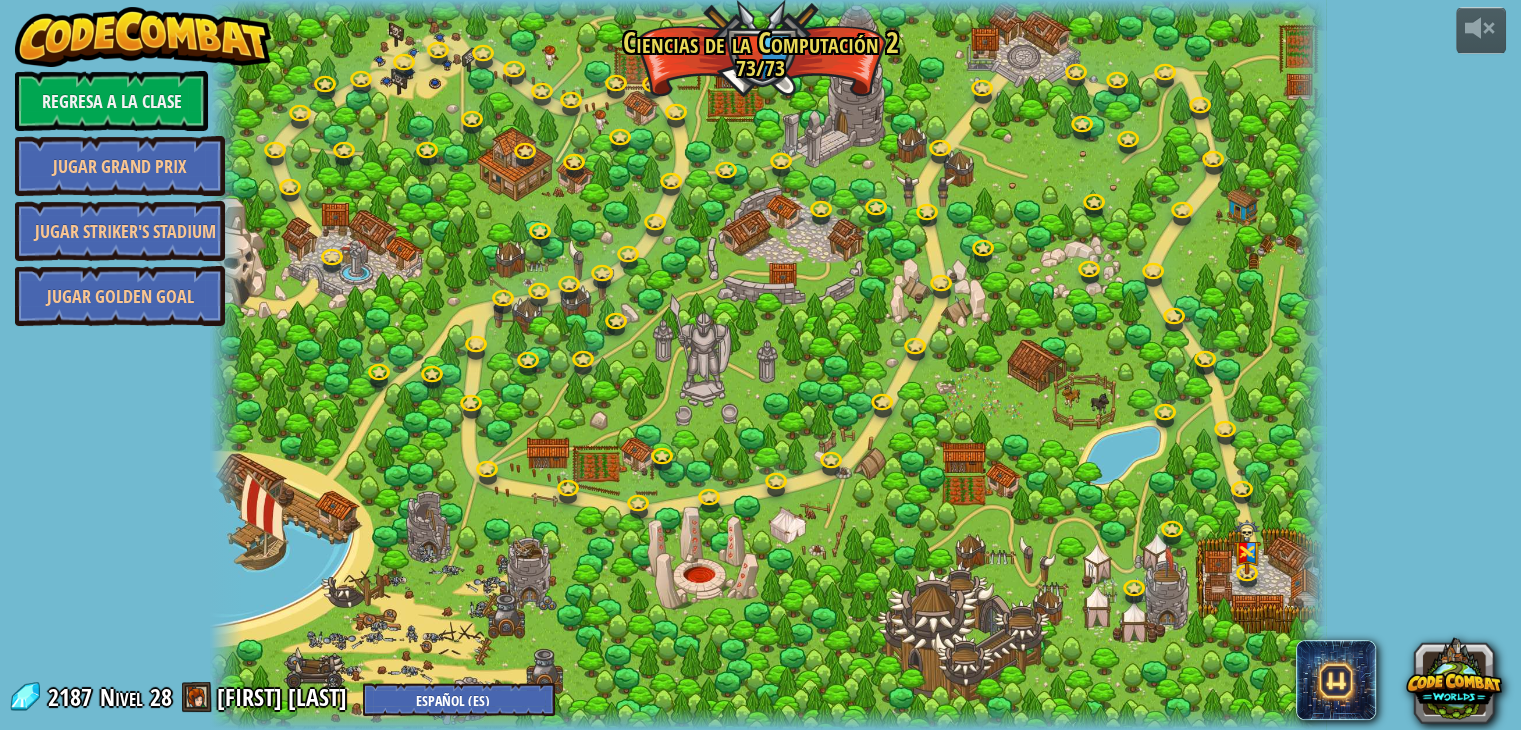 select on "es-ES" 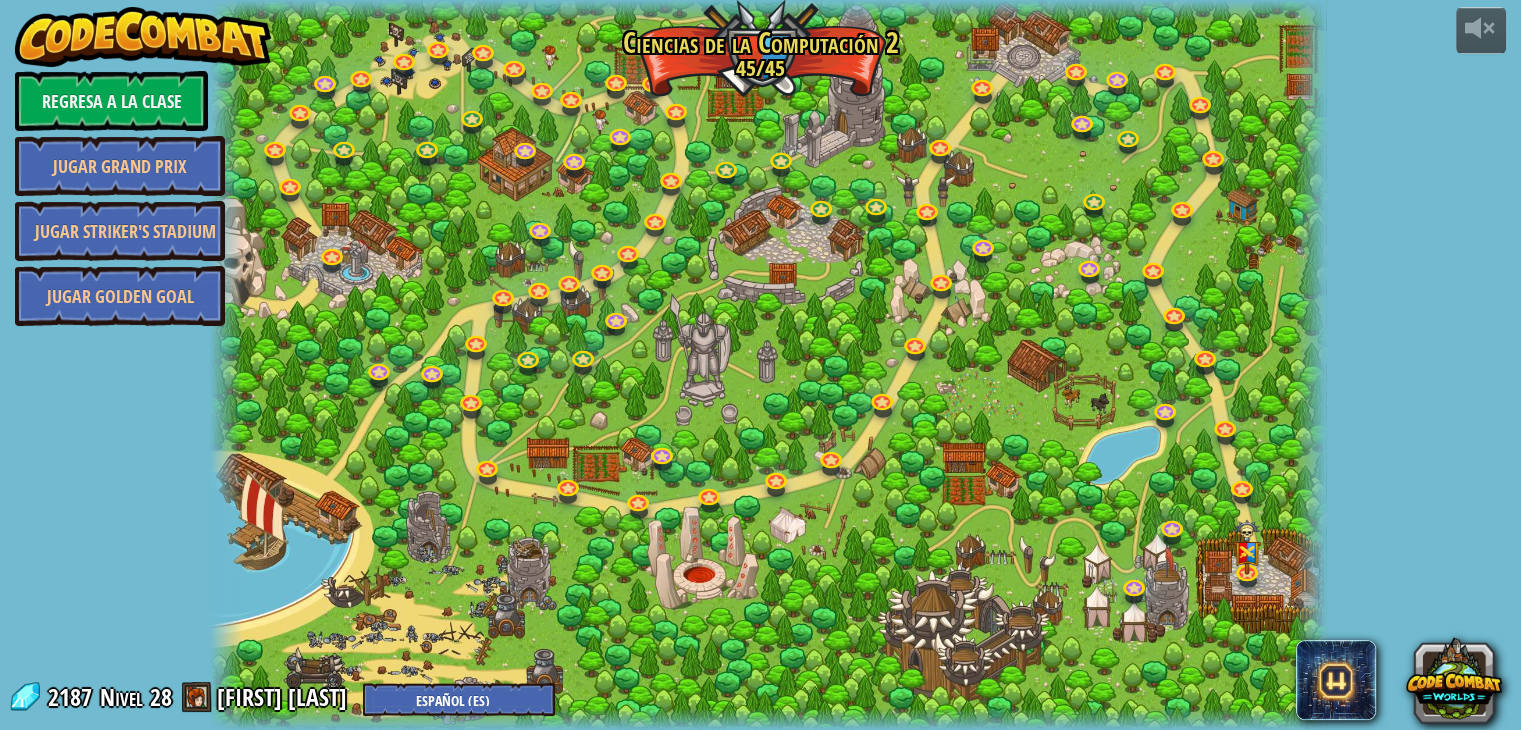 select on "es-ES" 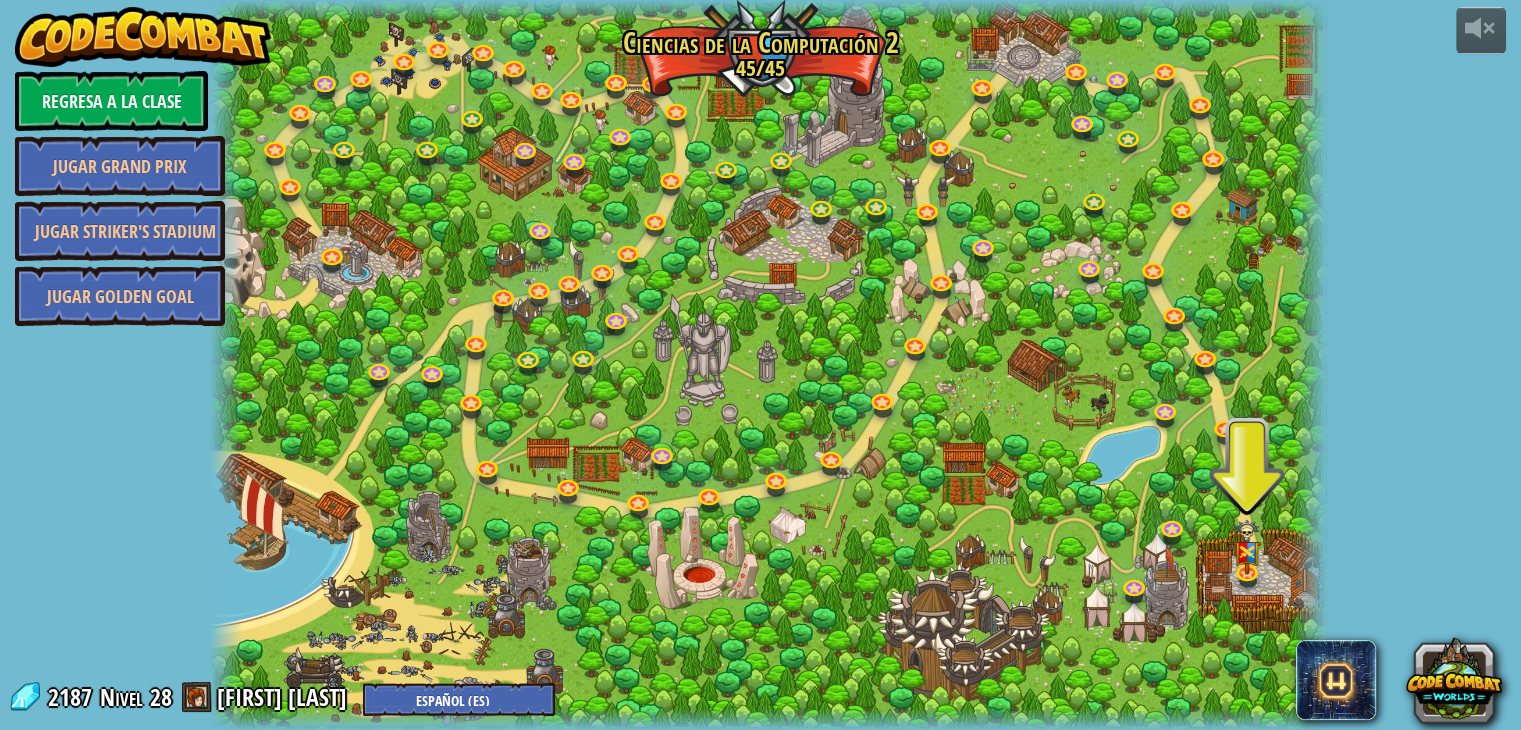 click at bounding box center [768, 365] 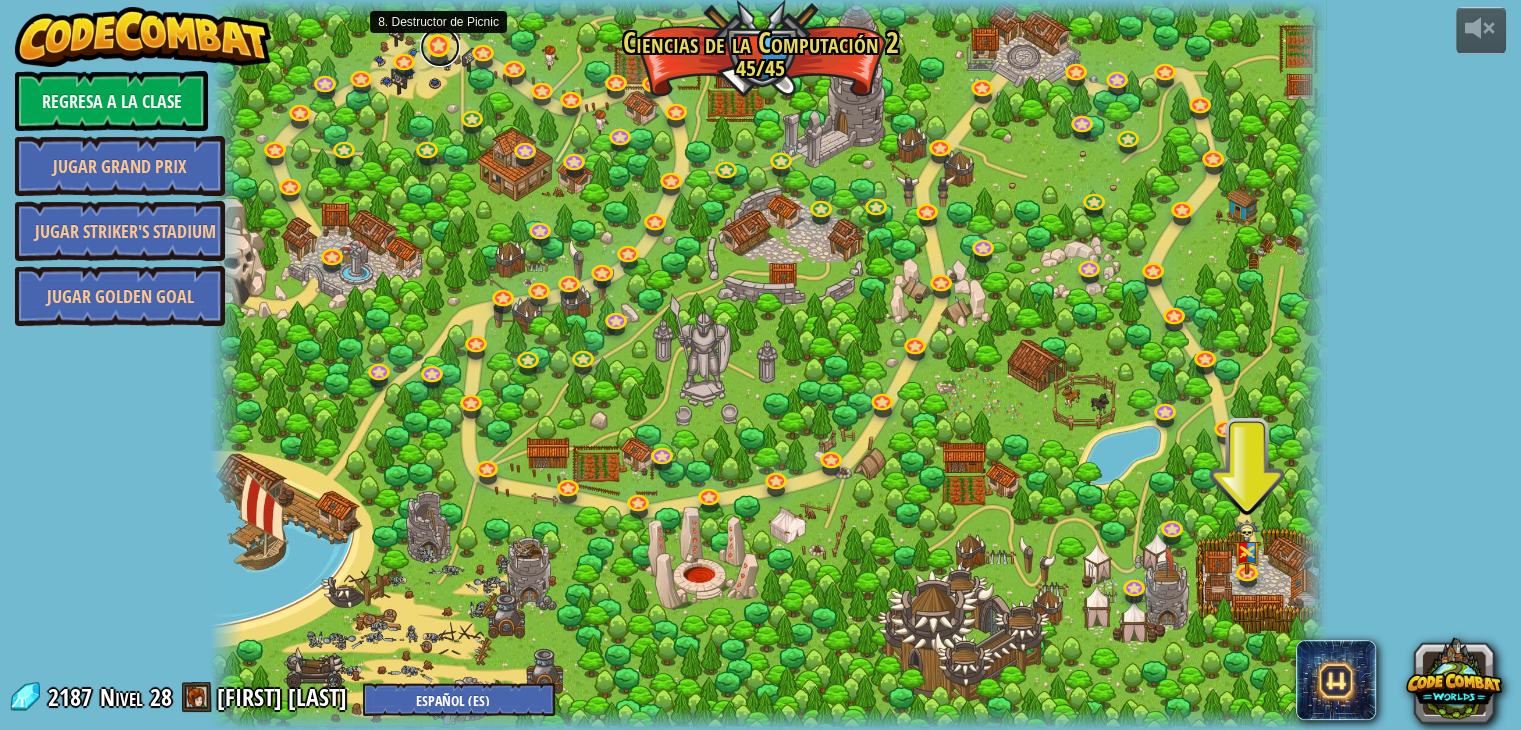 click at bounding box center (440, 47) 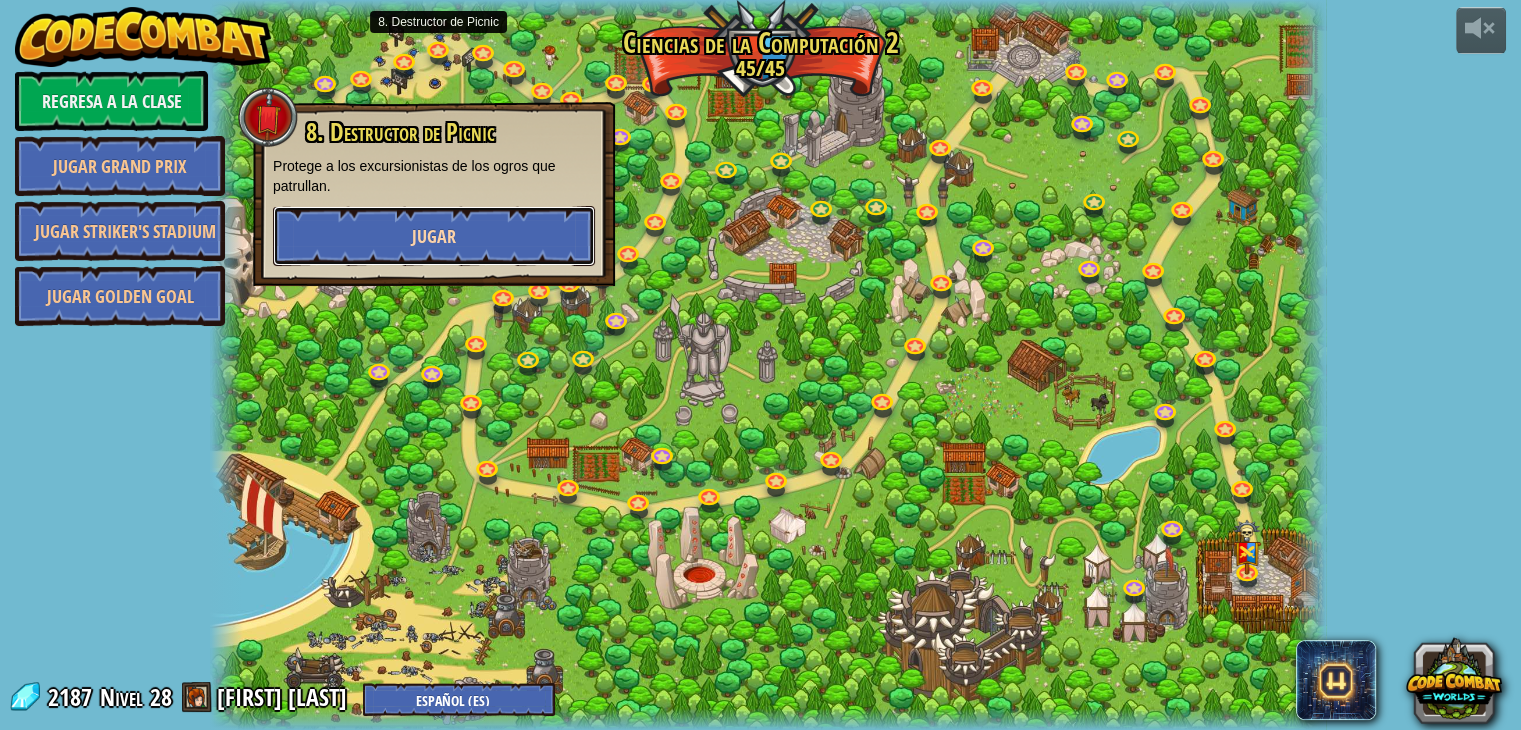 click on "Jugar" at bounding box center (434, 236) 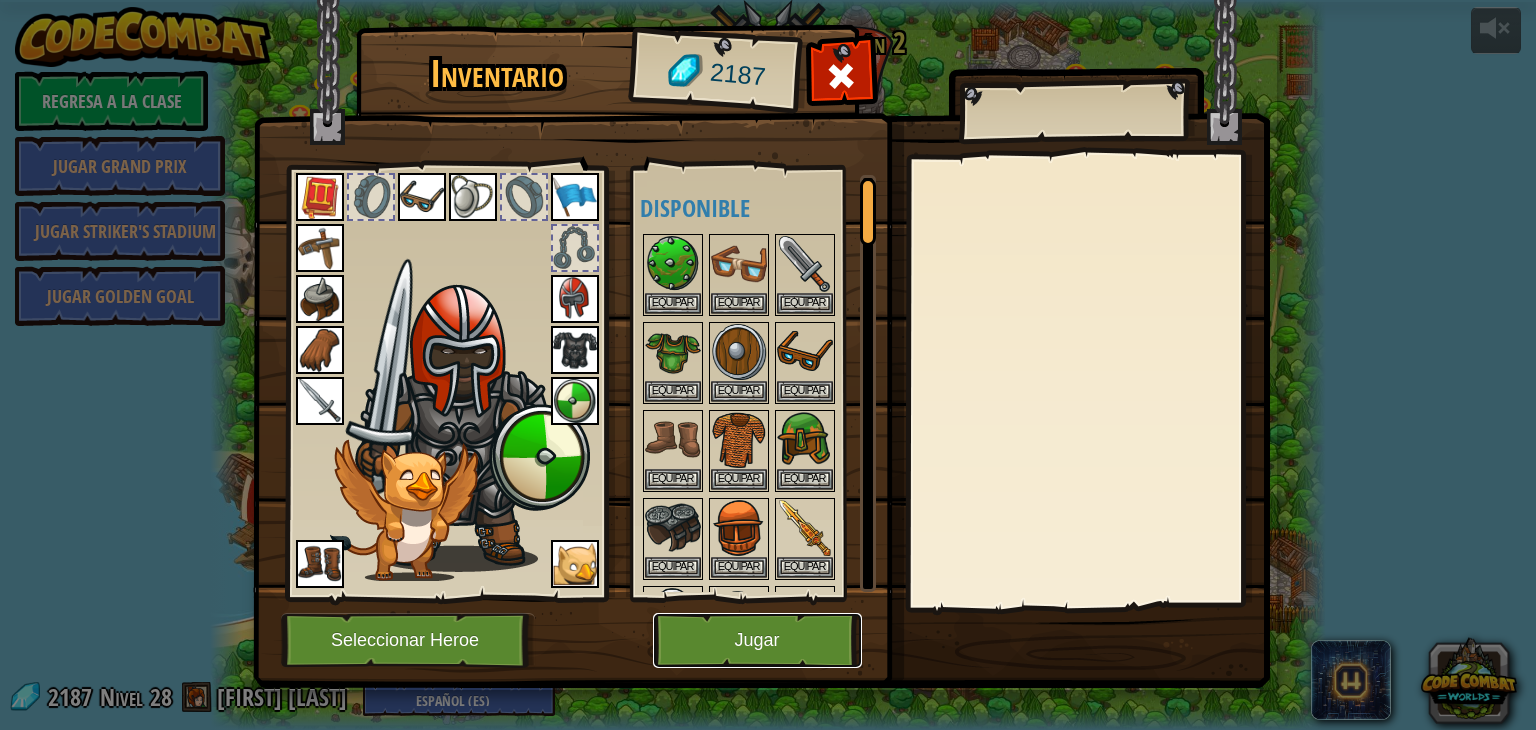 click on "Jugar" at bounding box center [757, 640] 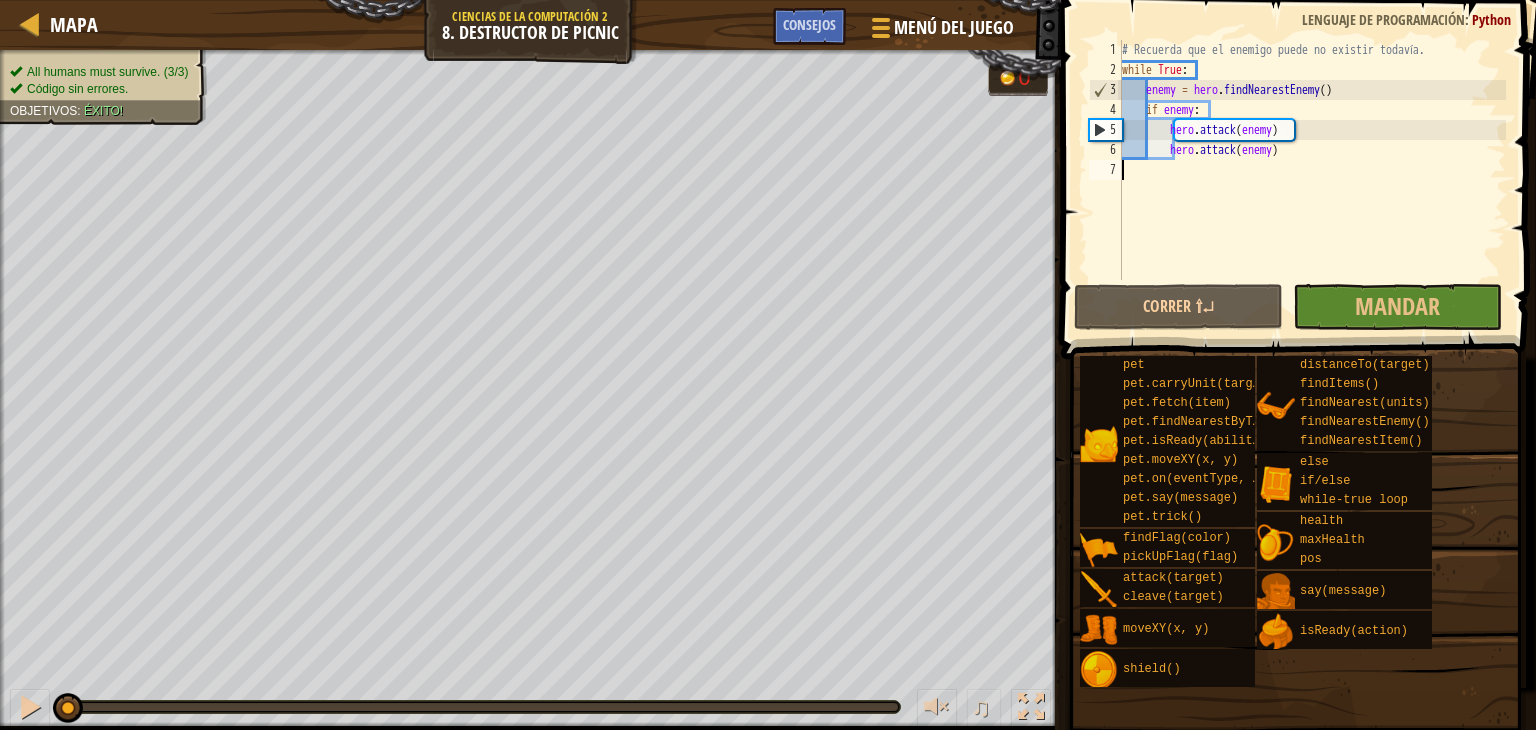 click on "# Recuerda que el enemigo puede no existir todavía. while   True :      enemy   =   hero . findNearestEnemy ( )      if   enemy :          hero . attack ( enemy )          hero . attack ( enemy )" at bounding box center [1312, 180] 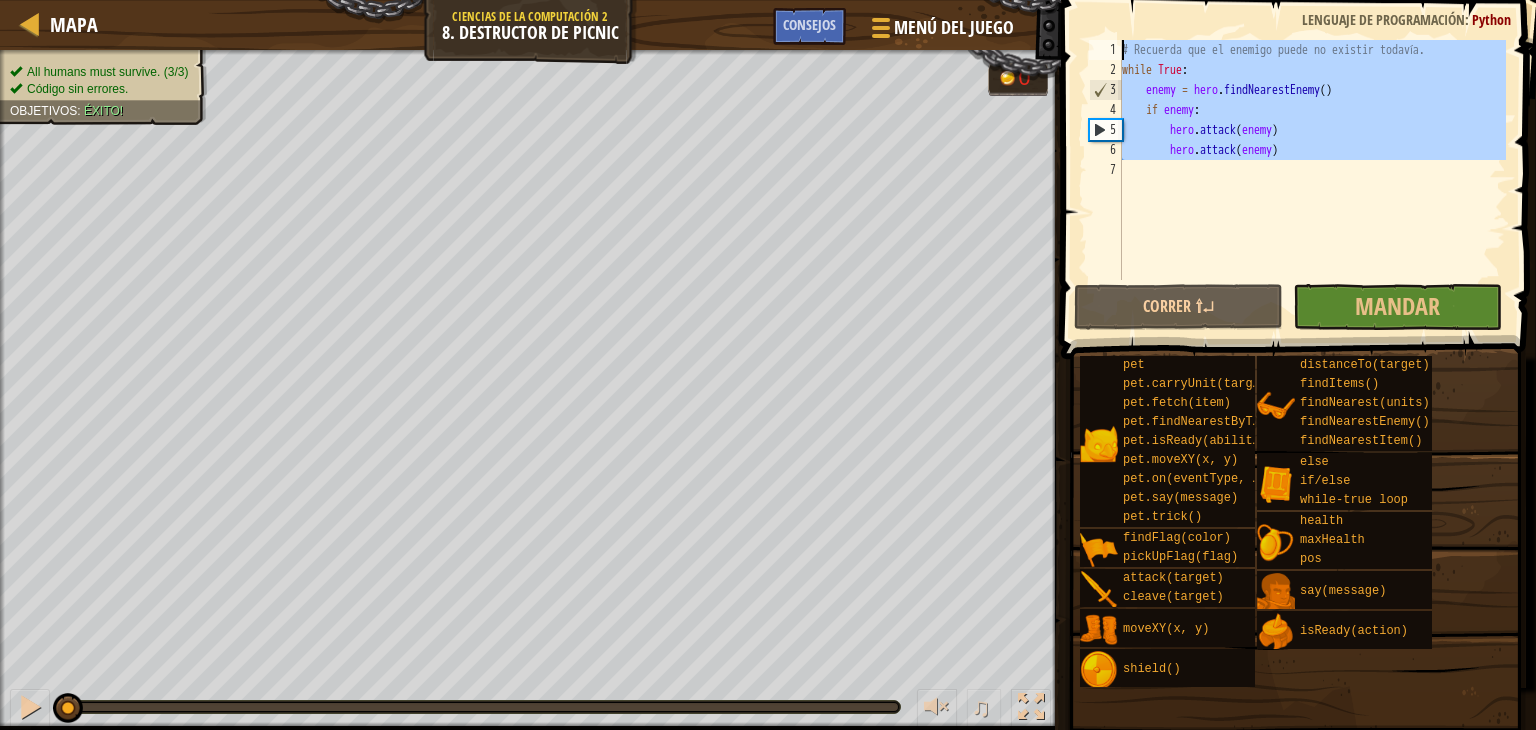 drag, startPoint x: 1204, startPoint y: 196, endPoint x: 1130, endPoint y: 21, distance: 190.00262 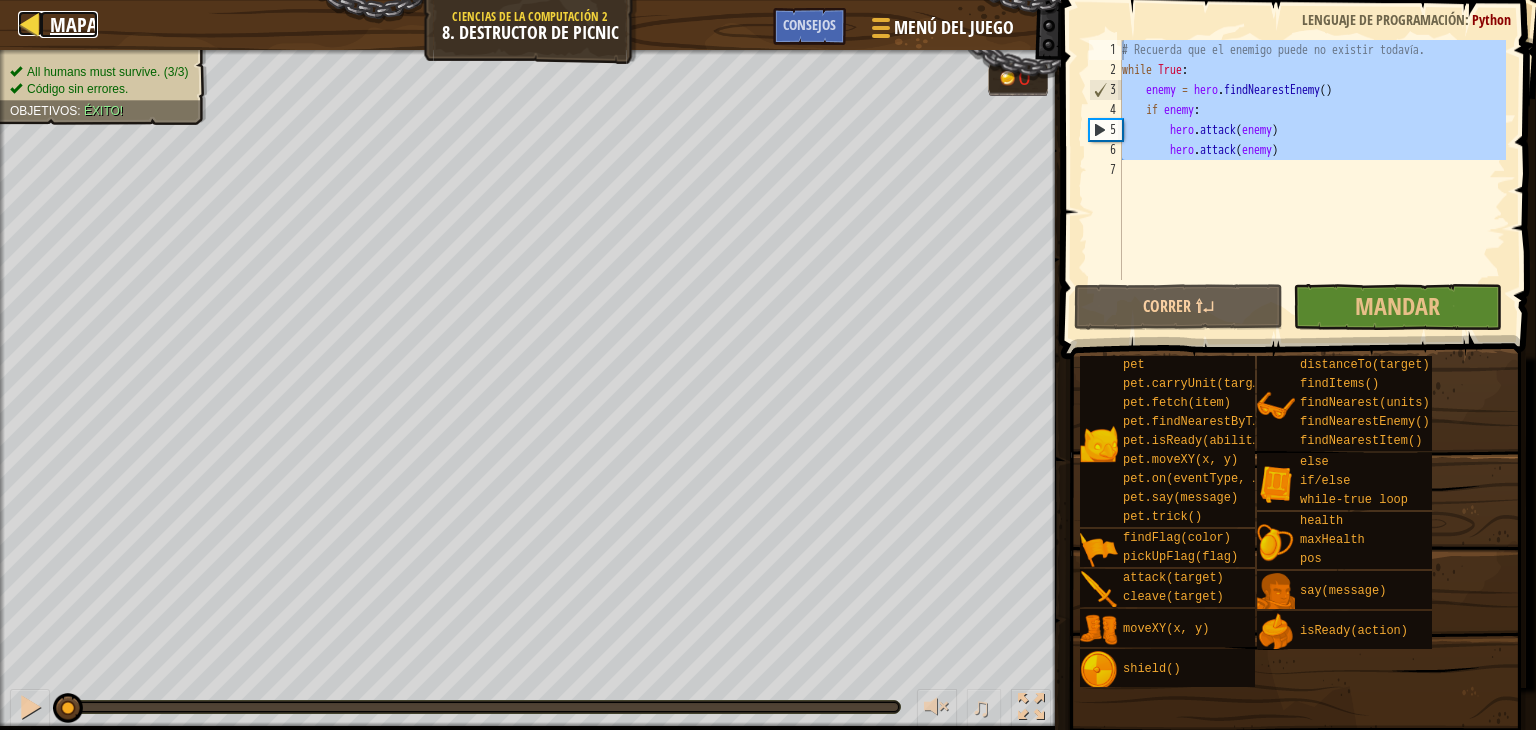 click on "Mapa" at bounding box center [74, 24] 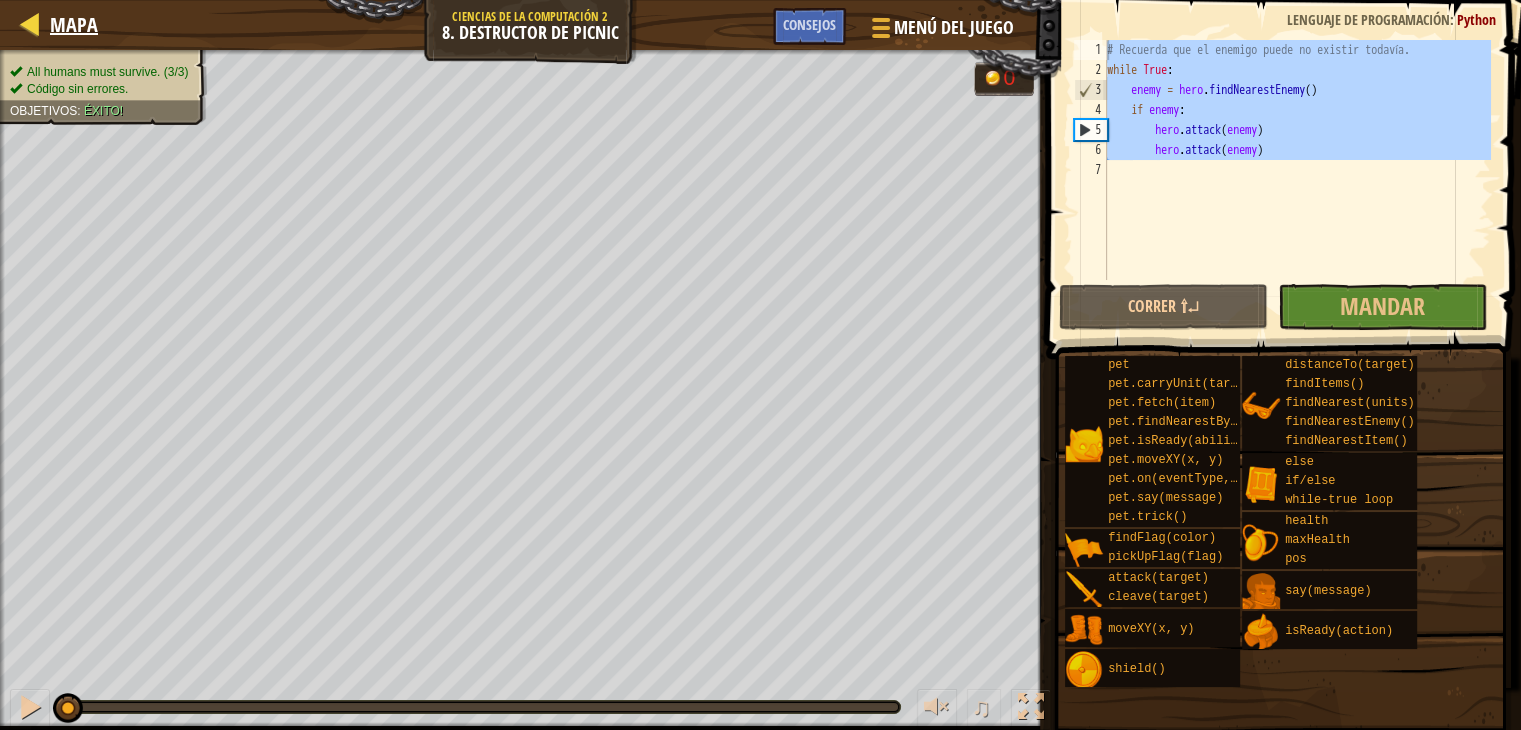 select on "es-ES" 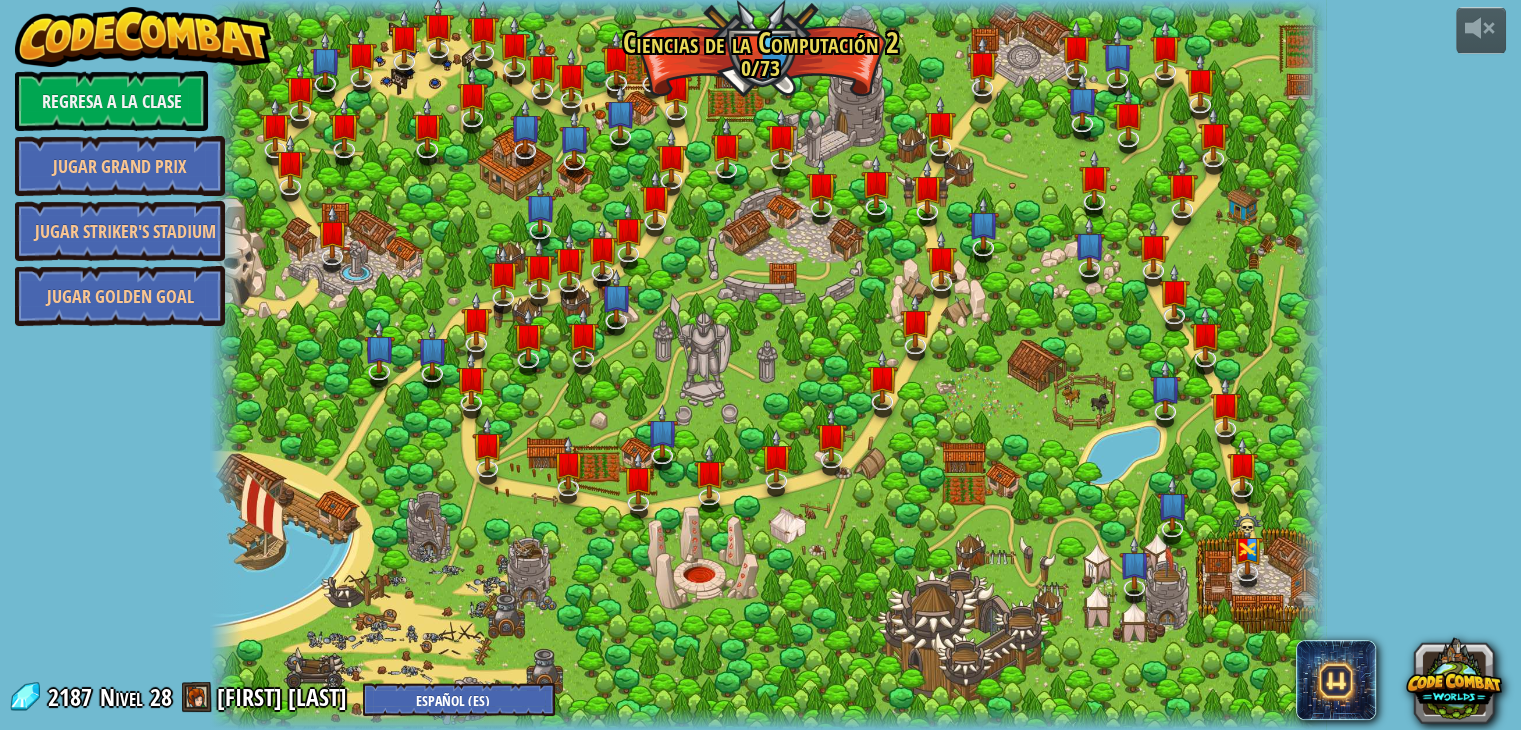 select on "es-ES" 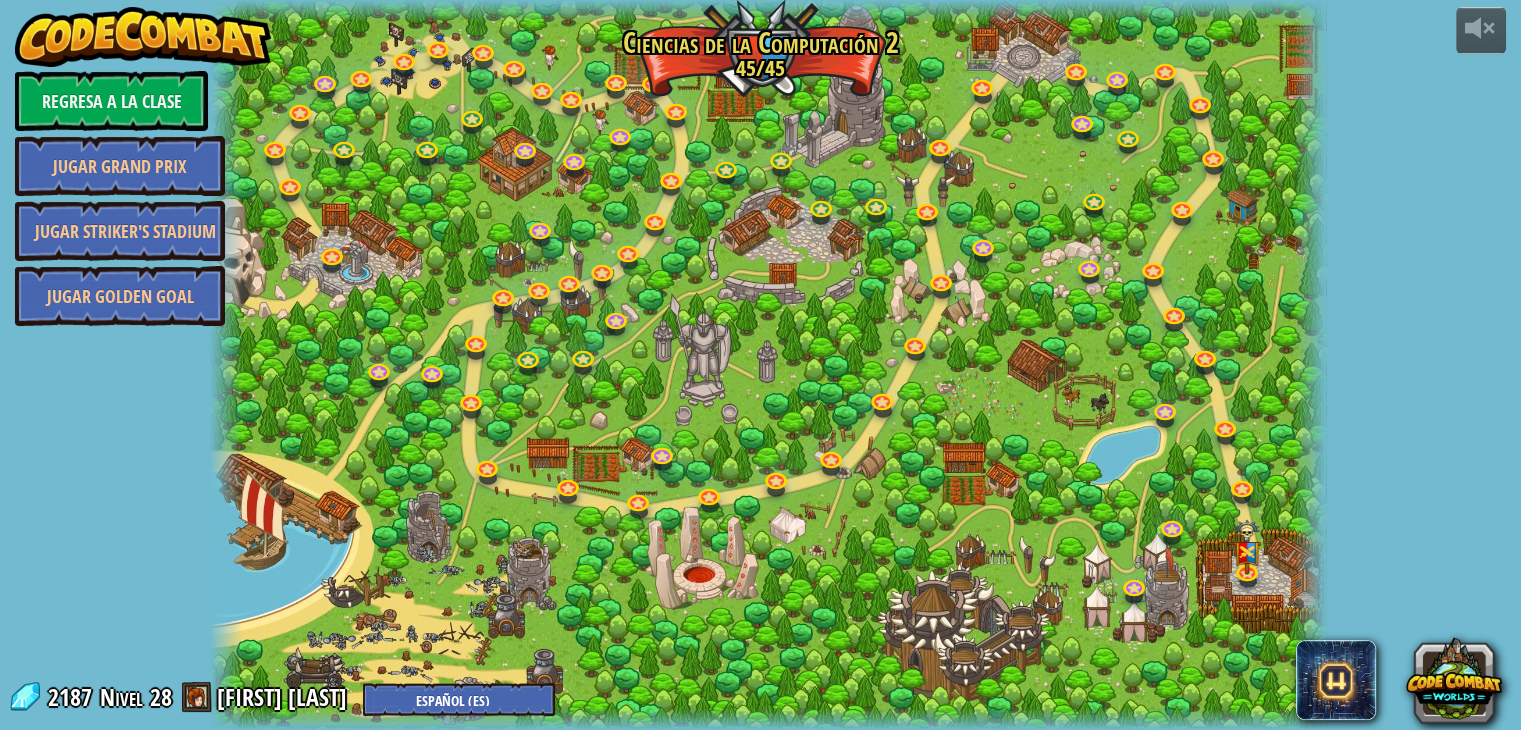 select on "es-ES" 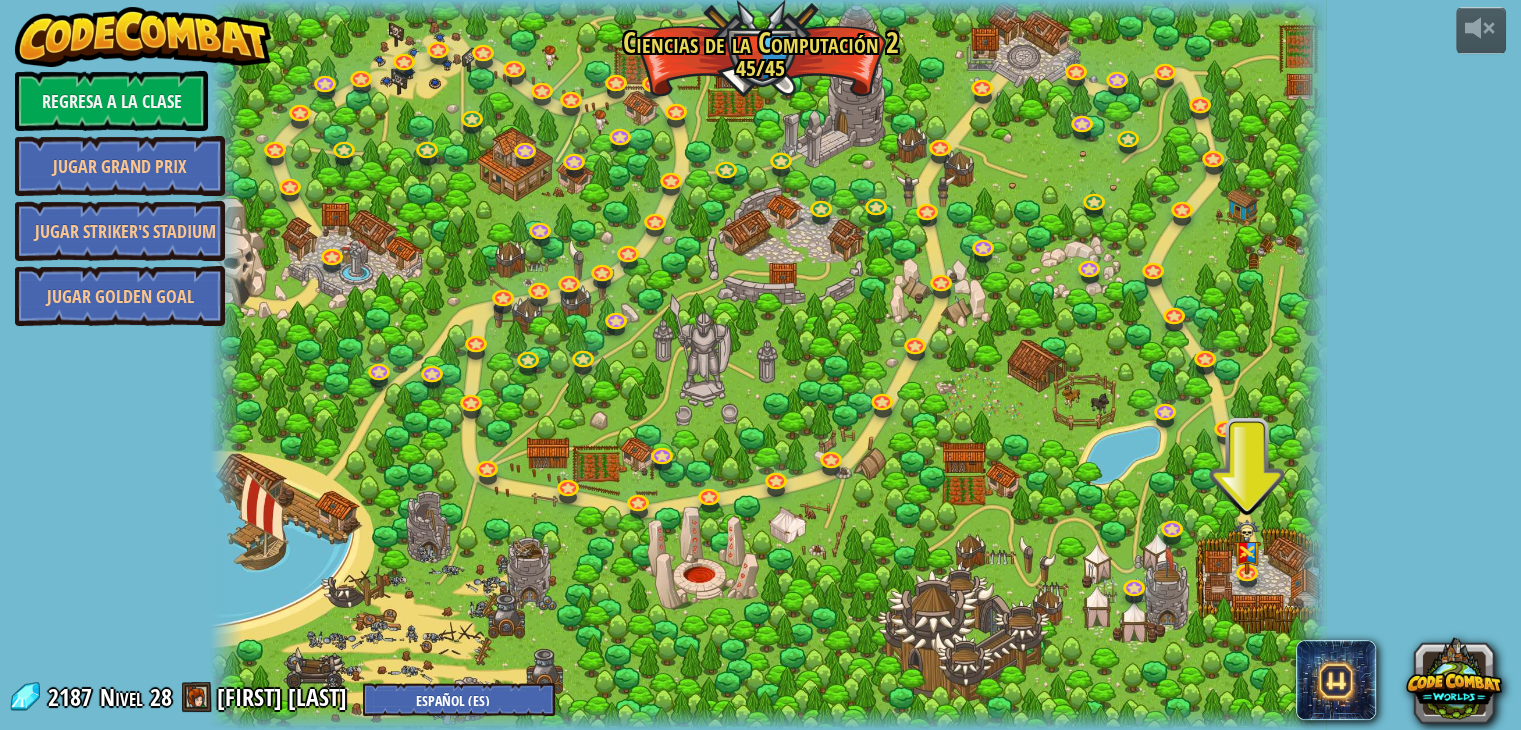 click at bounding box center (768, 365) 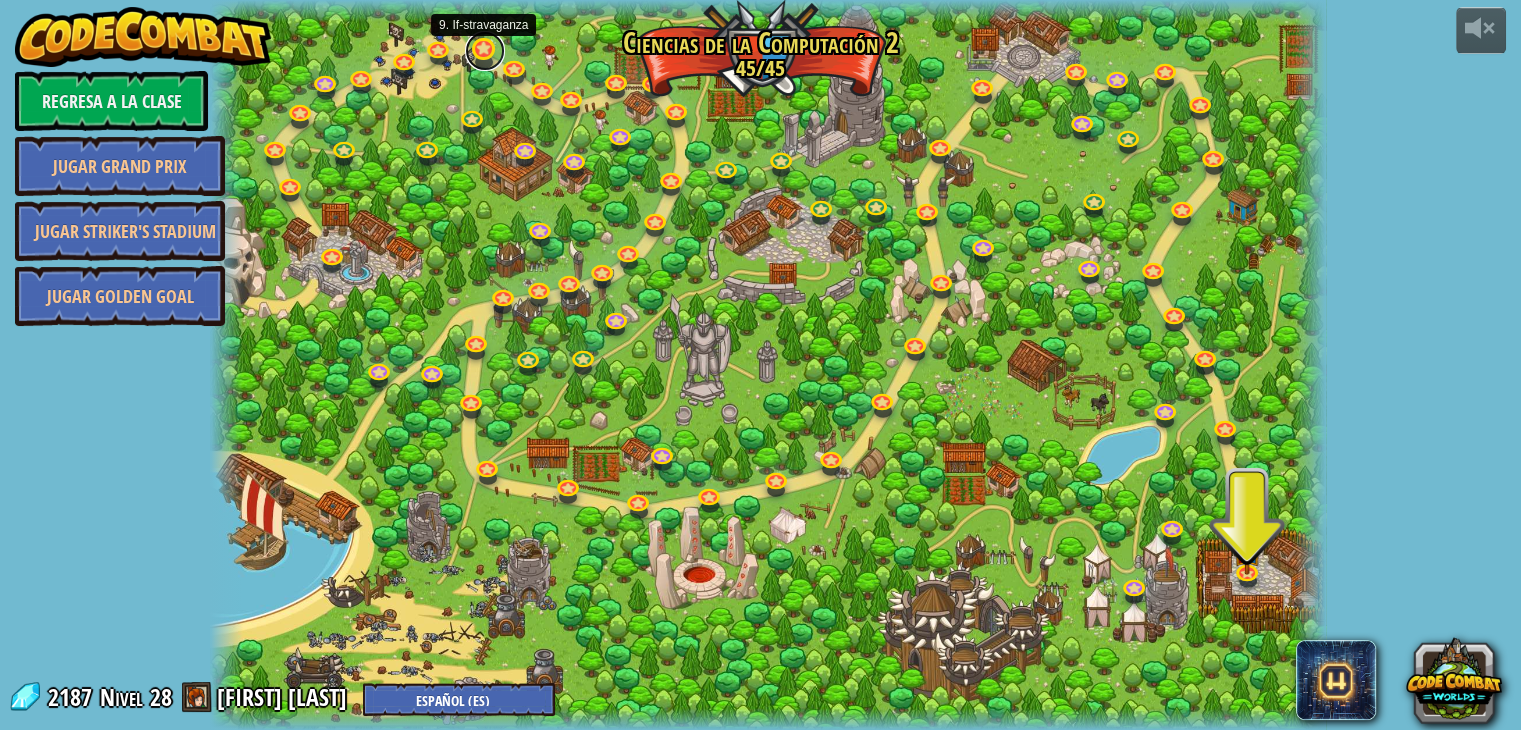click at bounding box center (485, 51) 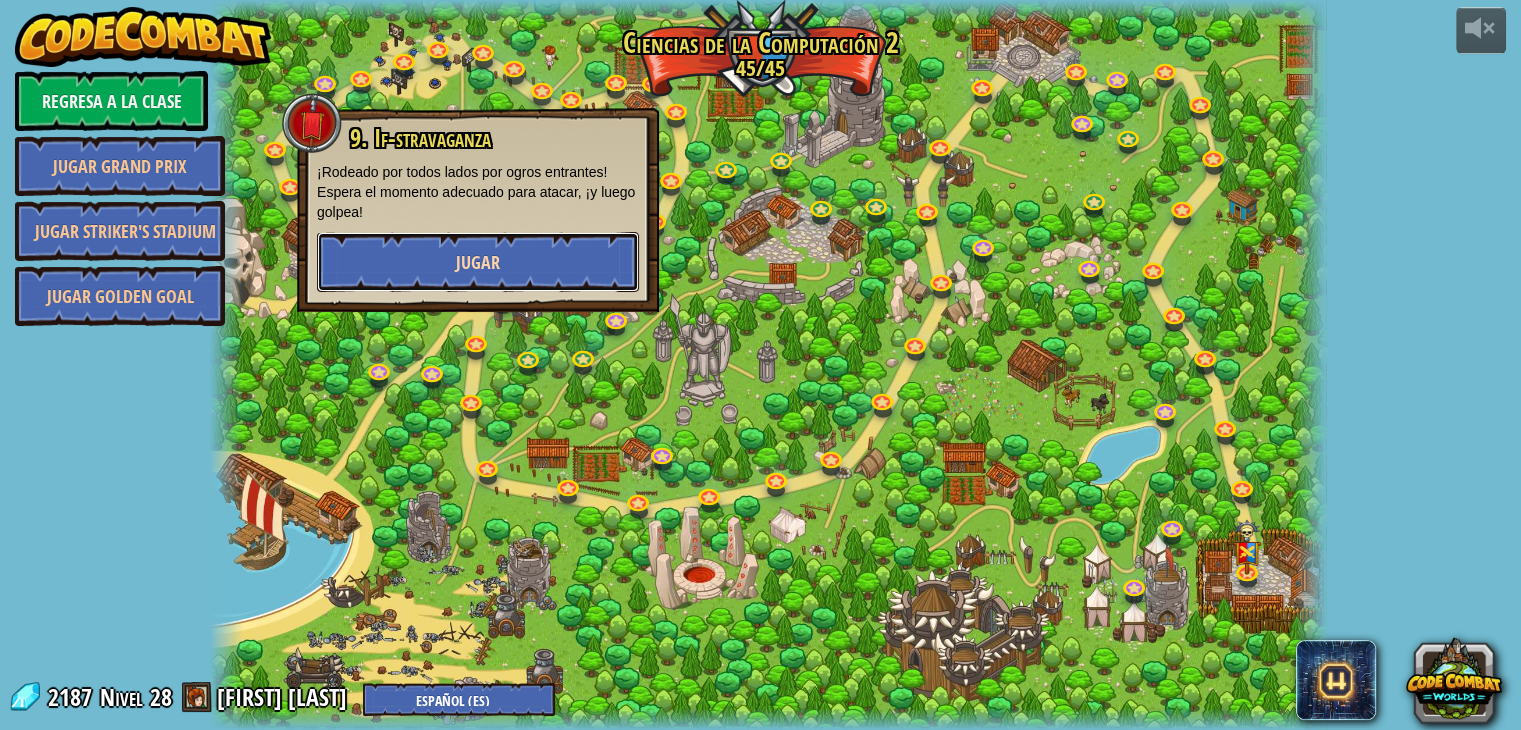 click on "Jugar" at bounding box center [478, 262] 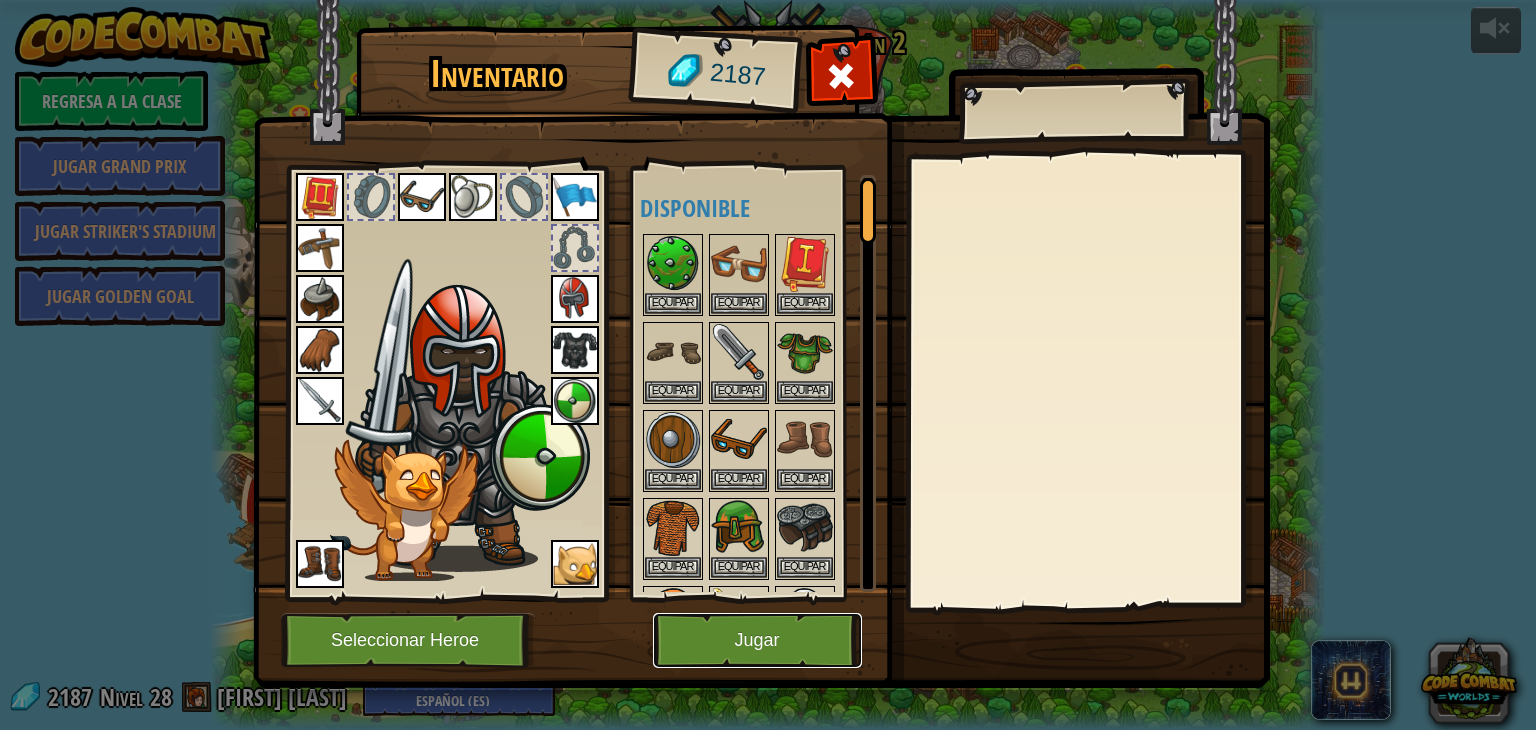 click on "Jugar" at bounding box center (757, 640) 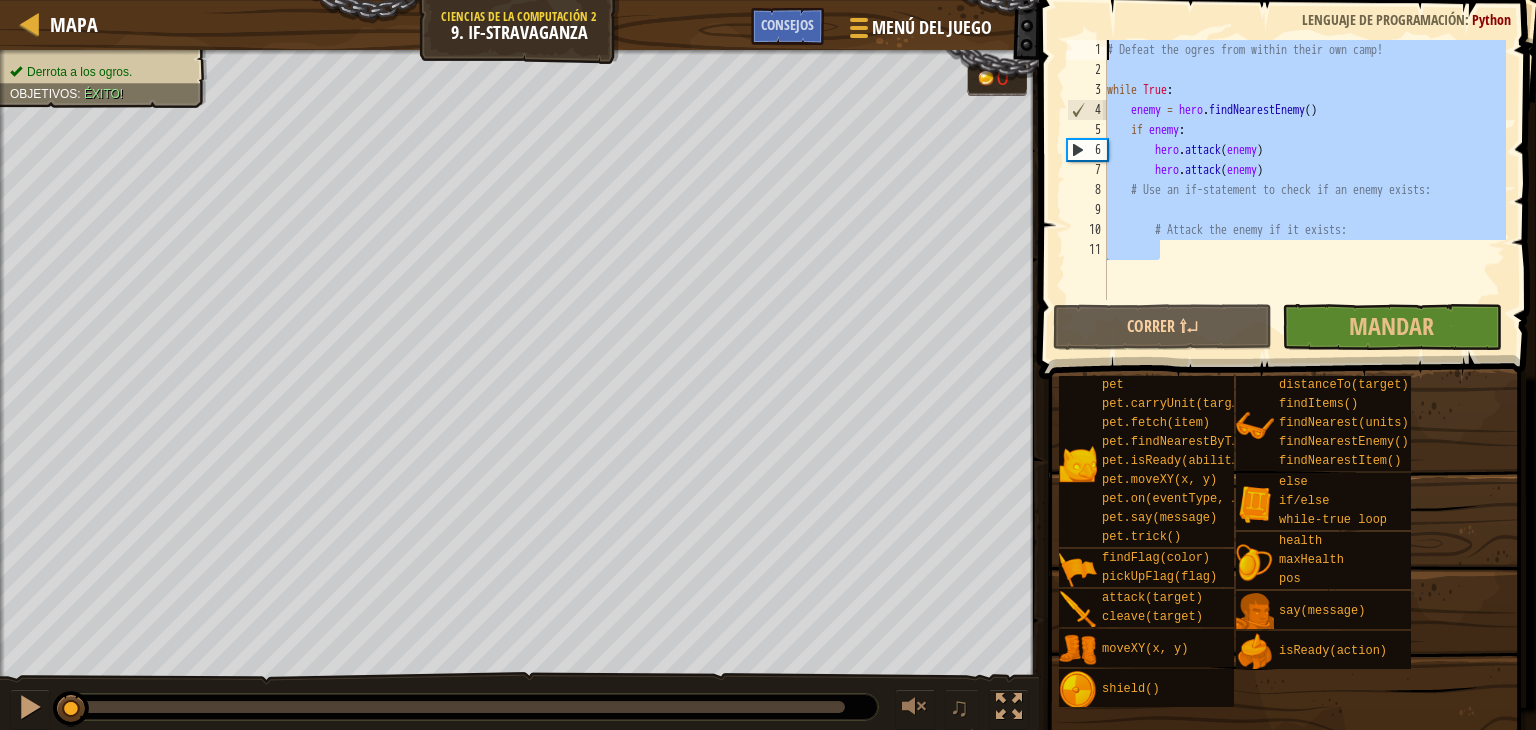 drag, startPoint x: 1209, startPoint y: 257, endPoint x: 1084, endPoint y: 22, distance: 266.17664 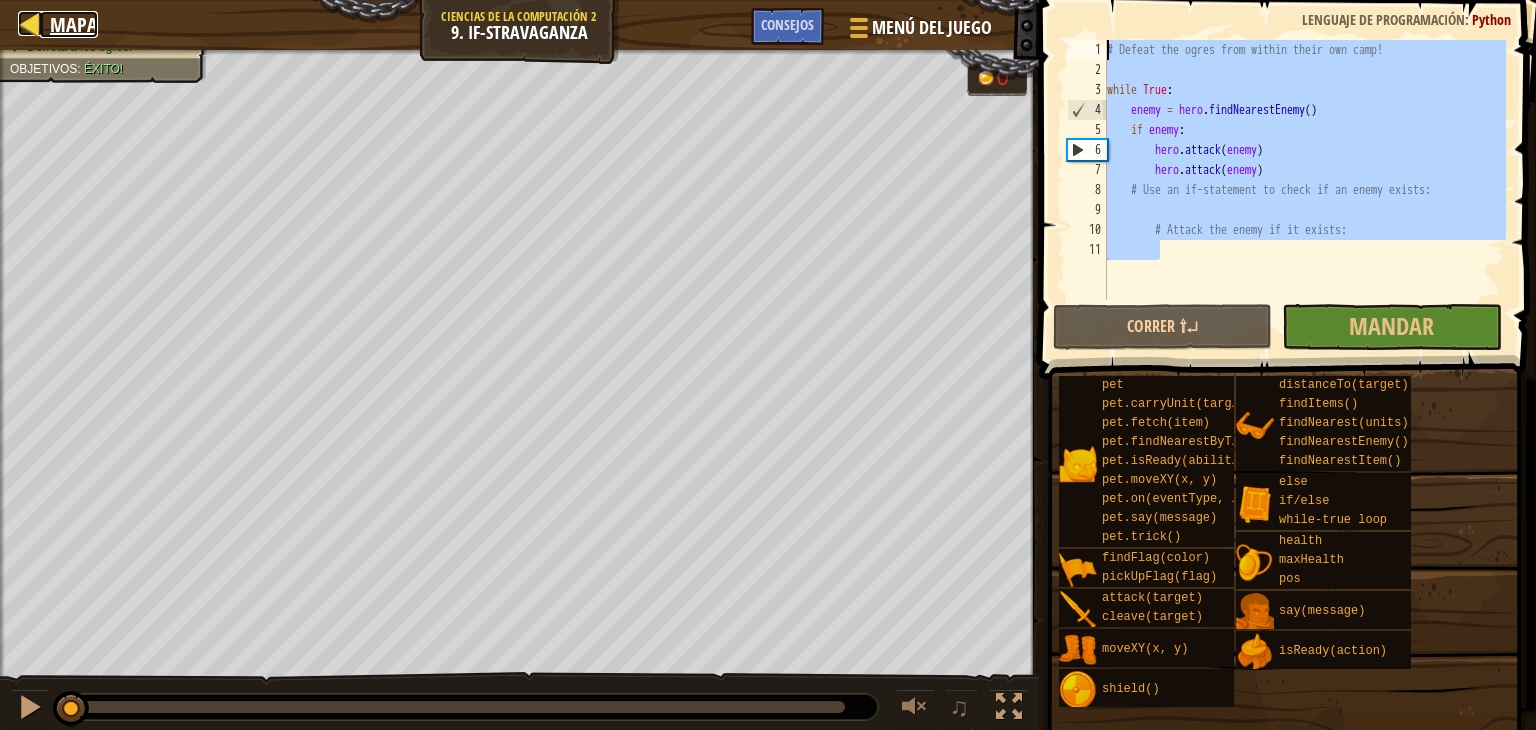 click on "Mapa" at bounding box center (74, 24) 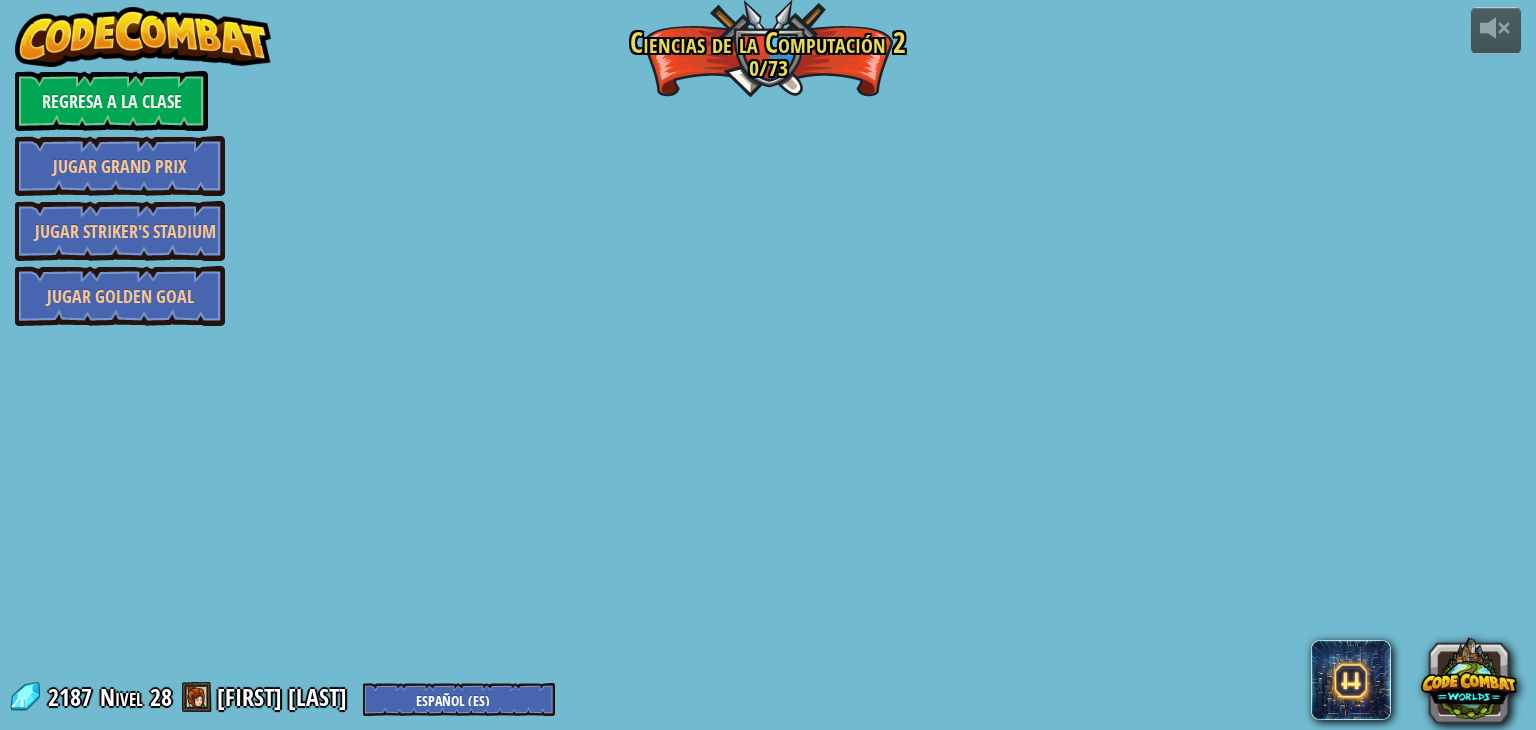 select on "es-ES" 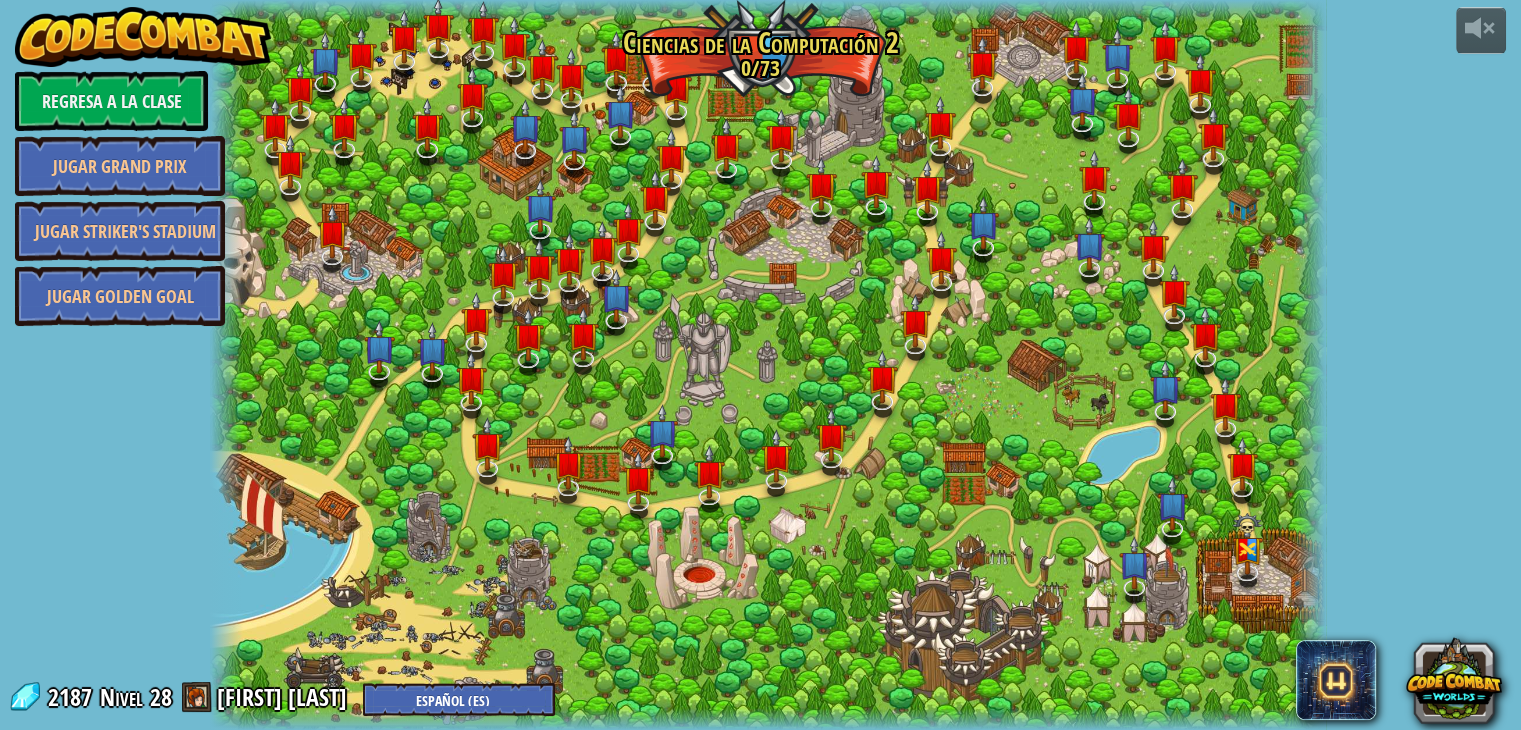 select on "es-ES" 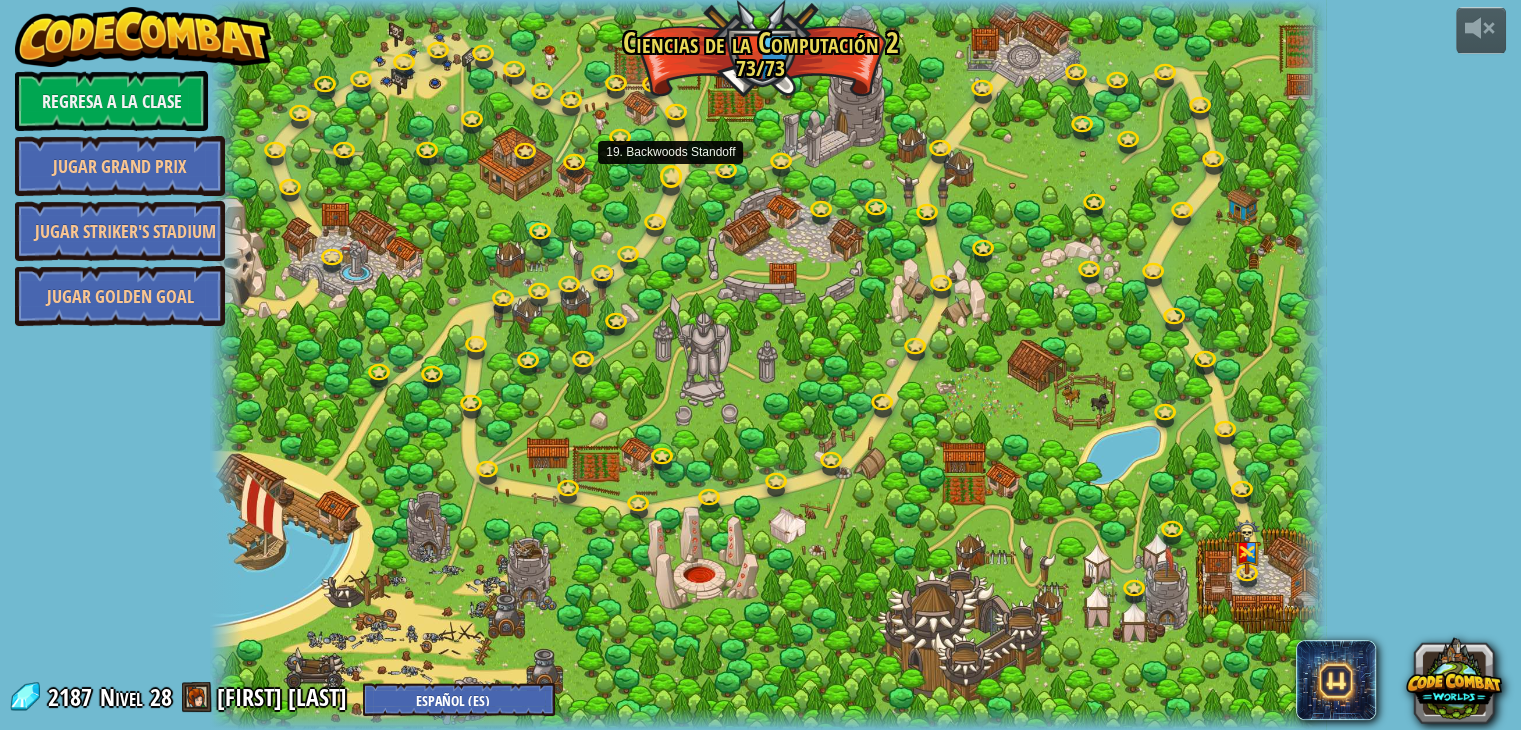 select on "es-ES" 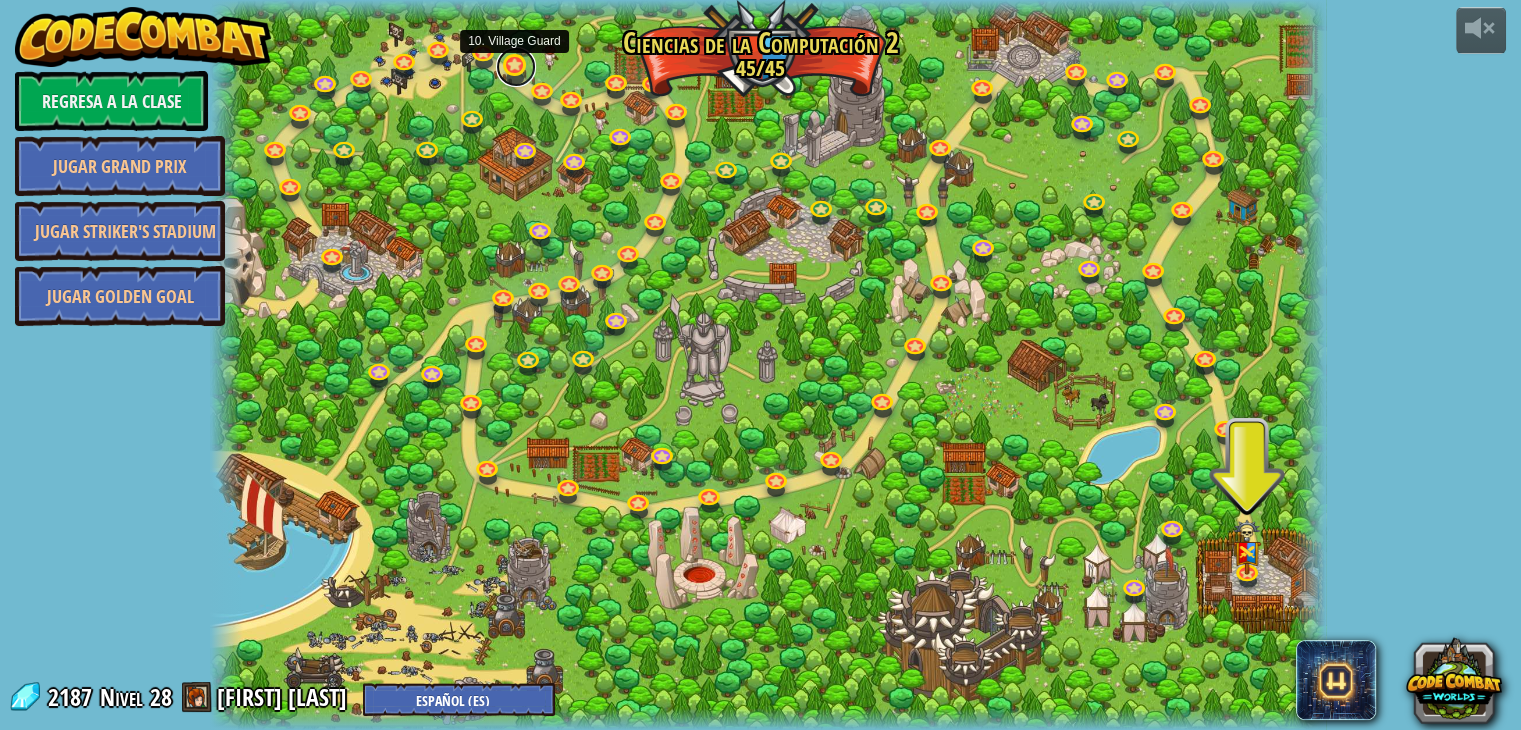 click at bounding box center [516, 67] 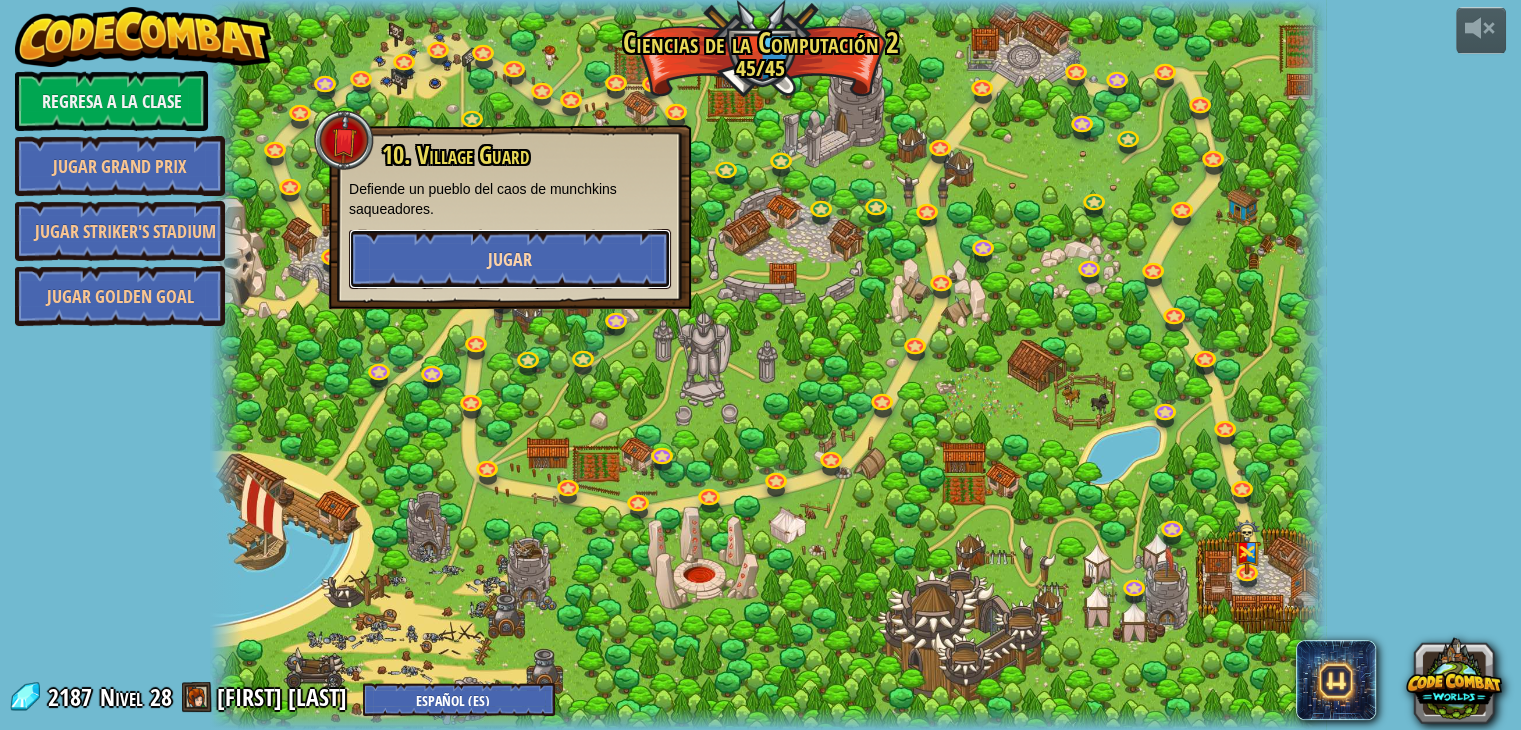 click on "Jugar" at bounding box center (510, 259) 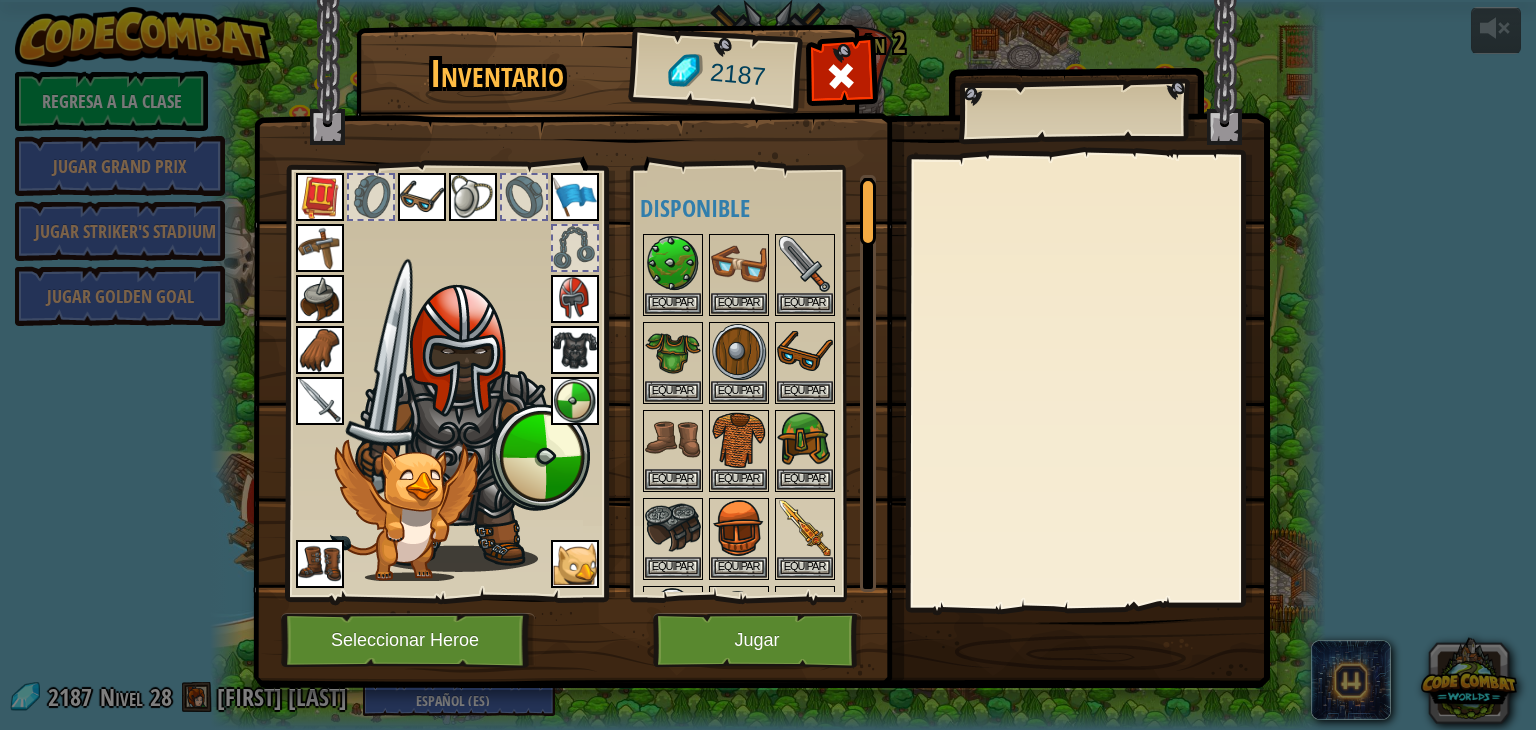 click at bounding box center [761, 325] 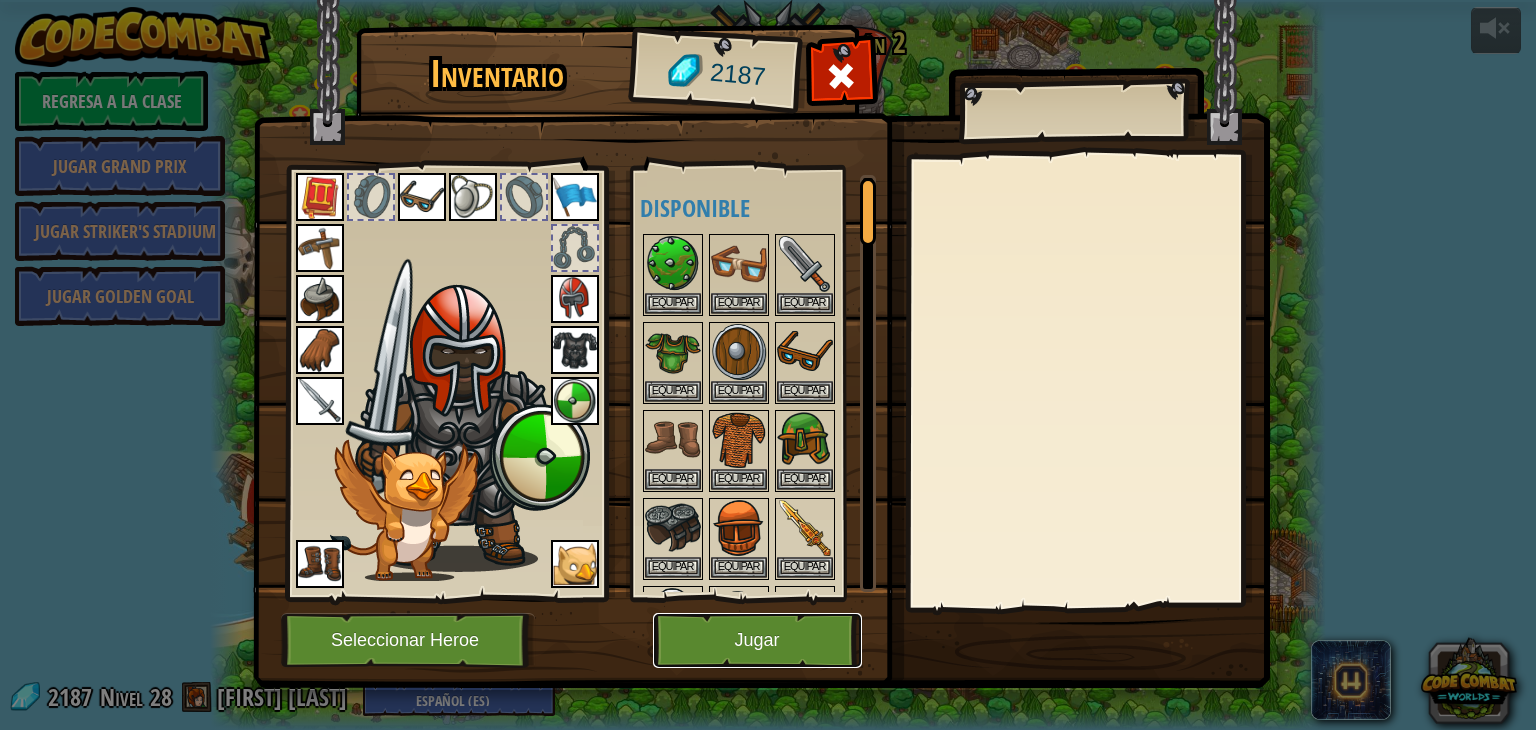 click on "Jugar" at bounding box center (757, 640) 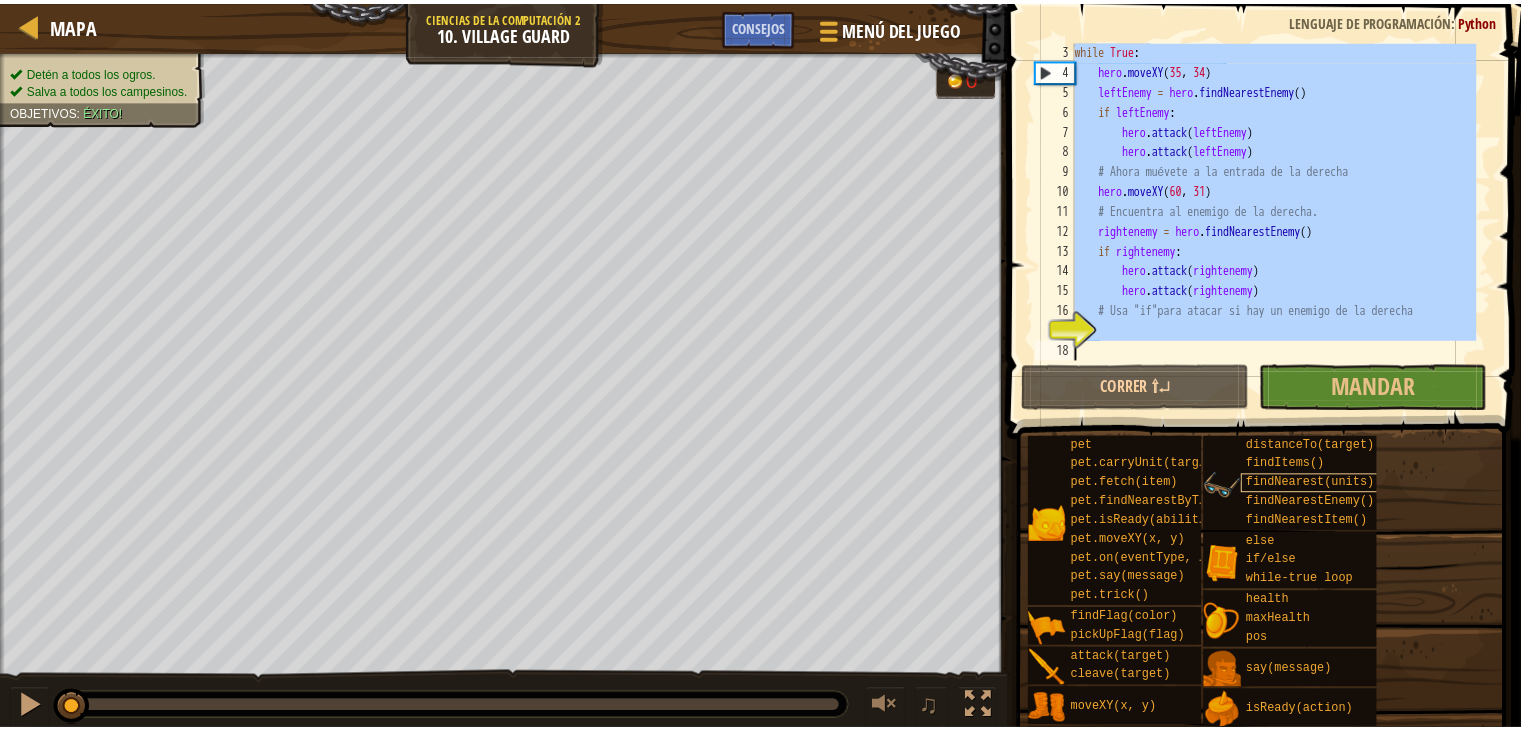 scroll, scrollTop: 40, scrollLeft: 0, axis: vertical 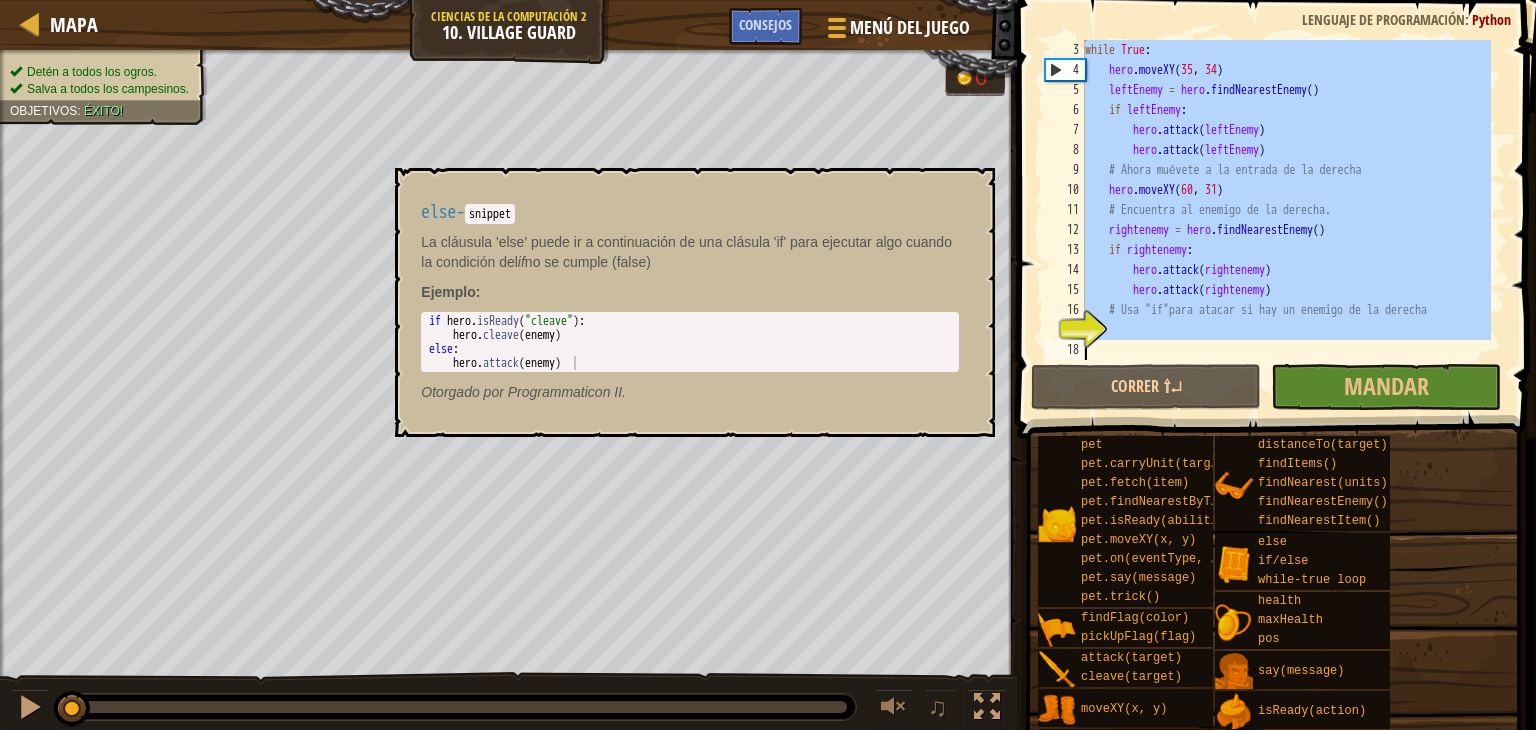 drag, startPoint x: 1086, startPoint y: 51, endPoint x: 1339, endPoint y: 532, distance: 543.47955 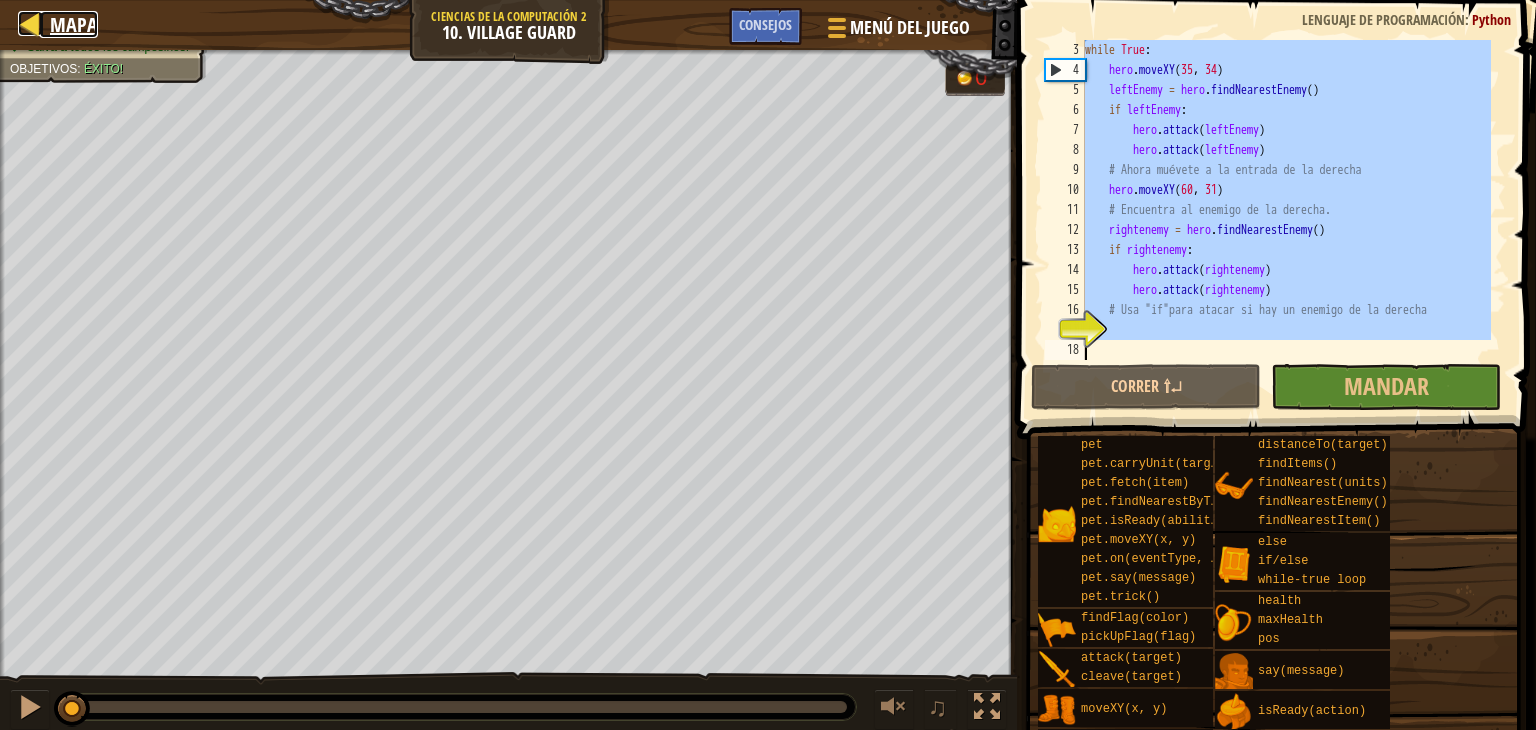 click on "Mapa" at bounding box center (74, 24) 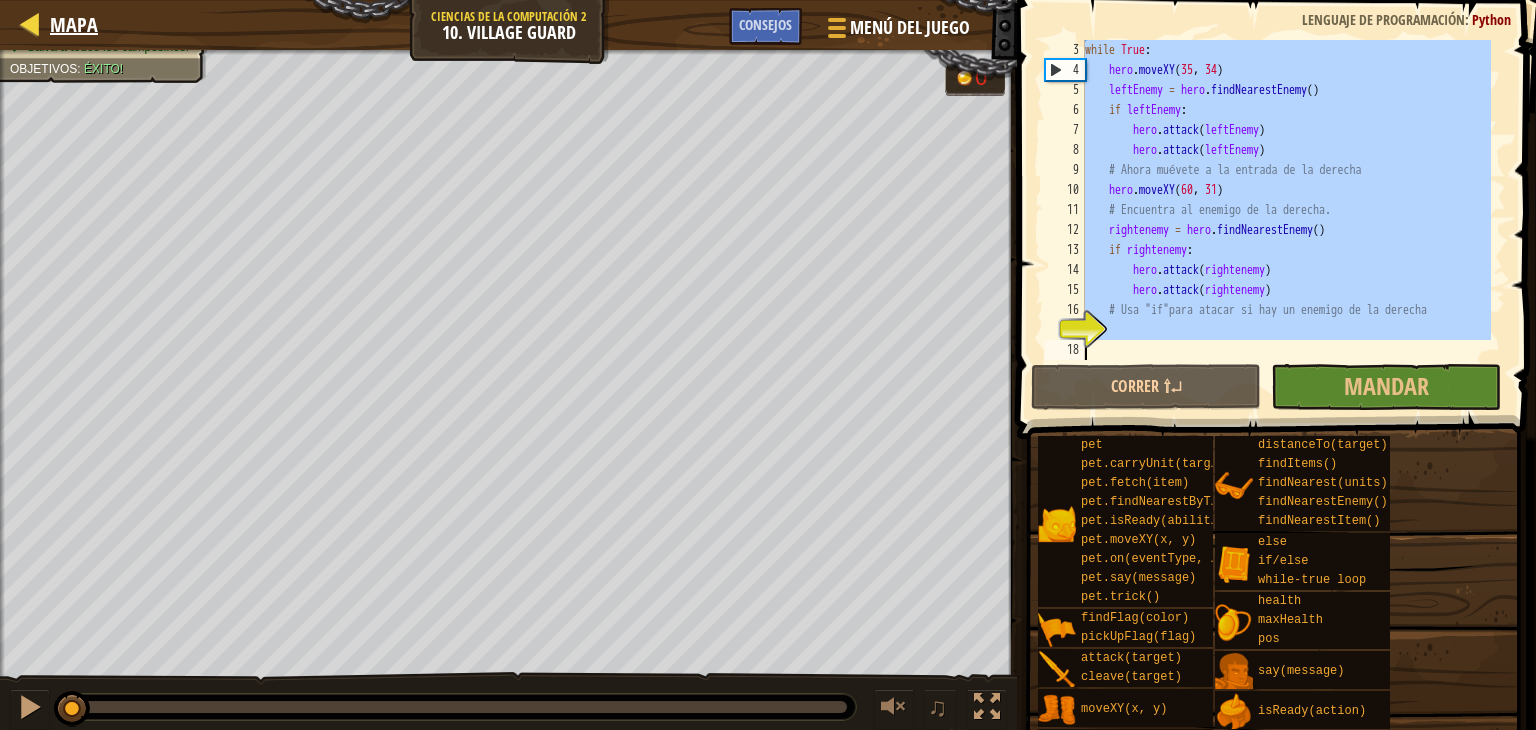 select on "es-ES" 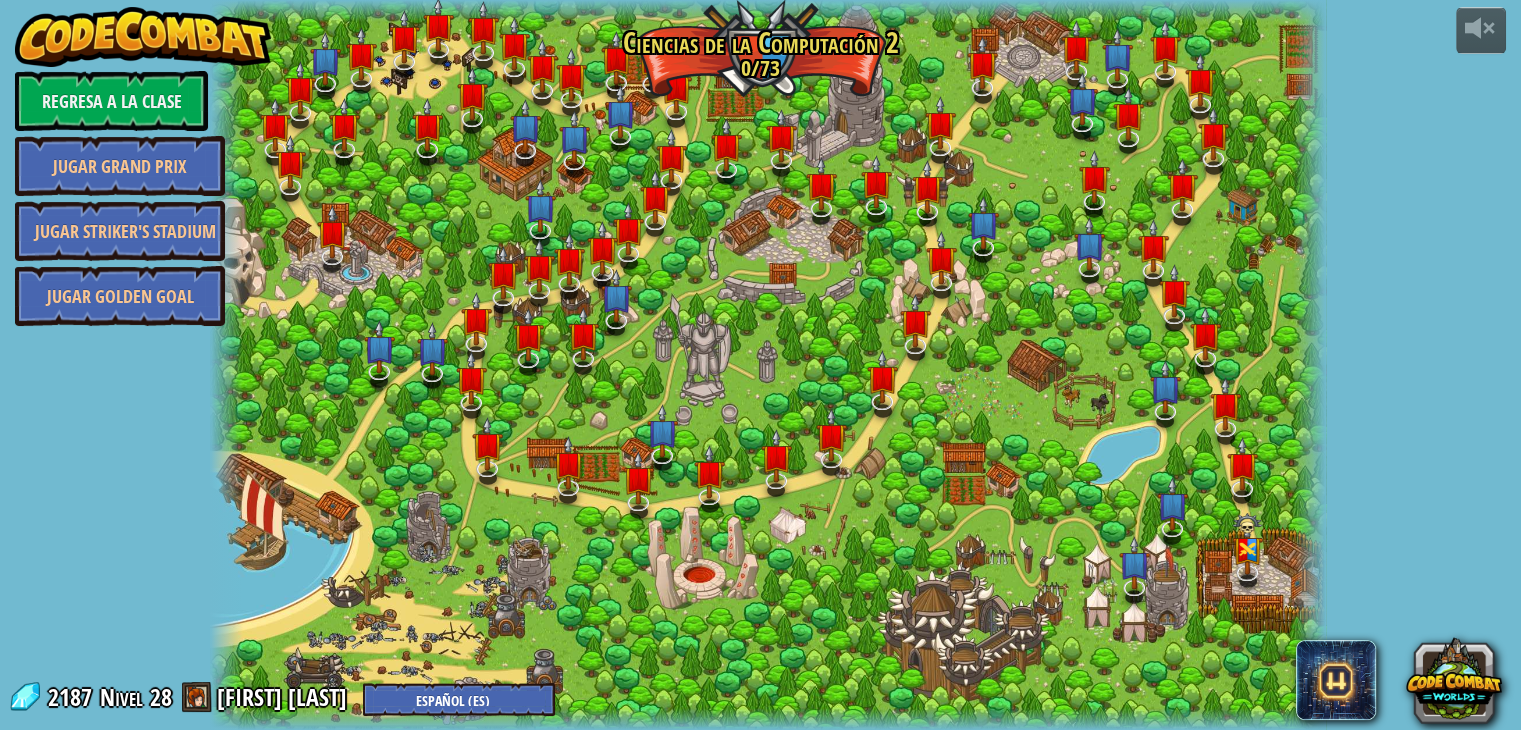 select on "es-ES" 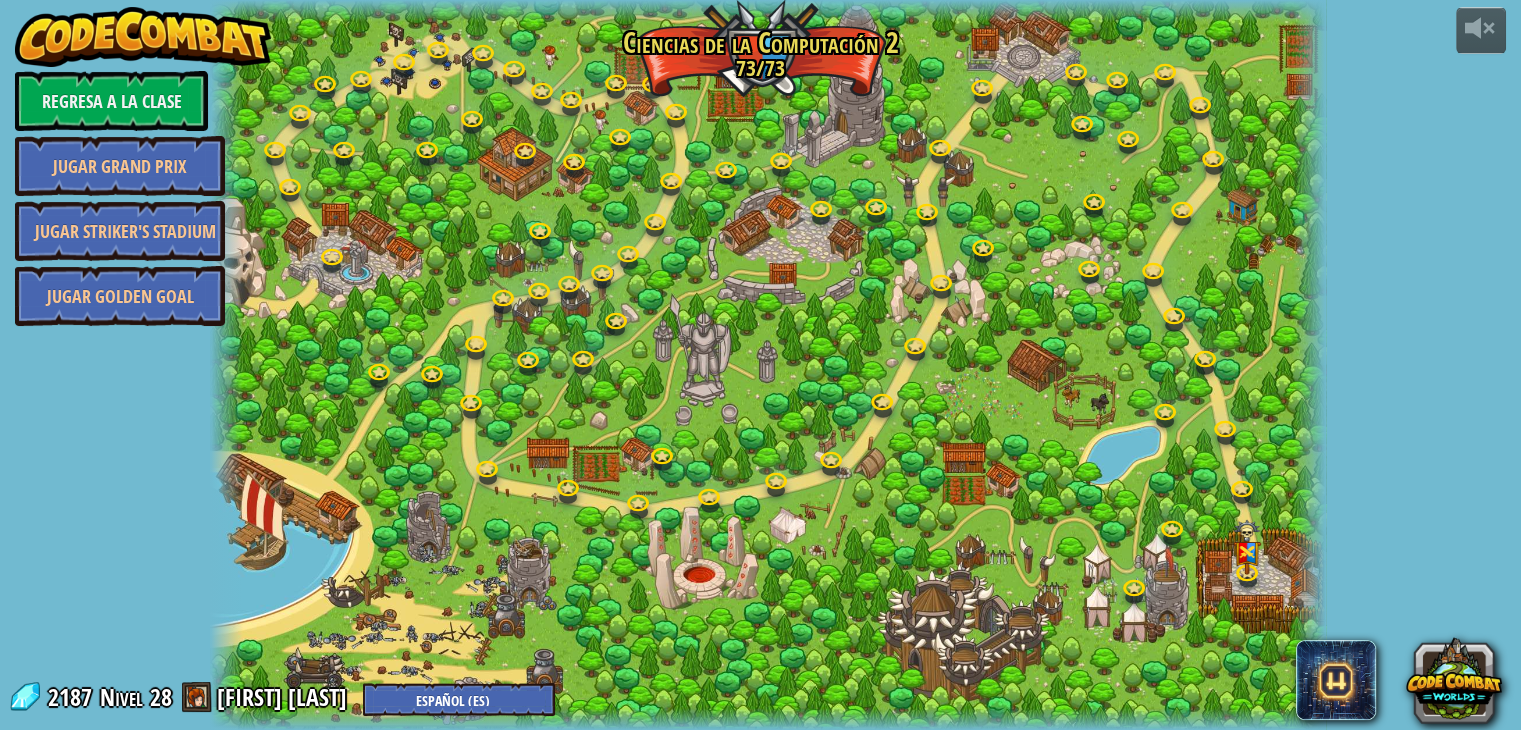 select on "es-ES" 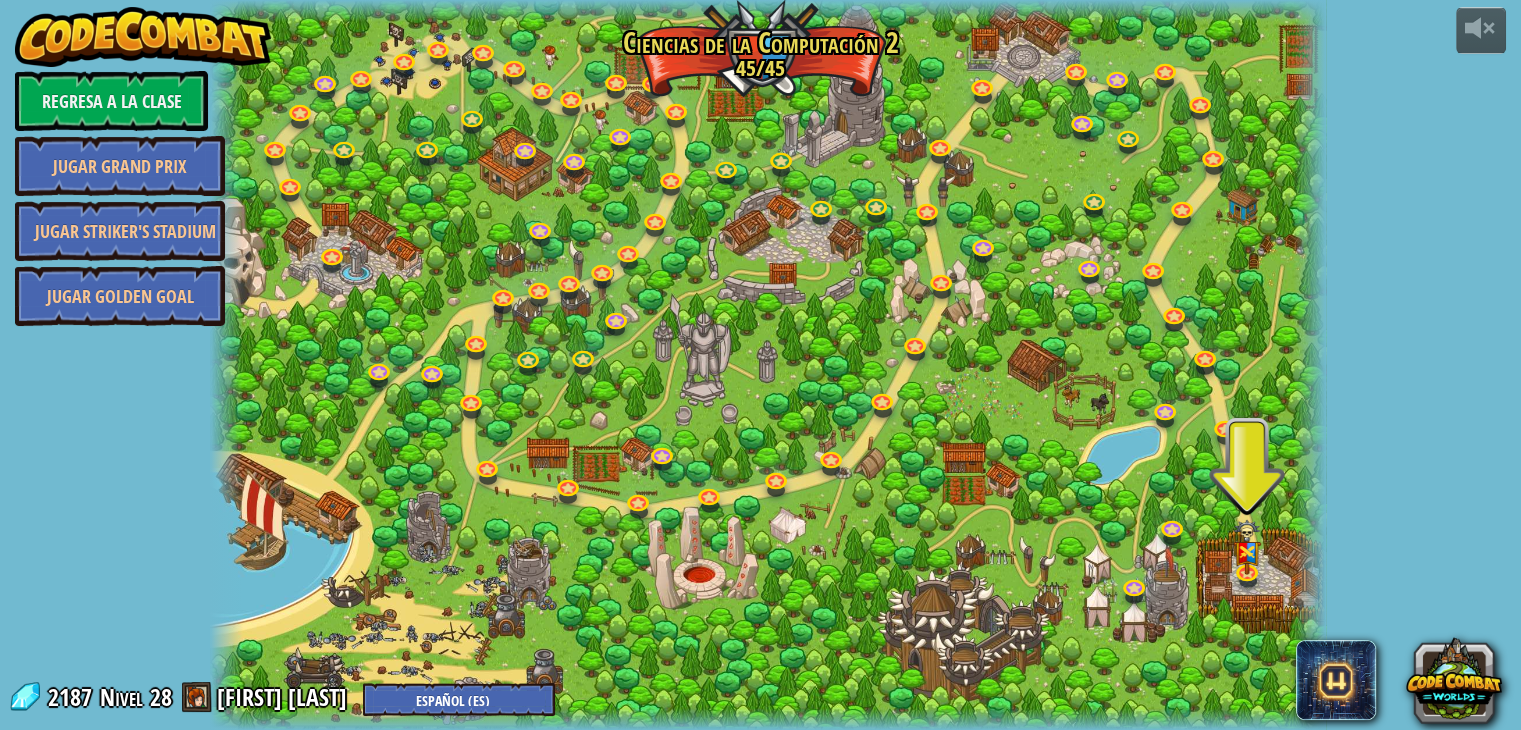 click at bounding box center (768, 365) 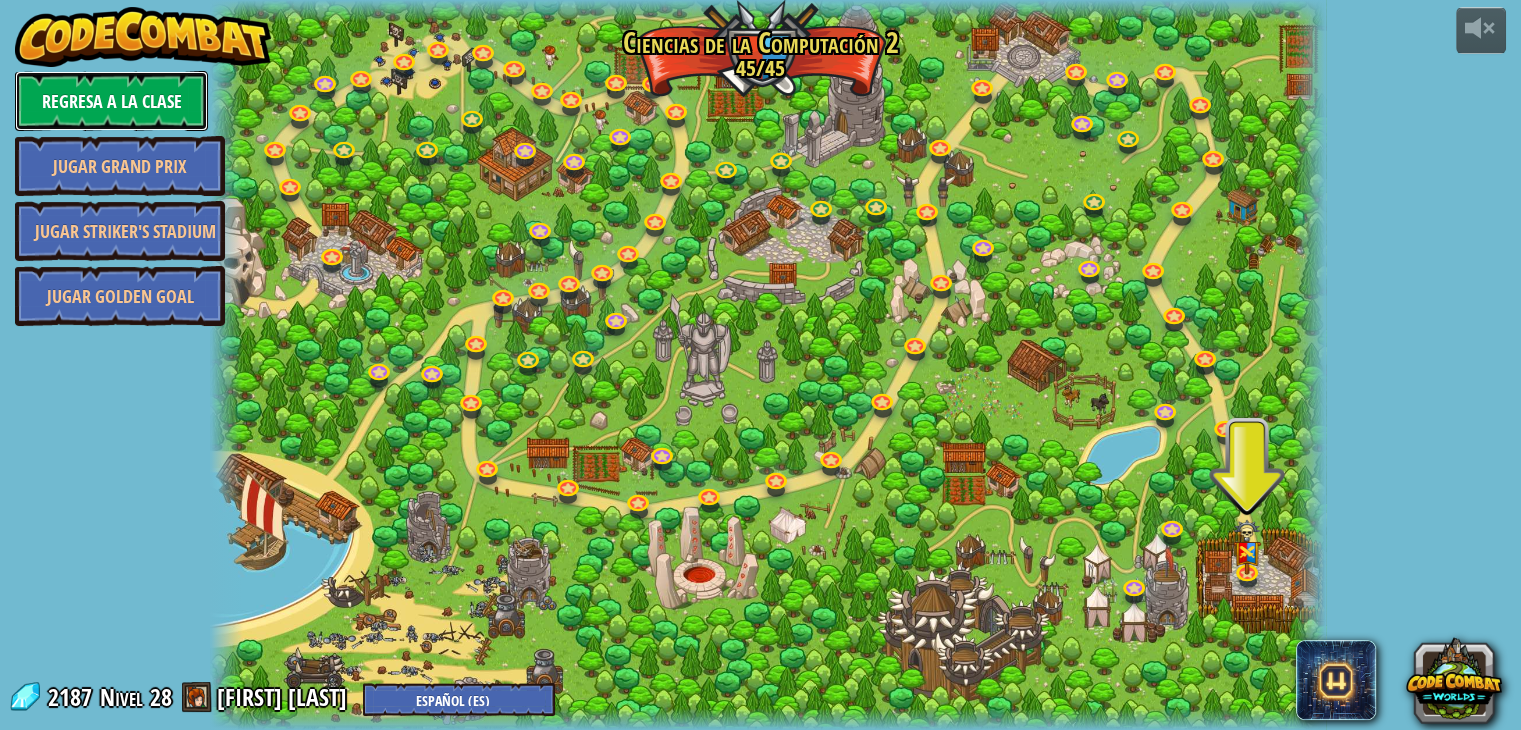 click on "Regresa a la clase" at bounding box center (111, 101) 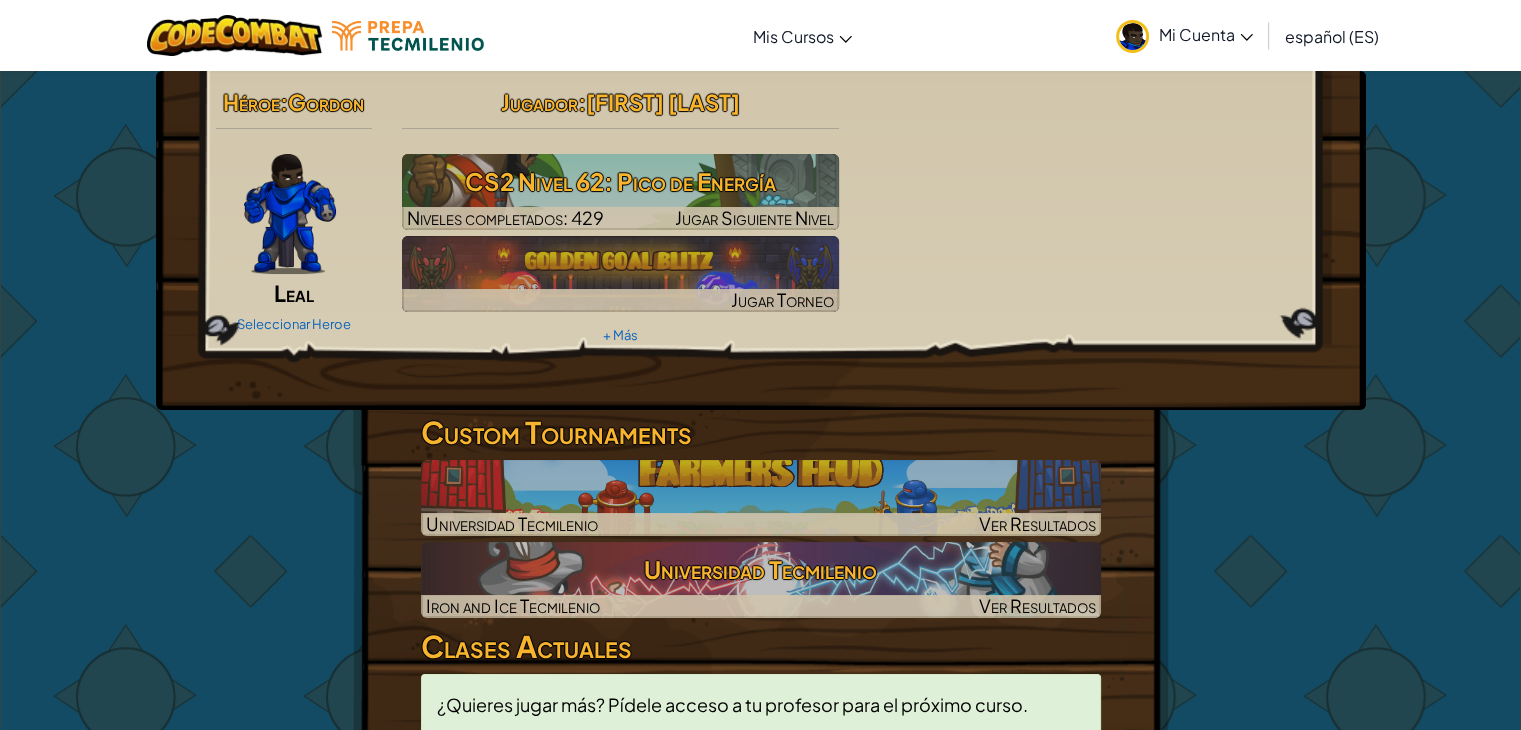 click on "Mi Cuenta" at bounding box center (1184, 35) 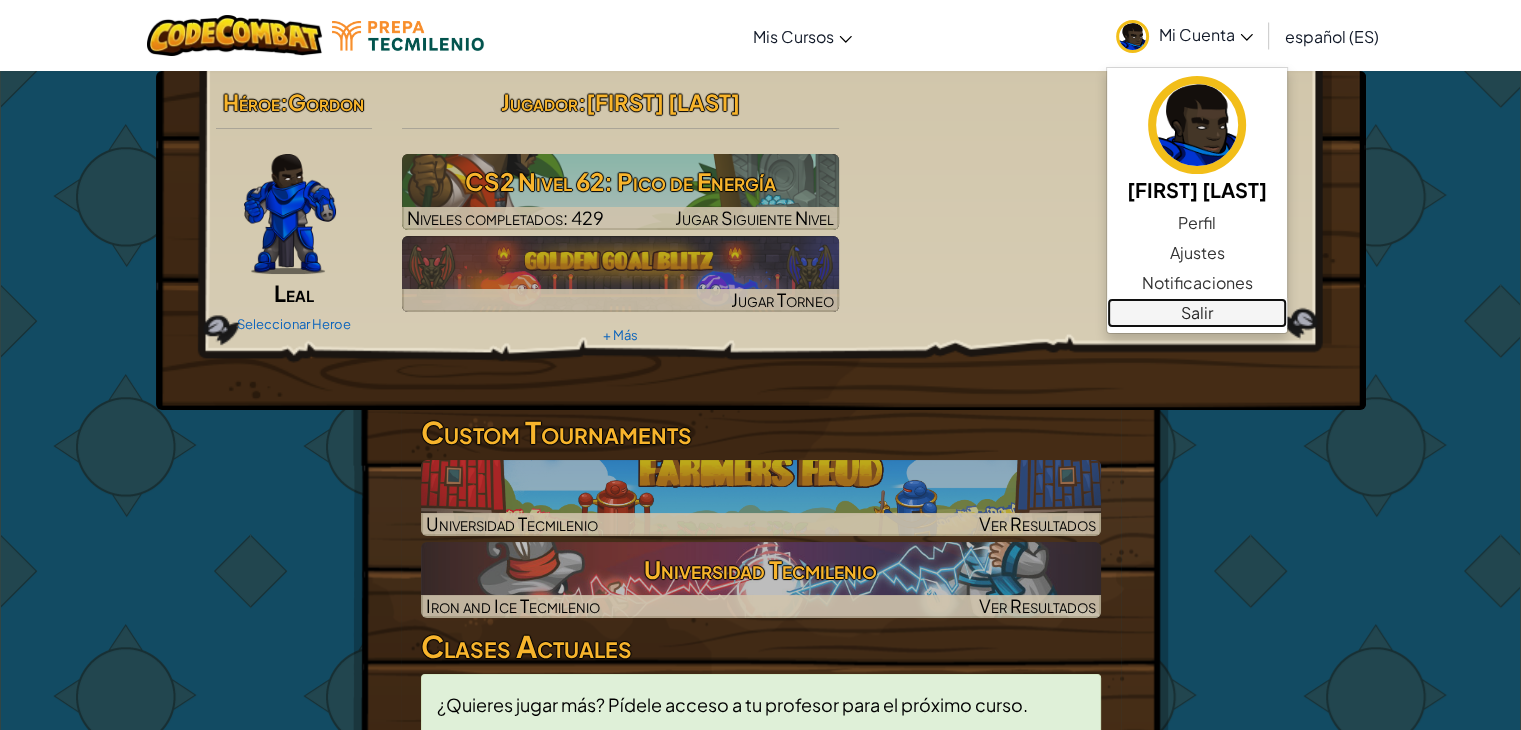 click on "Salir" at bounding box center [1197, 313] 